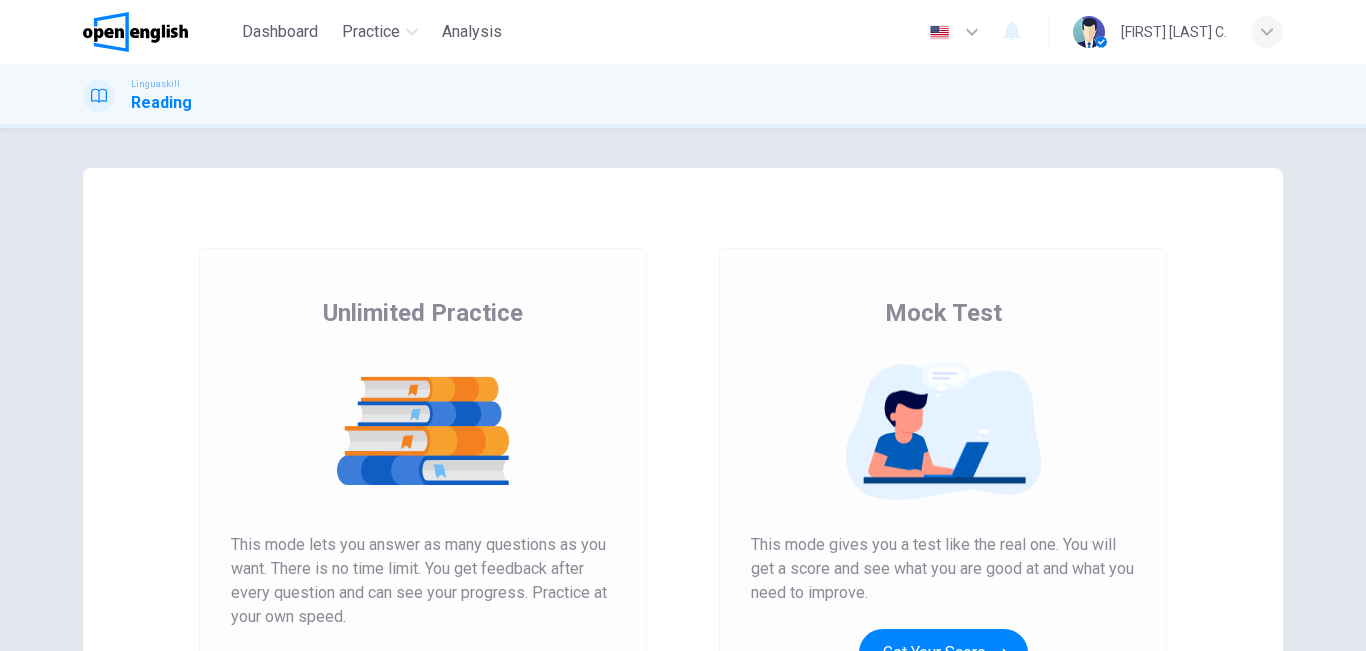 scroll, scrollTop: 0, scrollLeft: 0, axis: both 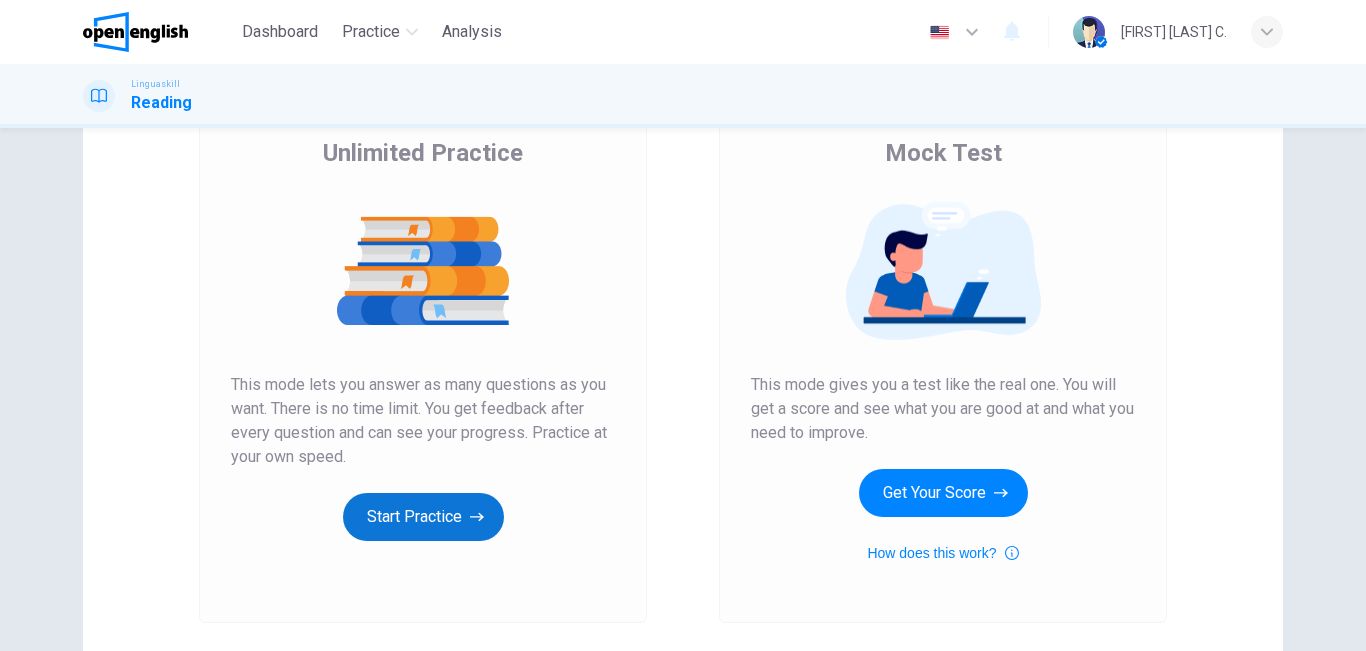 click on "Start Practice" at bounding box center (423, 517) 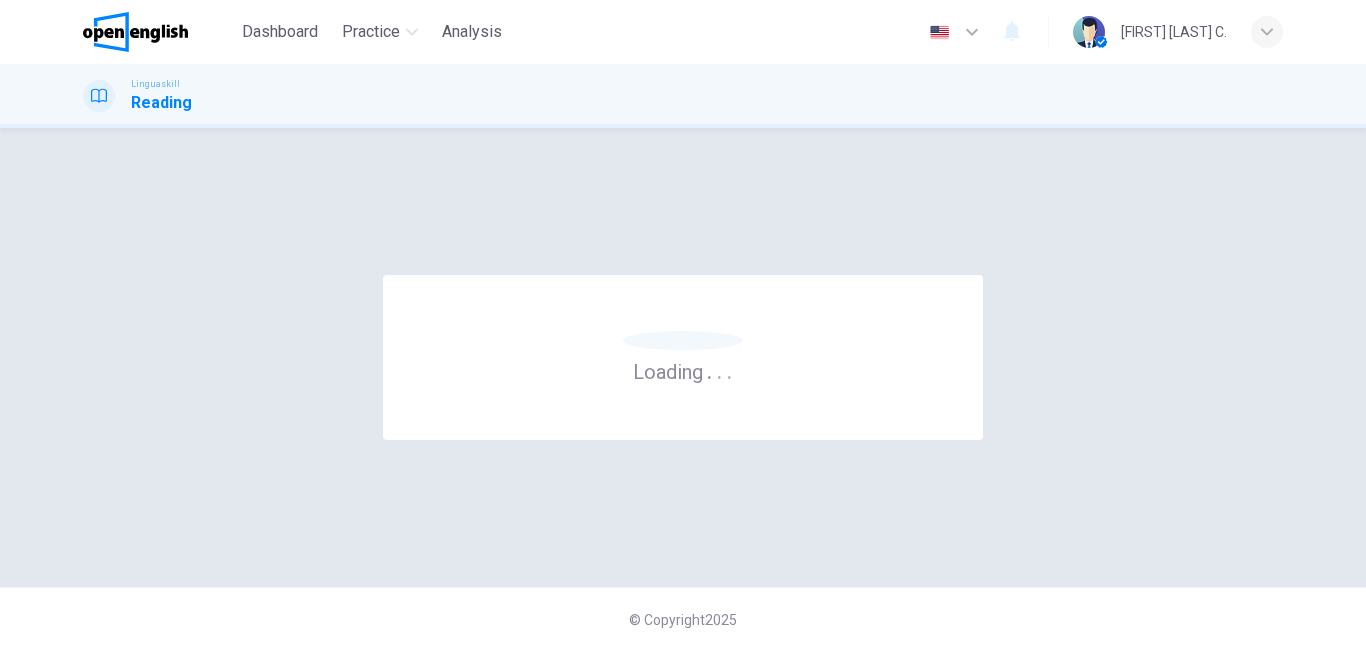scroll, scrollTop: 0, scrollLeft: 0, axis: both 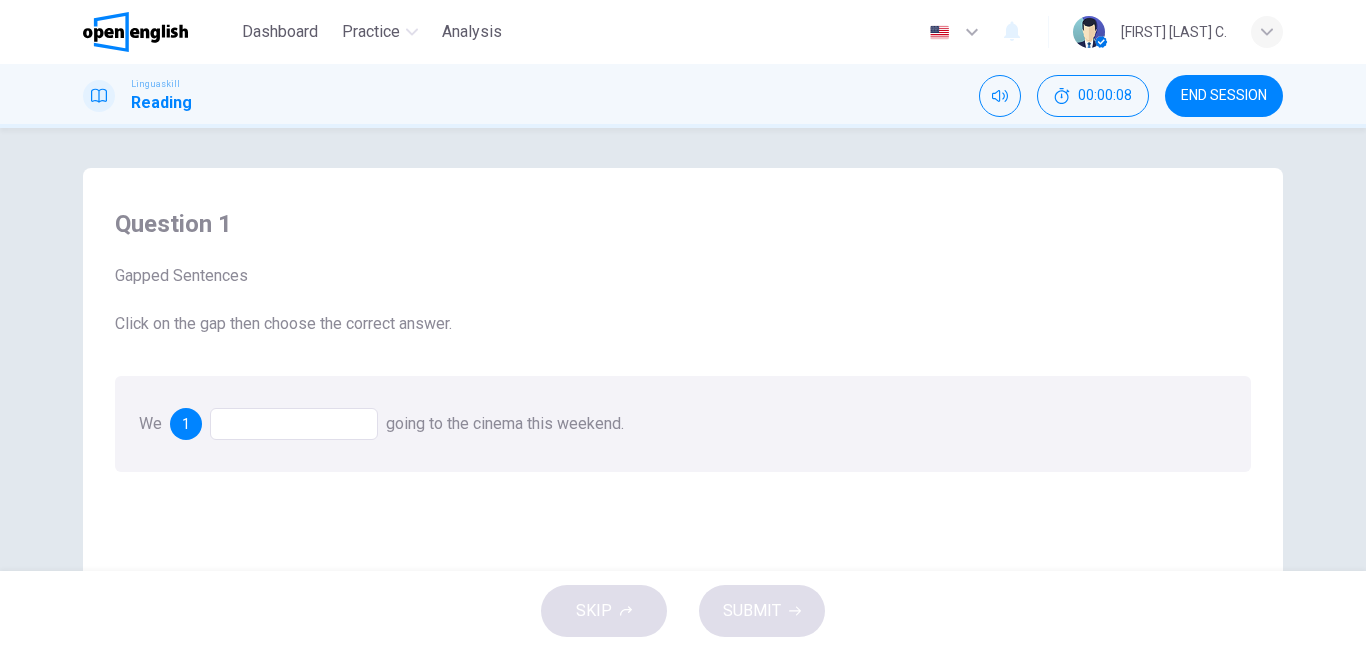click at bounding box center (294, 424) 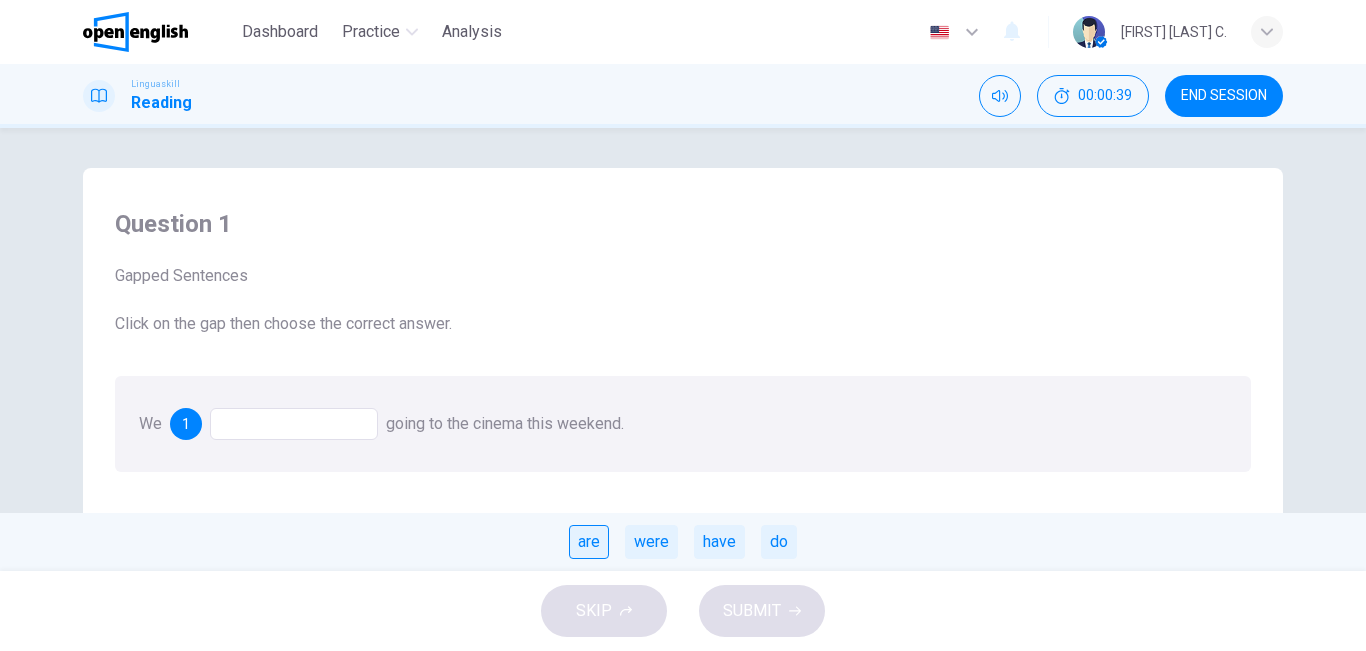 click on "are" at bounding box center [589, 542] 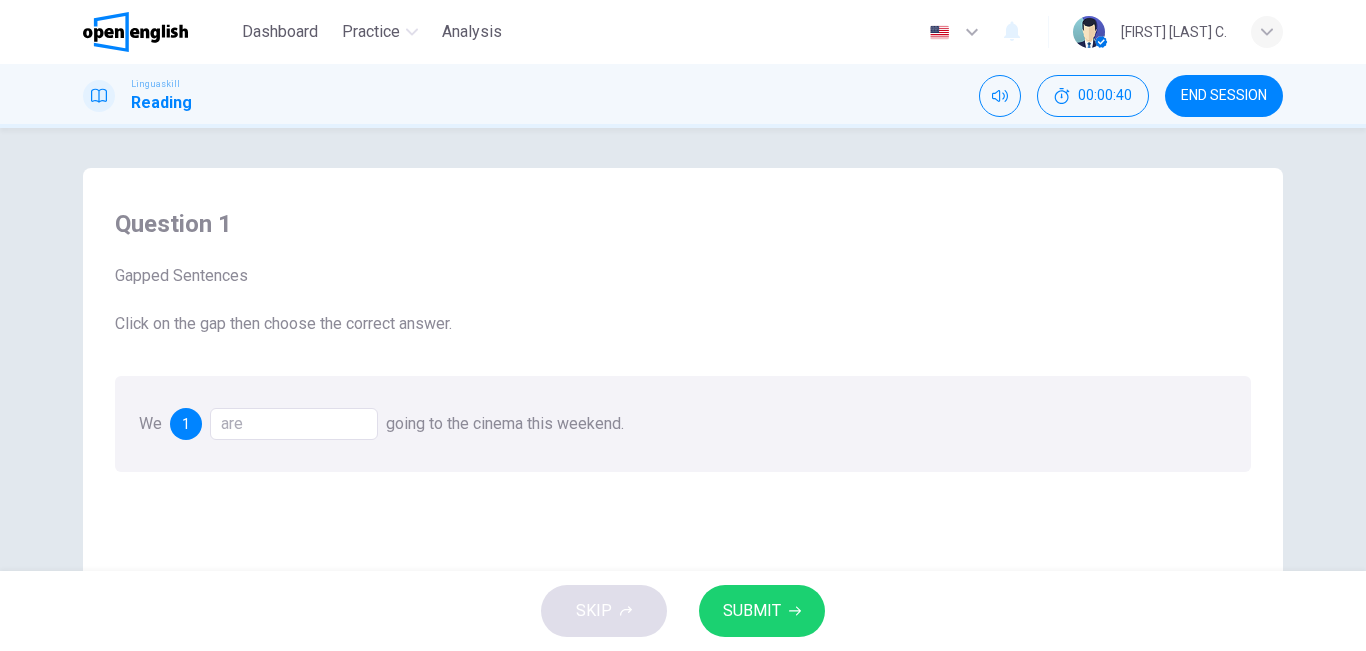click on "SUBMIT" at bounding box center [752, 611] 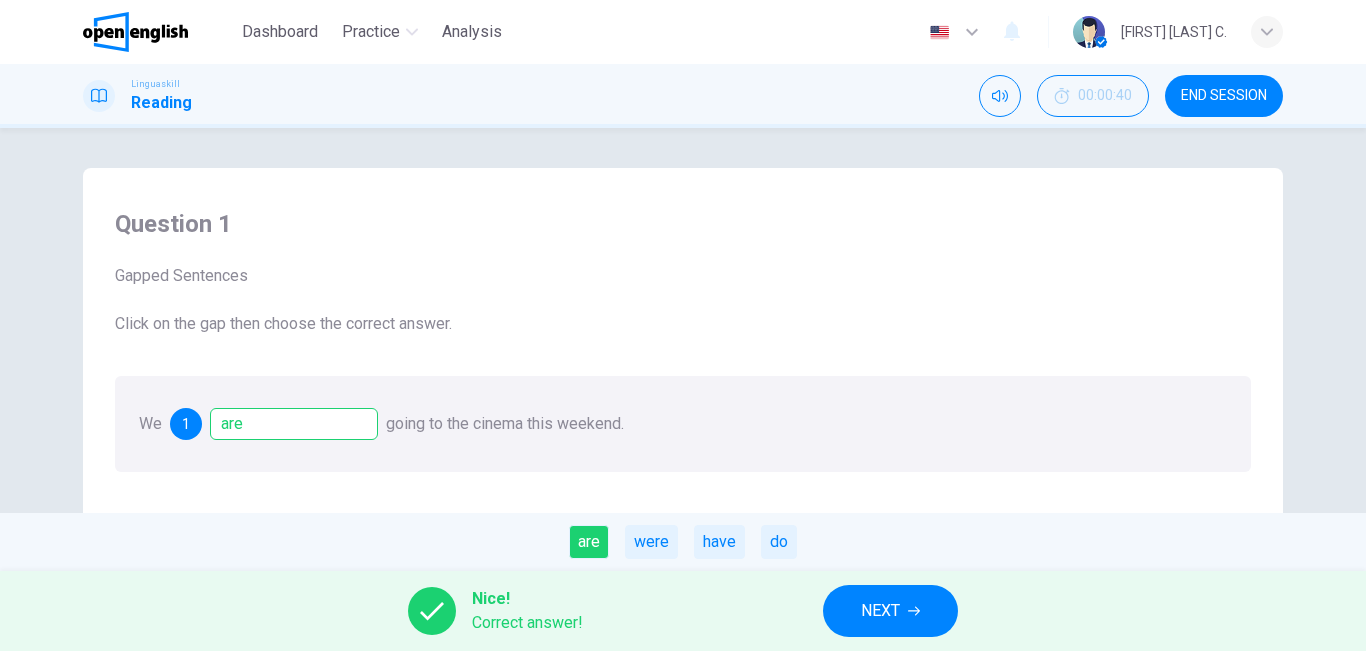 click on "NEXT" at bounding box center (890, 611) 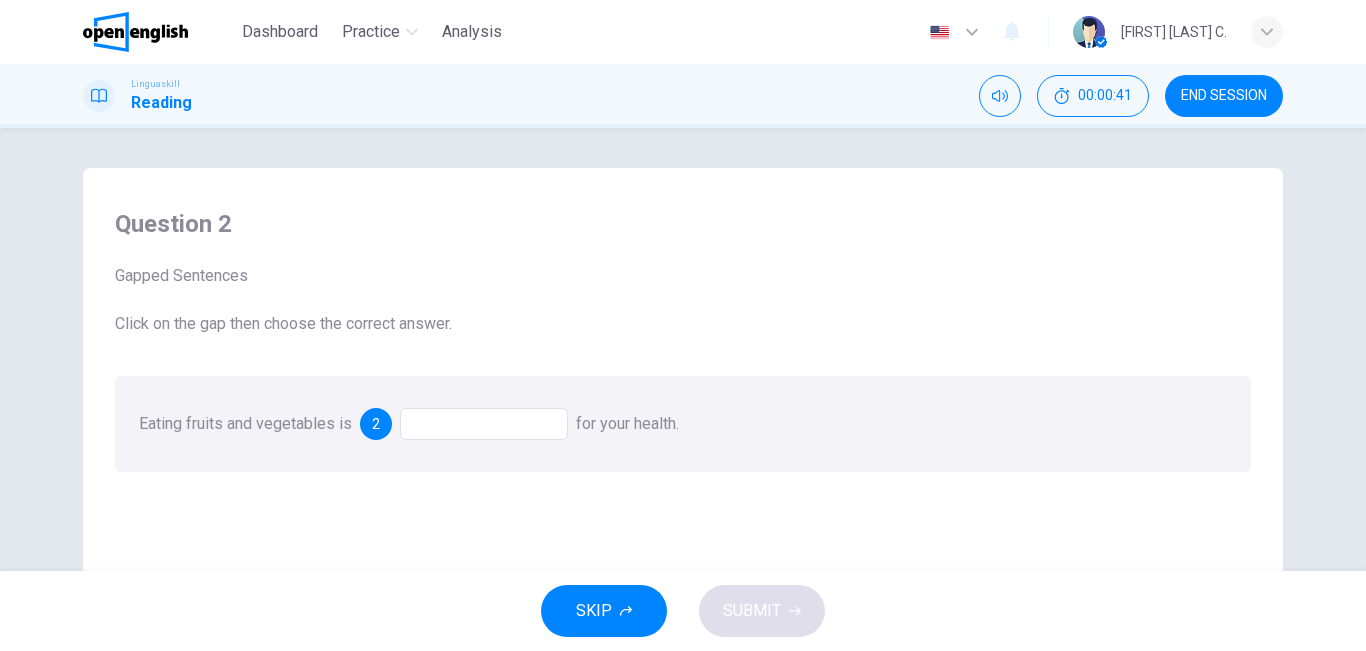 click at bounding box center [484, 424] 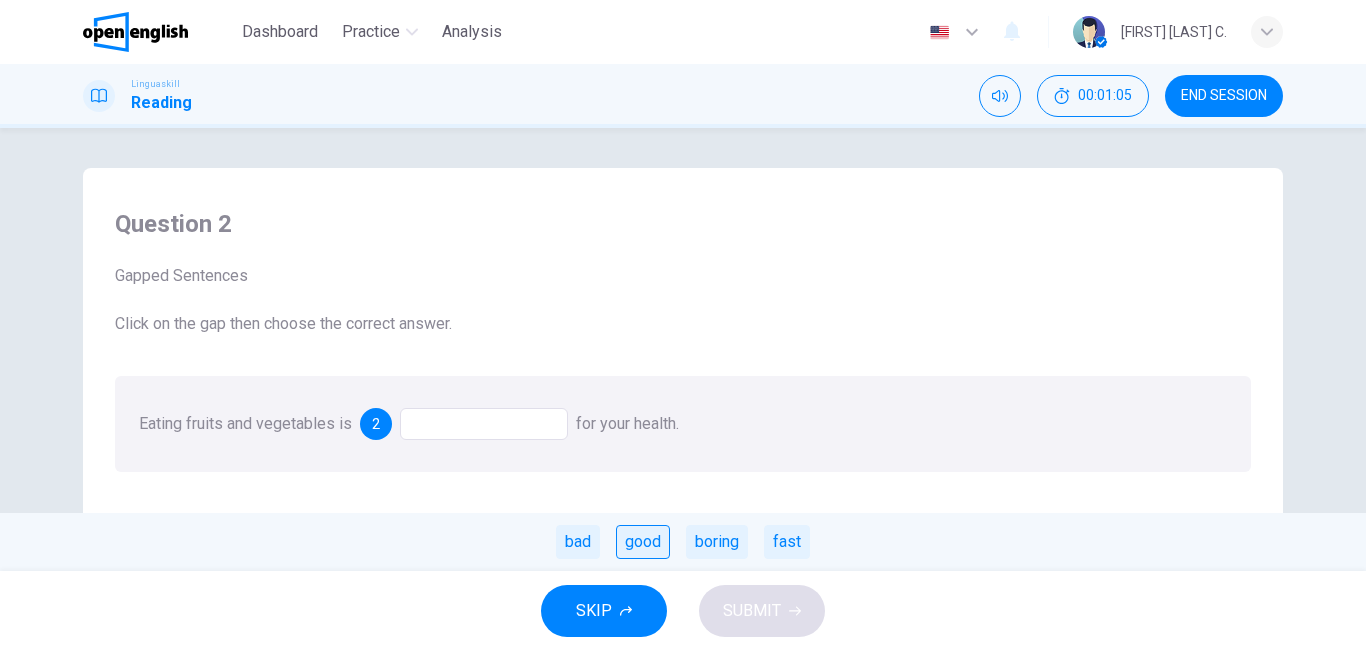 click on "good" at bounding box center (643, 542) 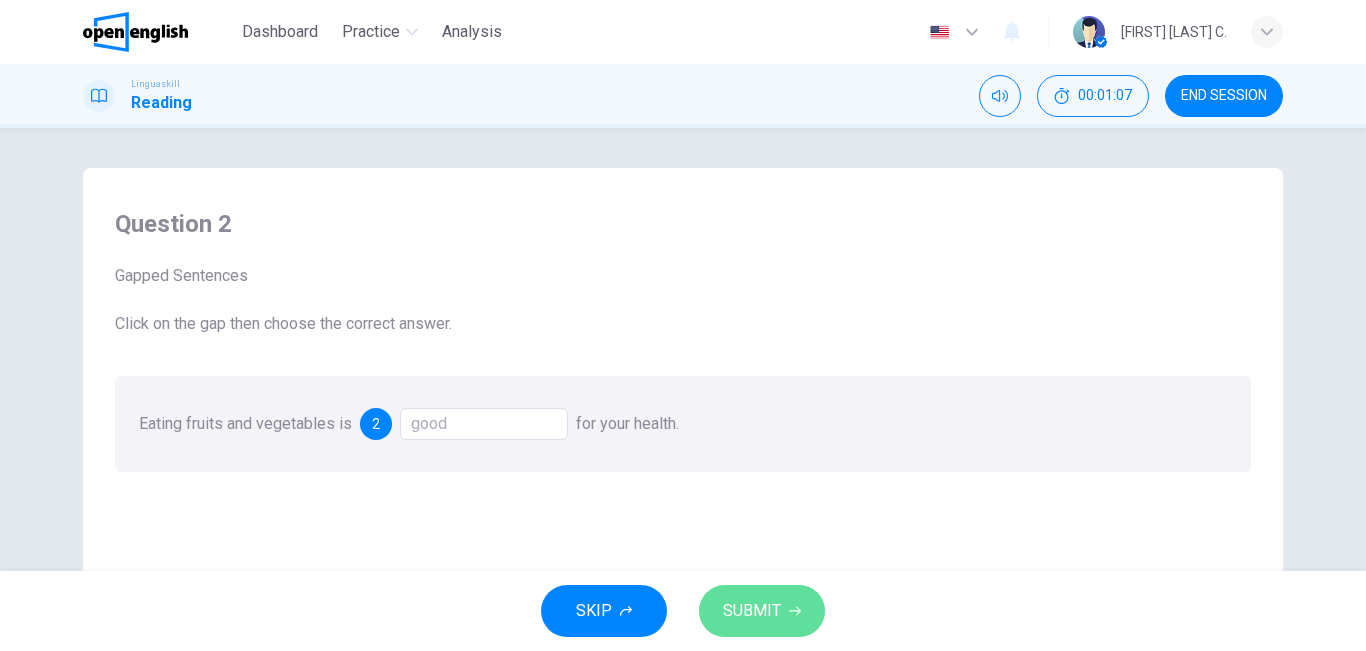 click on "SUBMIT" at bounding box center (752, 611) 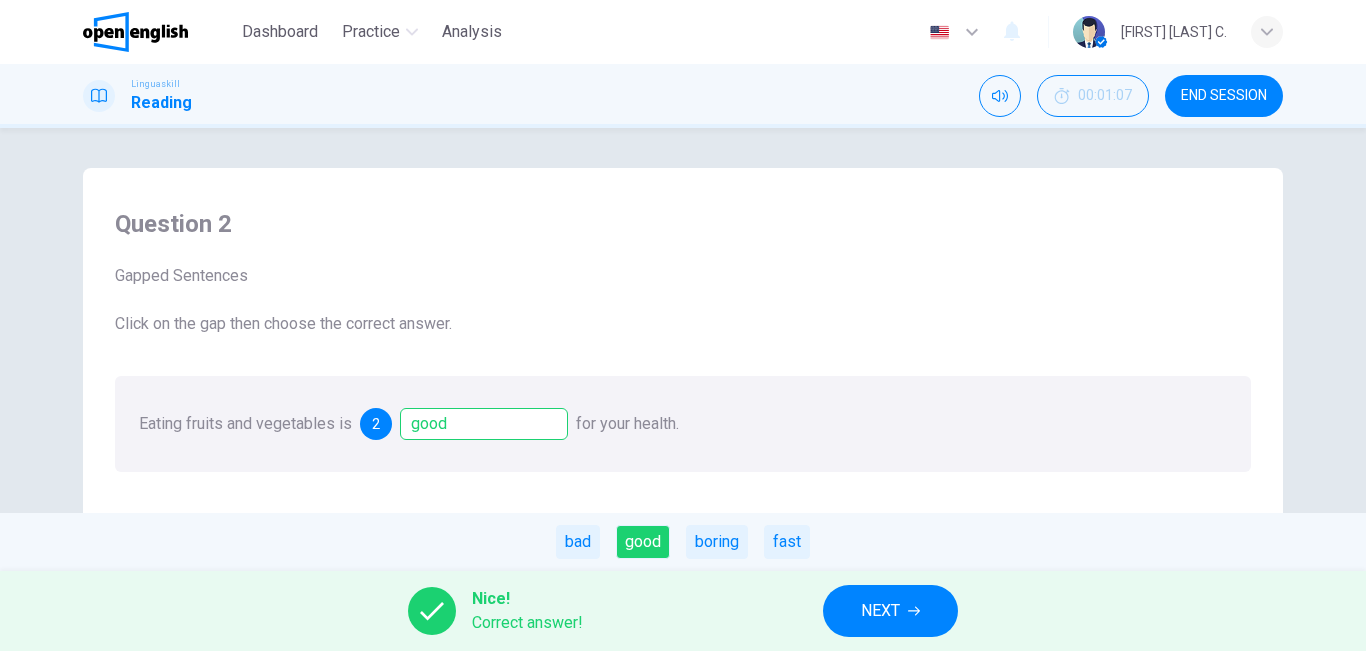 click on "NEXT" at bounding box center (880, 611) 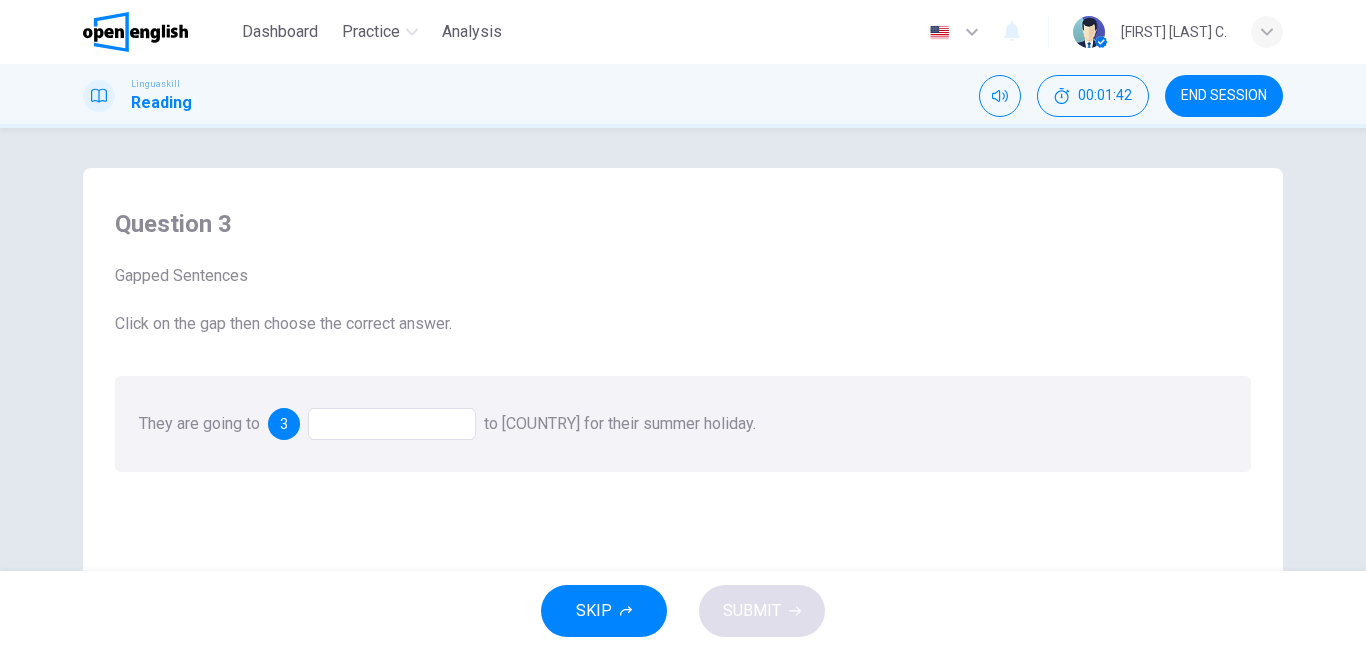 click at bounding box center (392, 424) 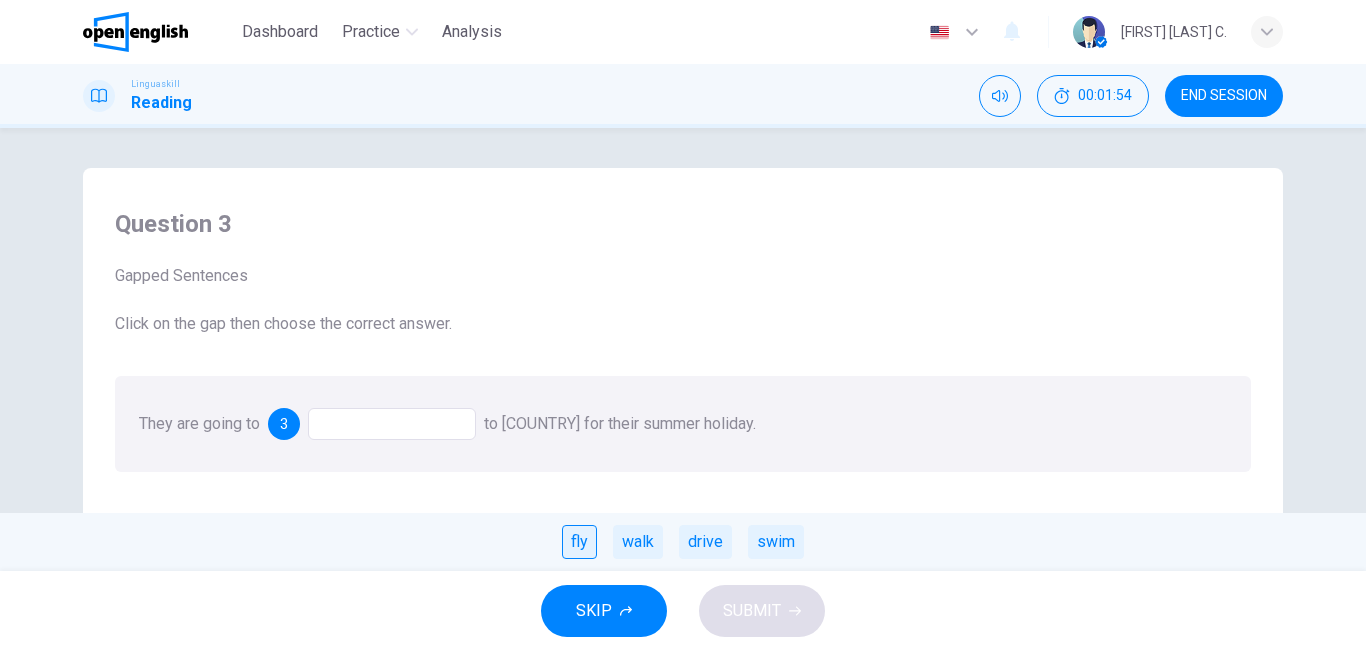 click on "fly" at bounding box center (579, 542) 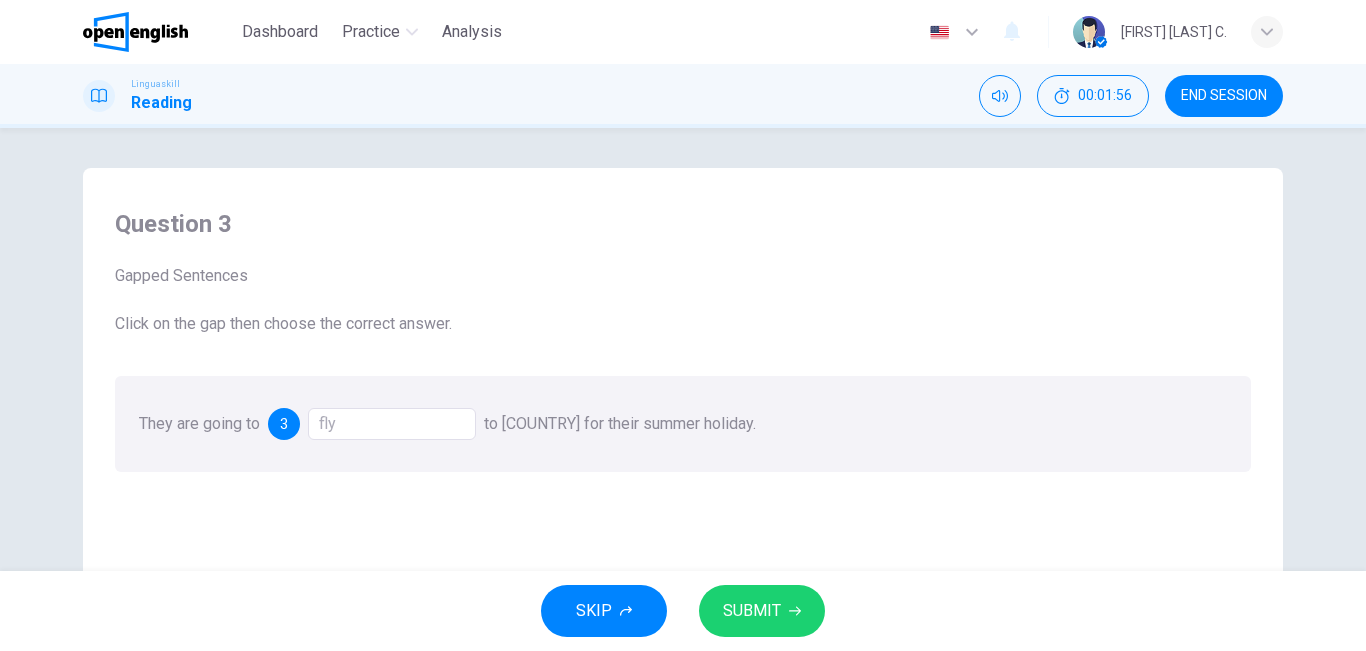 click on "SUBMIT" at bounding box center (762, 611) 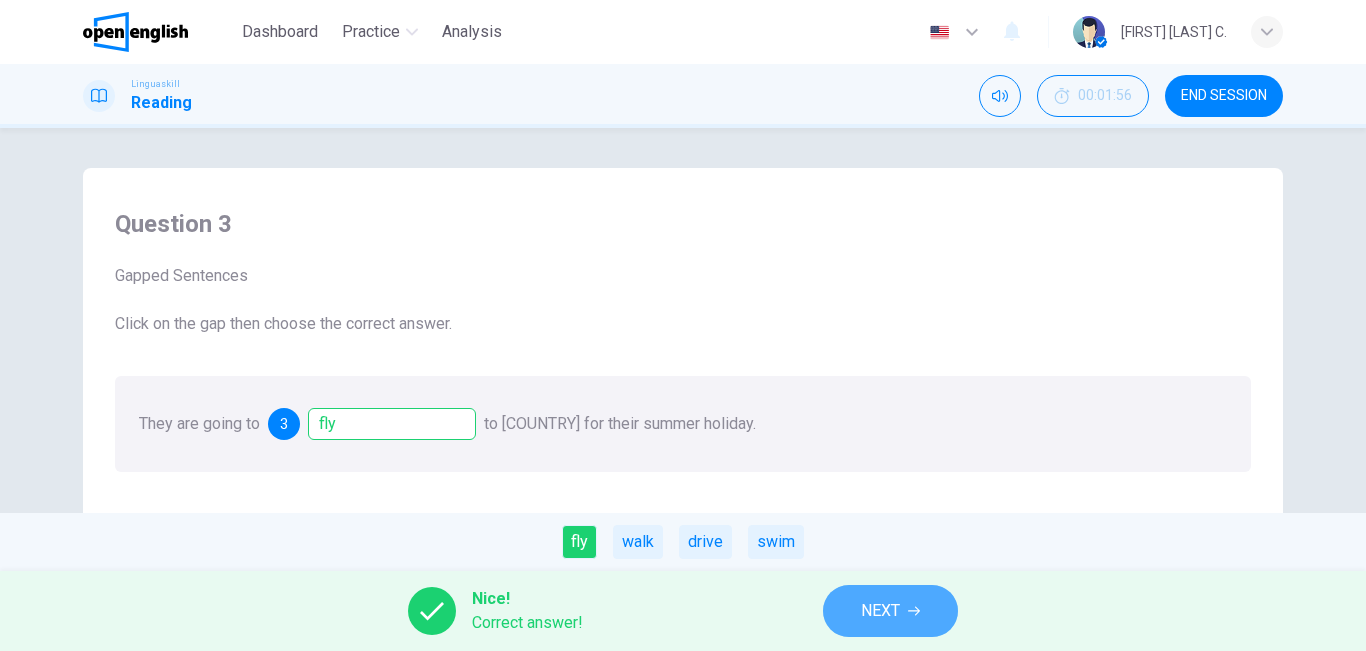 click on "NEXT" at bounding box center [880, 611] 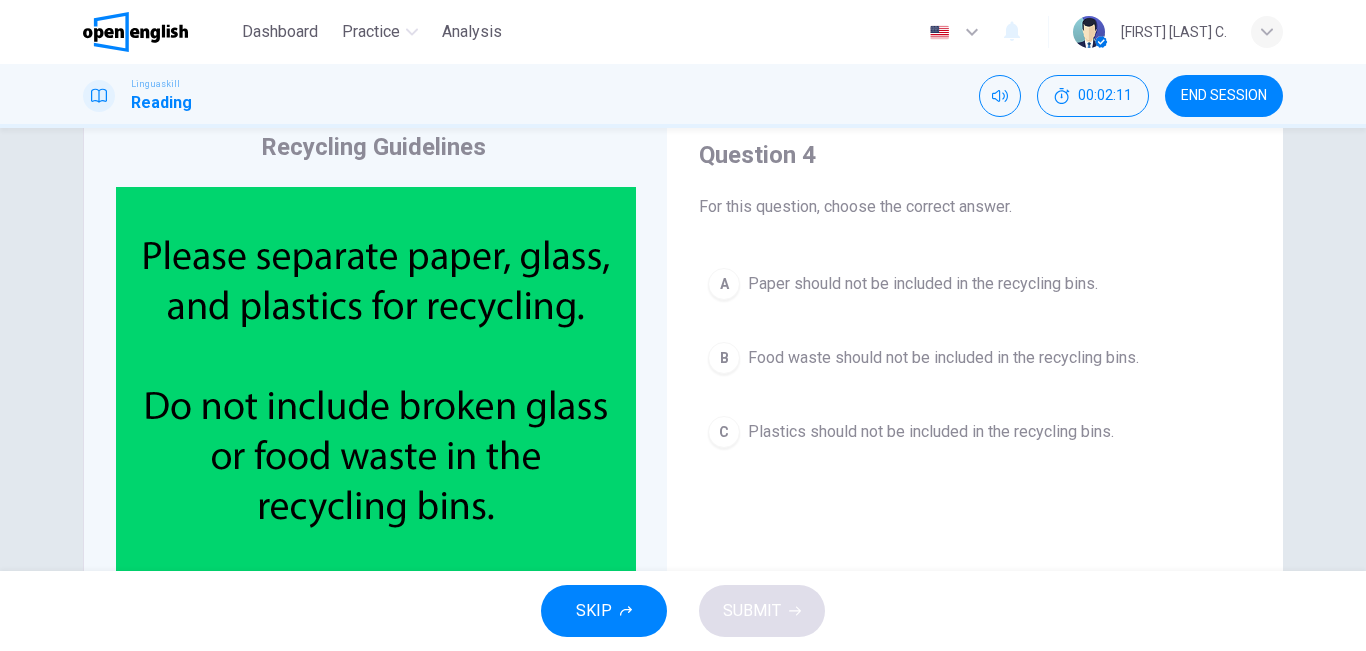 scroll, scrollTop: 65, scrollLeft: 0, axis: vertical 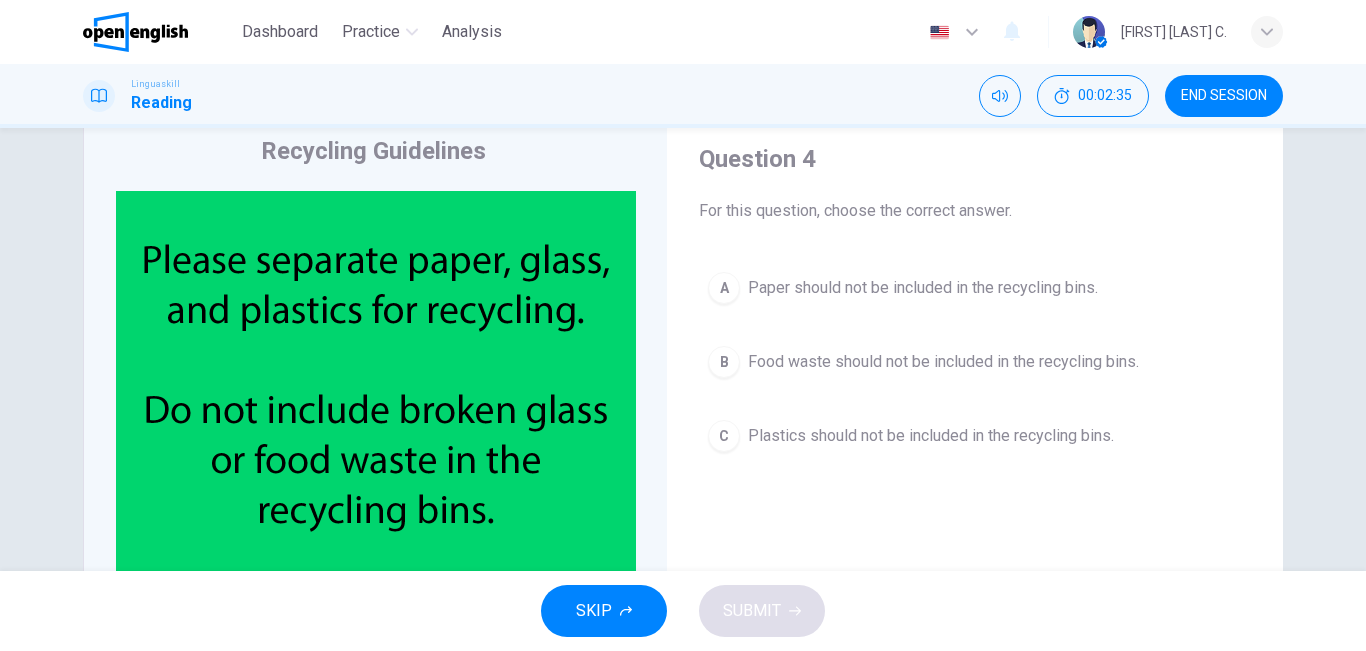 click on "A Paper should not be included in the recycling bins. B Food waste should not be included in the recycling bins. C Plastics should not be included in the recycling bins." at bounding box center (975, 362) 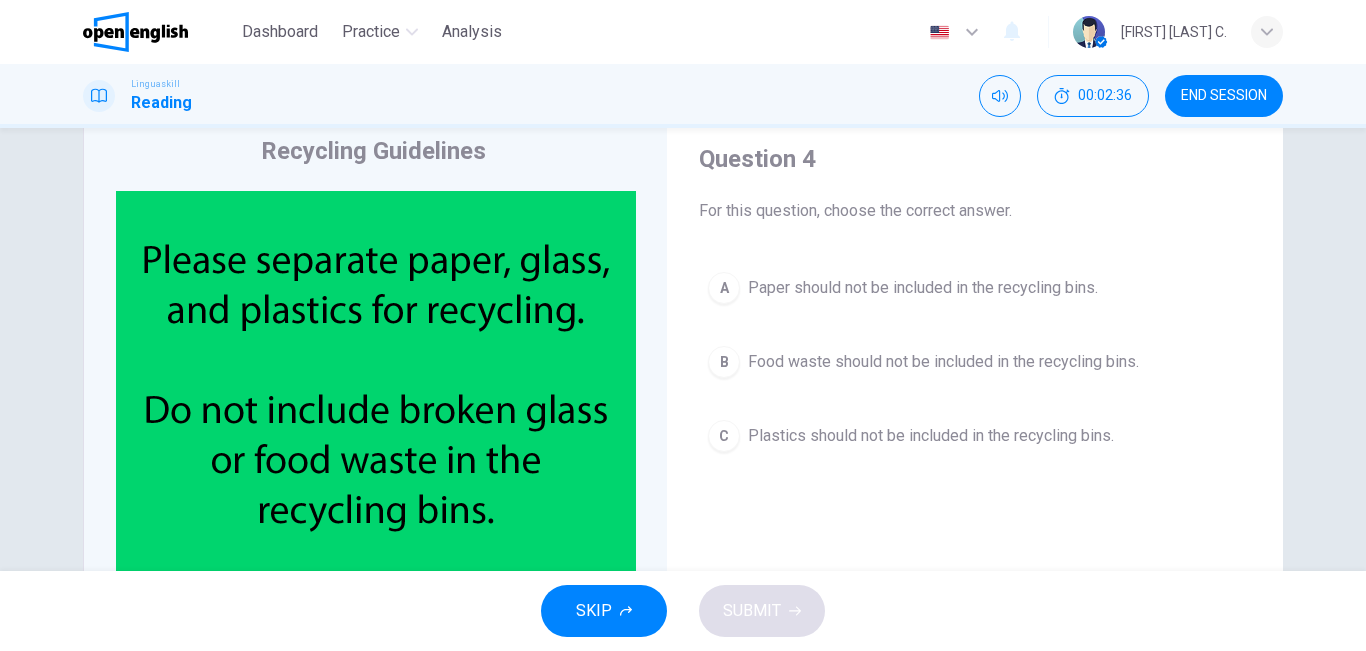 click on "B" at bounding box center [724, 362] 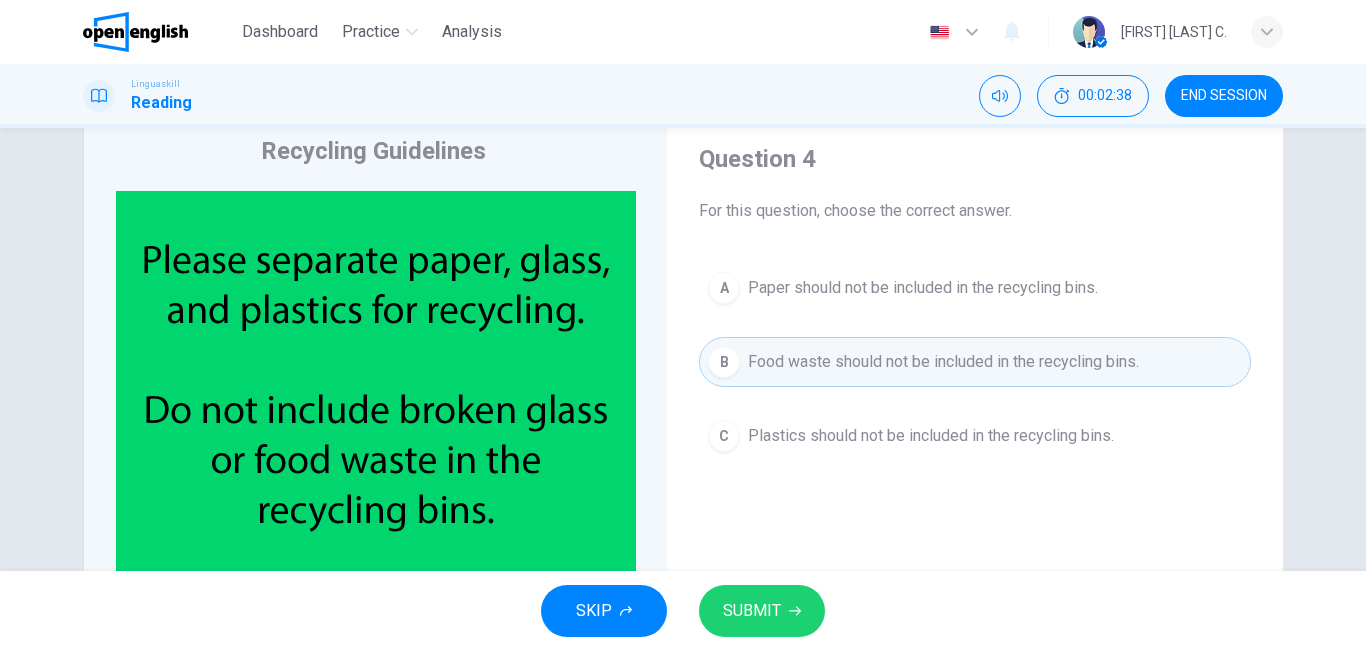 click on "SUBMIT" at bounding box center (752, 611) 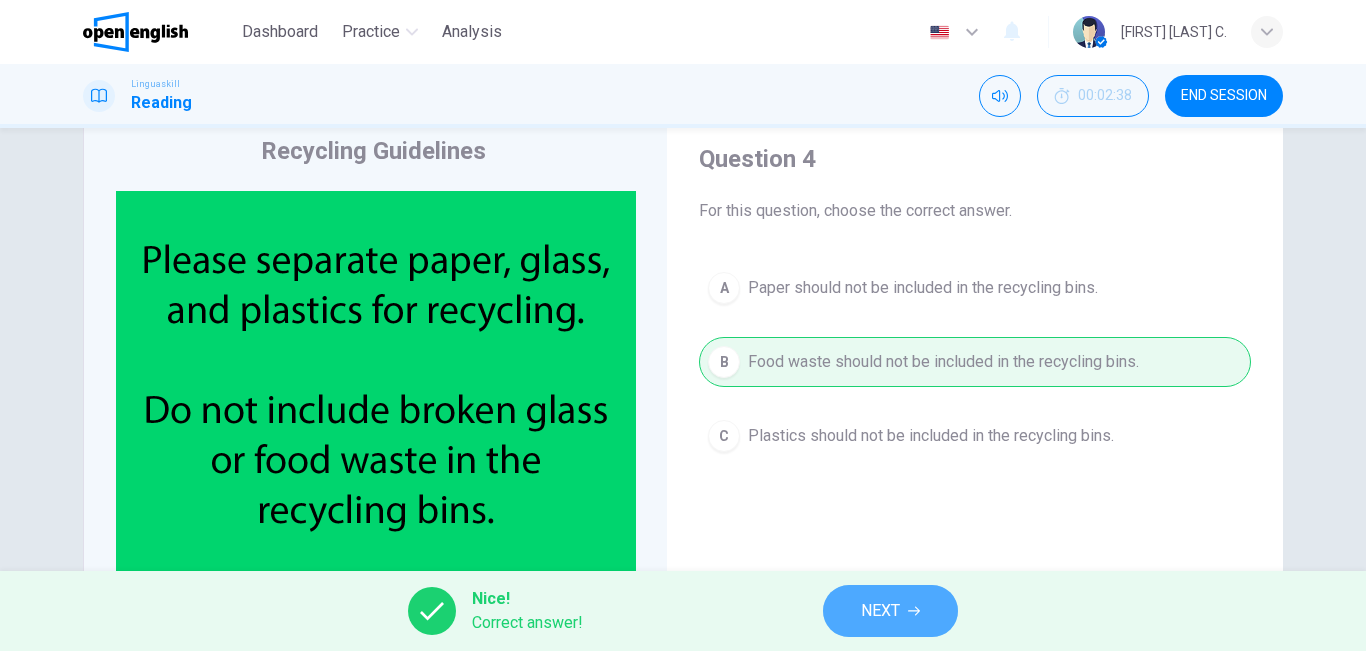 click on "NEXT" at bounding box center (890, 611) 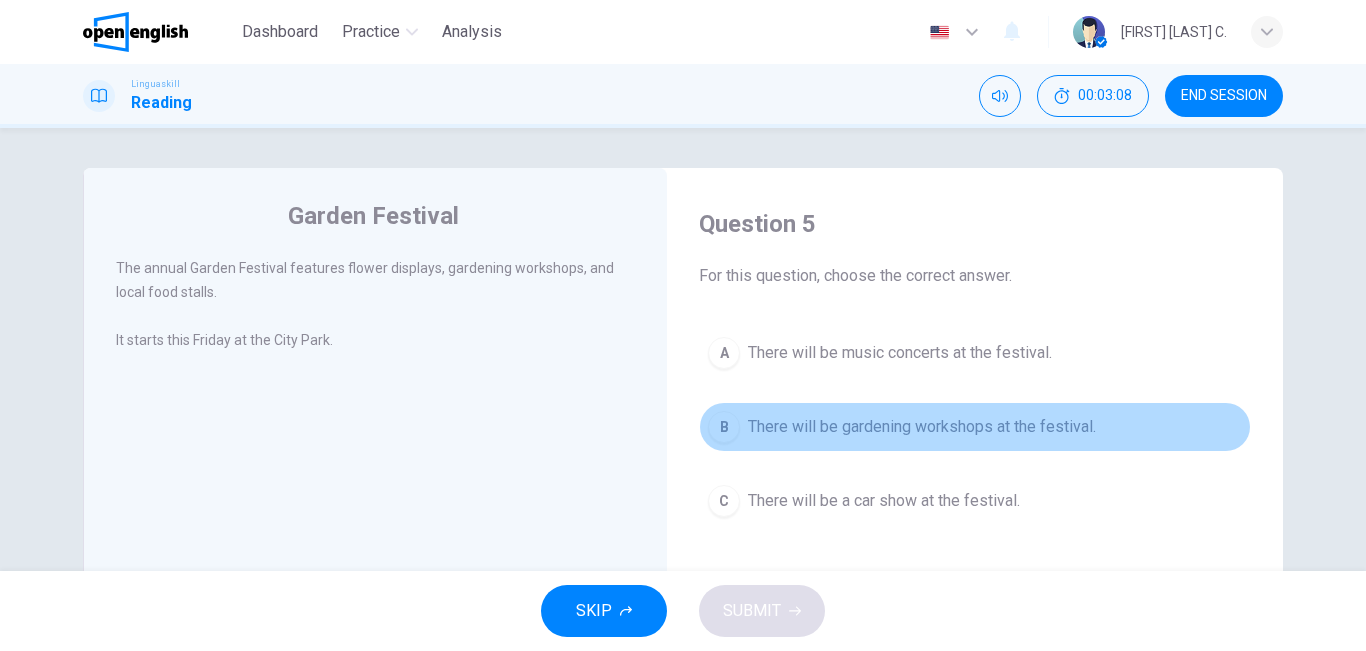 click on "B" at bounding box center [724, 427] 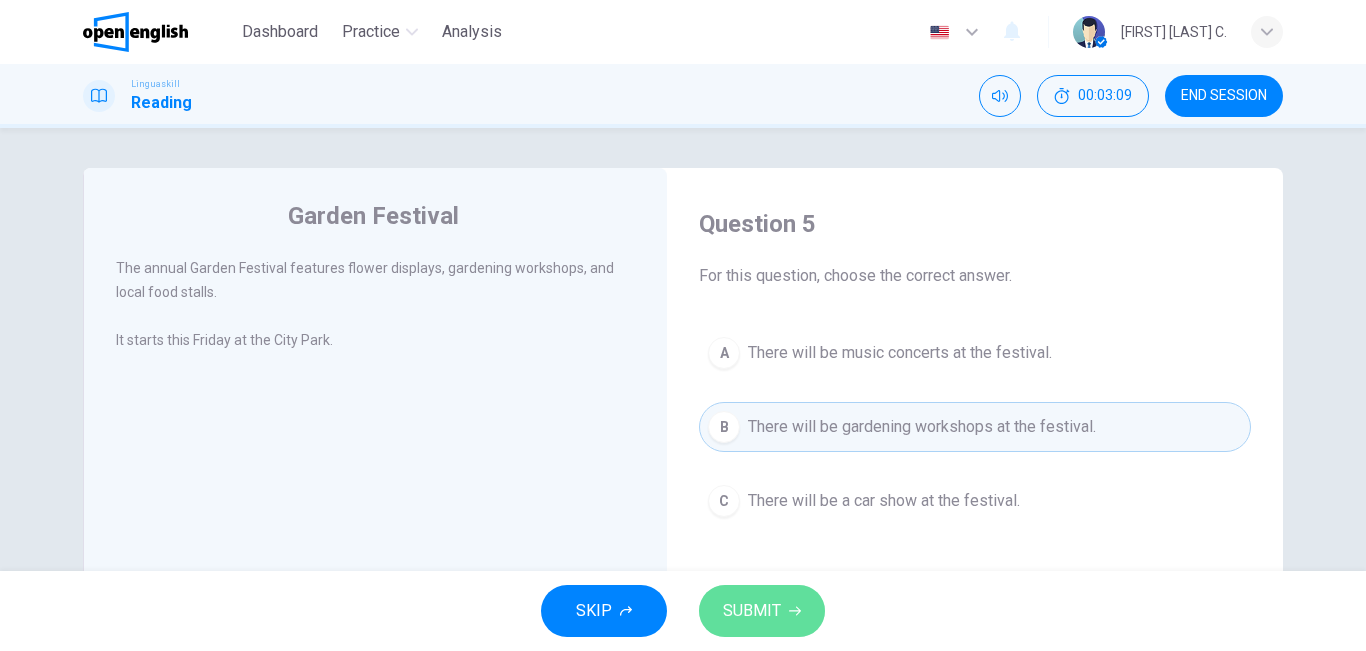 click on "SUBMIT" at bounding box center [752, 611] 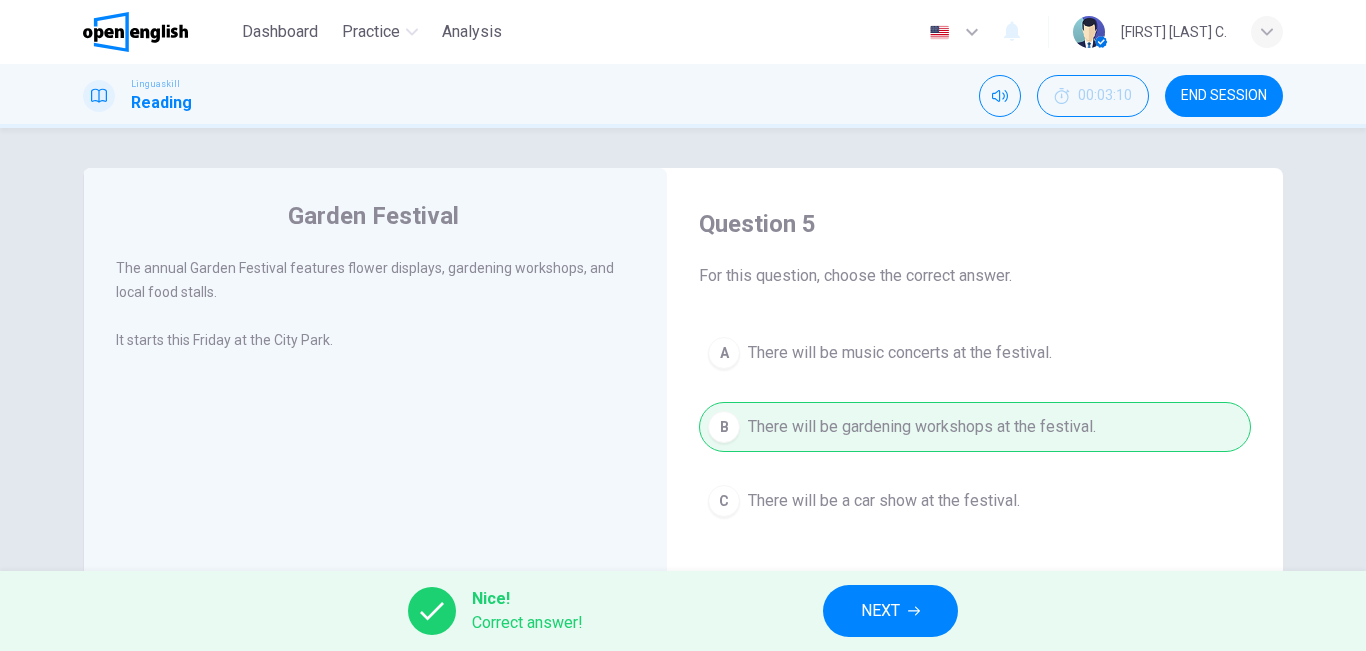 click on "NEXT" at bounding box center [890, 611] 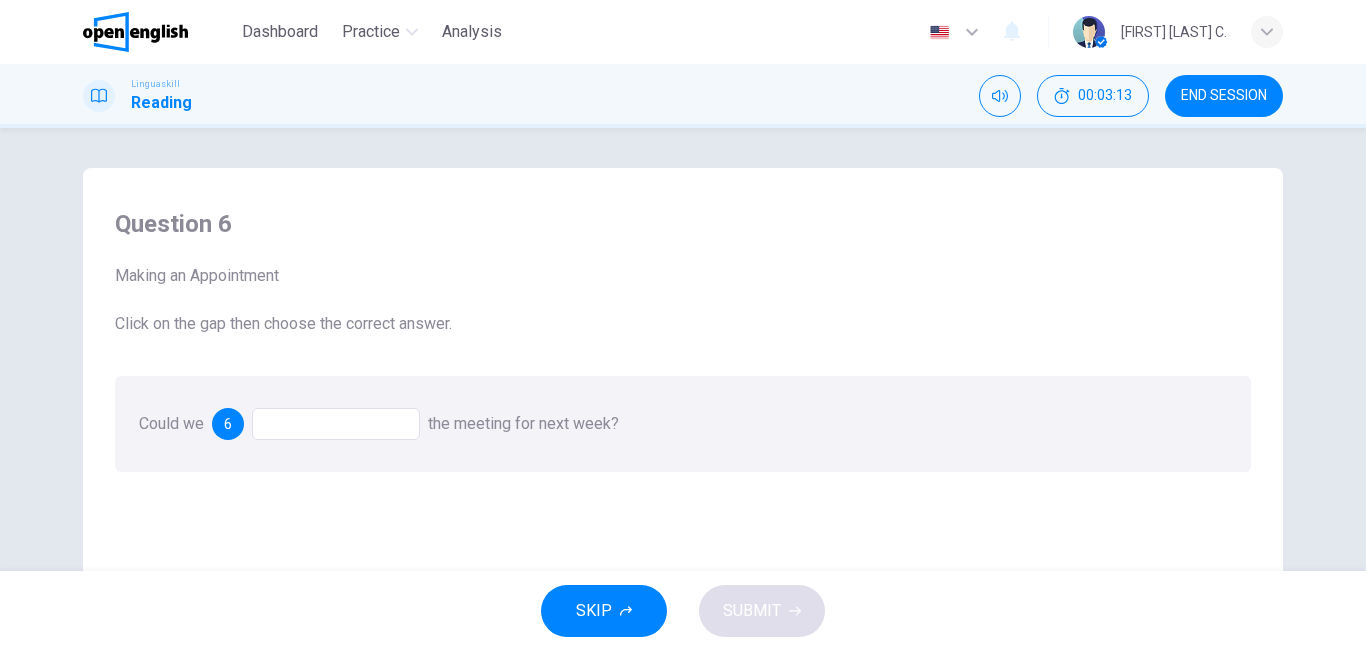 click at bounding box center [336, 424] 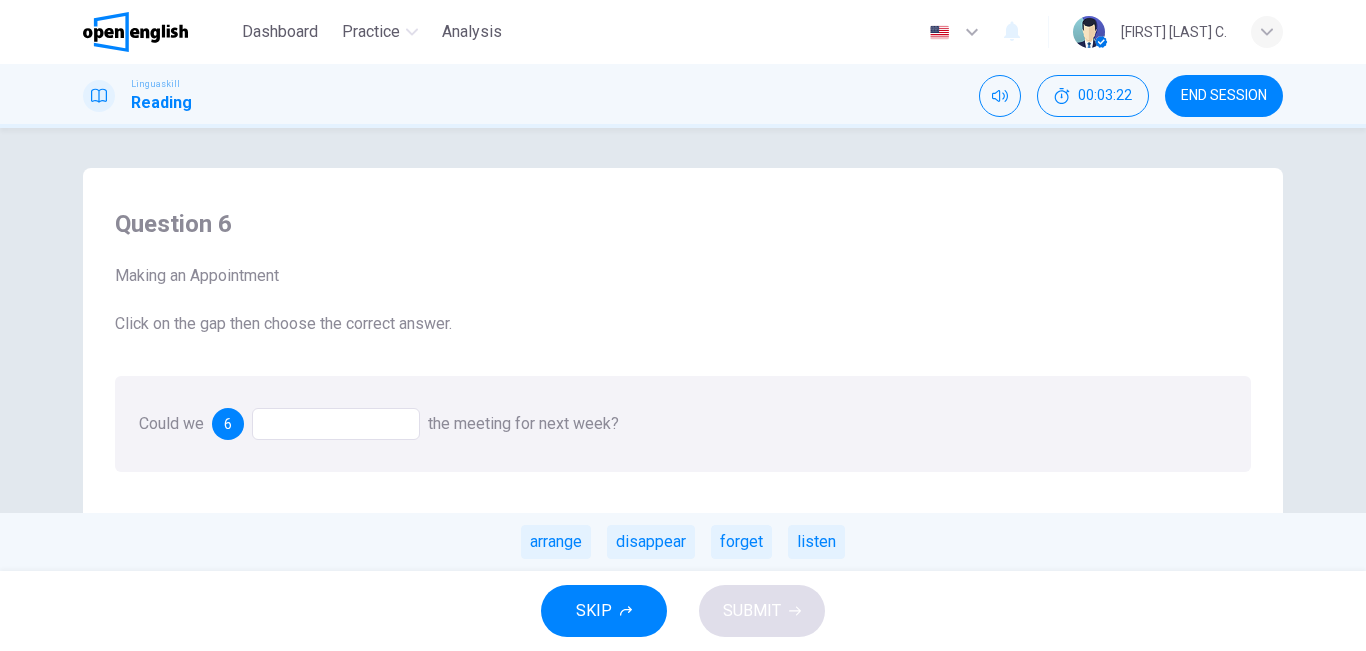 drag, startPoint x: 734, startPoint y: 541, endPoint x: 754, endPoint y: 489, distance: 55.713554 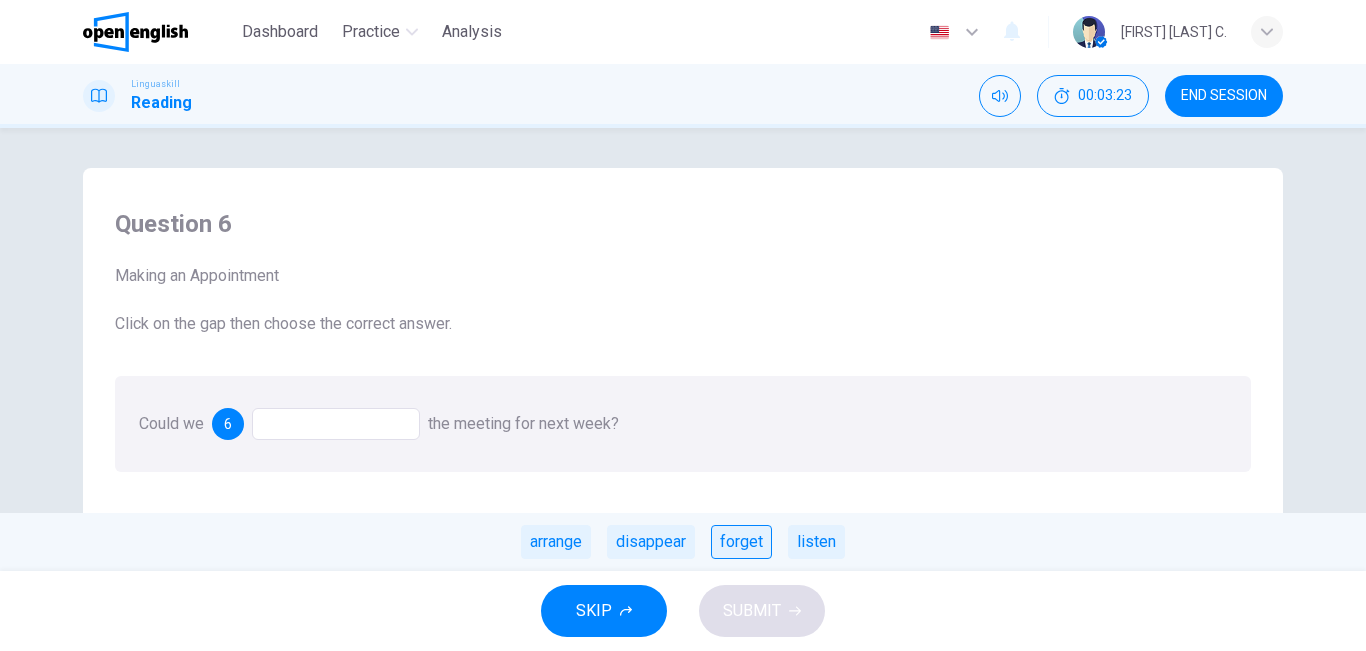 click on "forget" at bounding box center [741, 542] 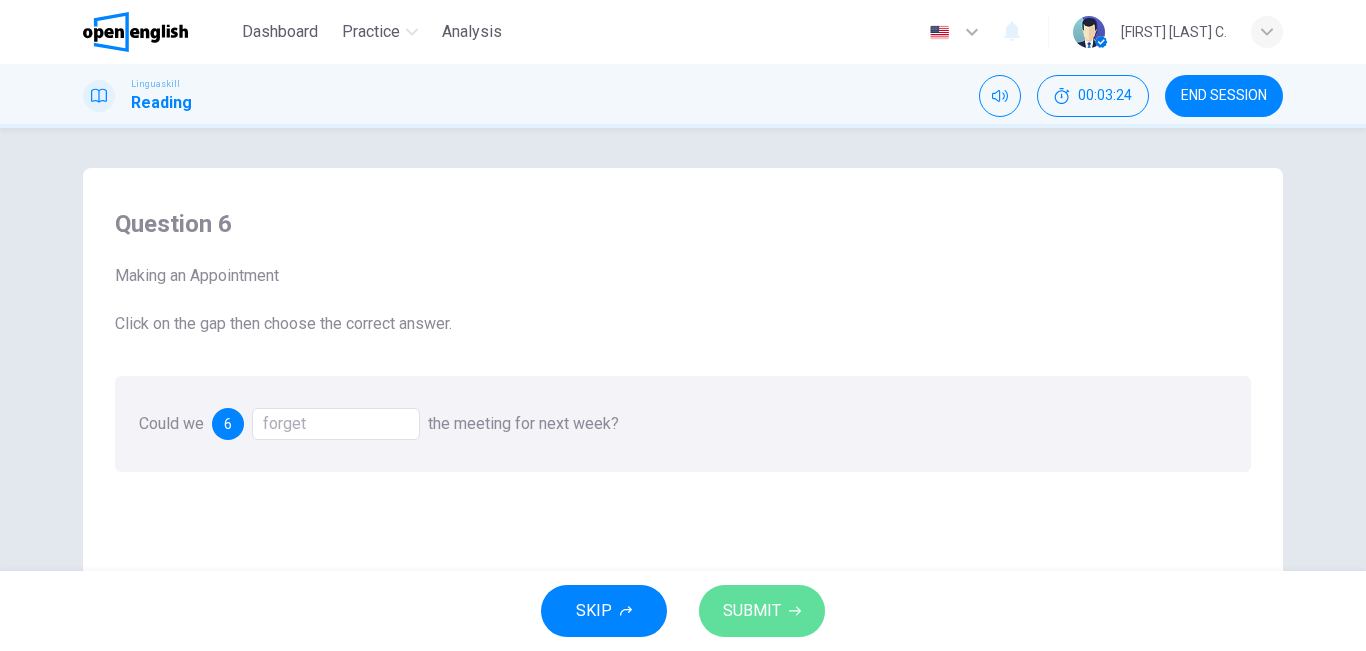 click on "SUBMIT" at bounding box center (752, 611) 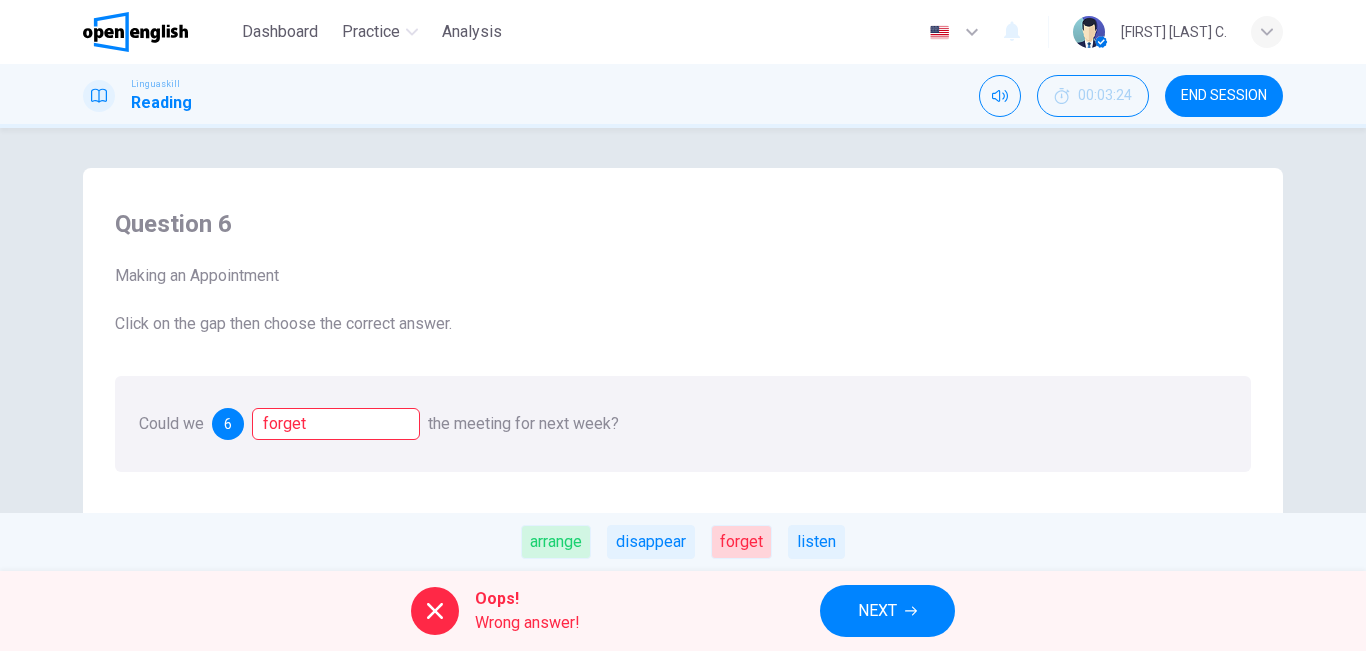 click on "NEXT" at bounding box center [877, 611] 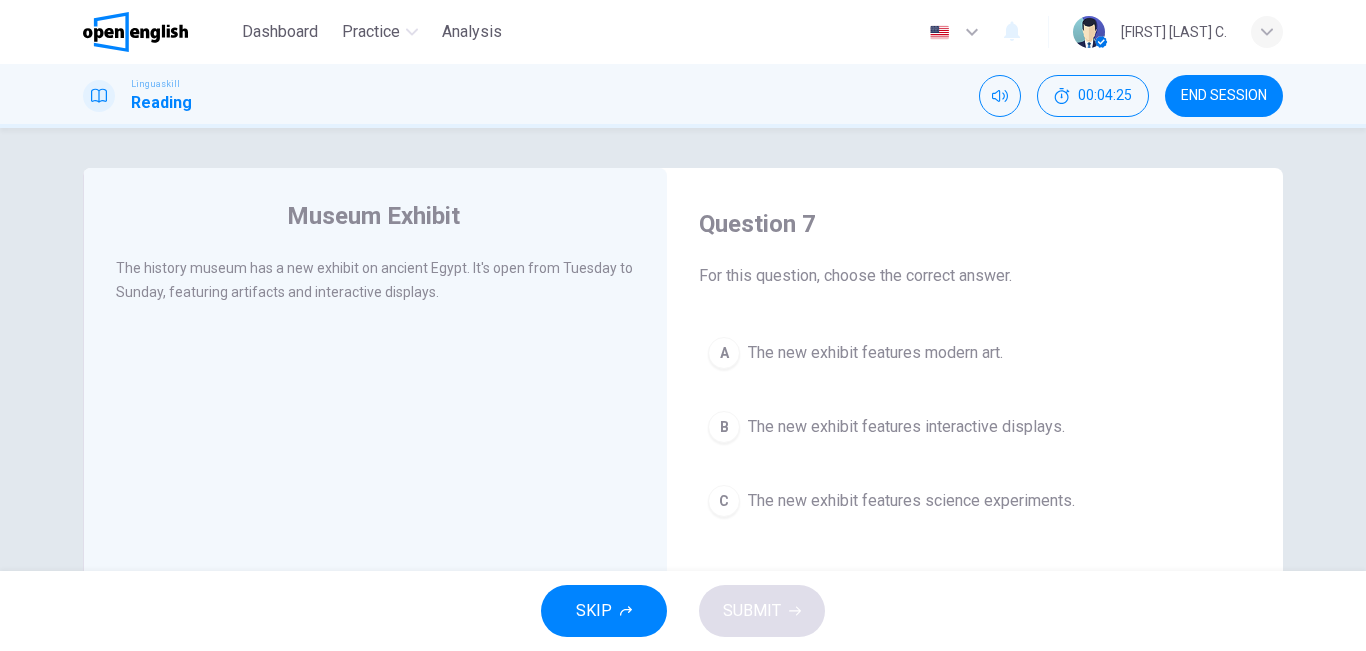 click on "B" at bounding box center (724, 427) 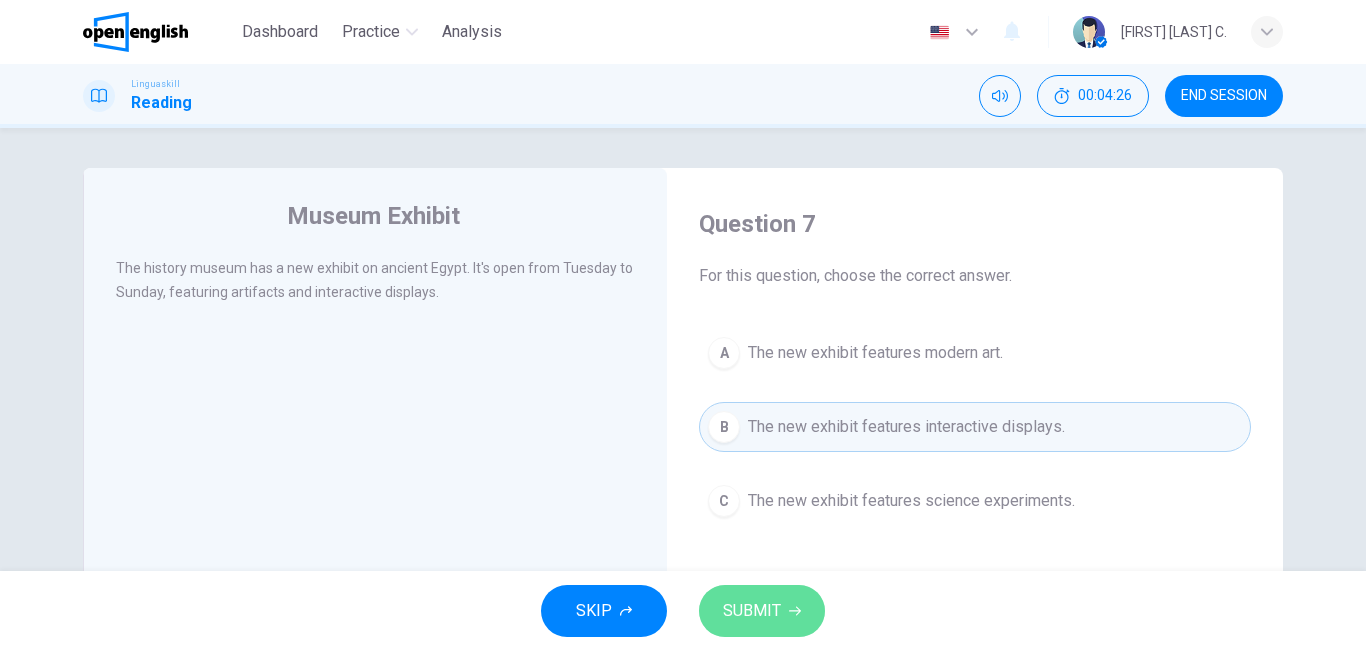 click on "SUBMIT" at bounding box center [752, 611] 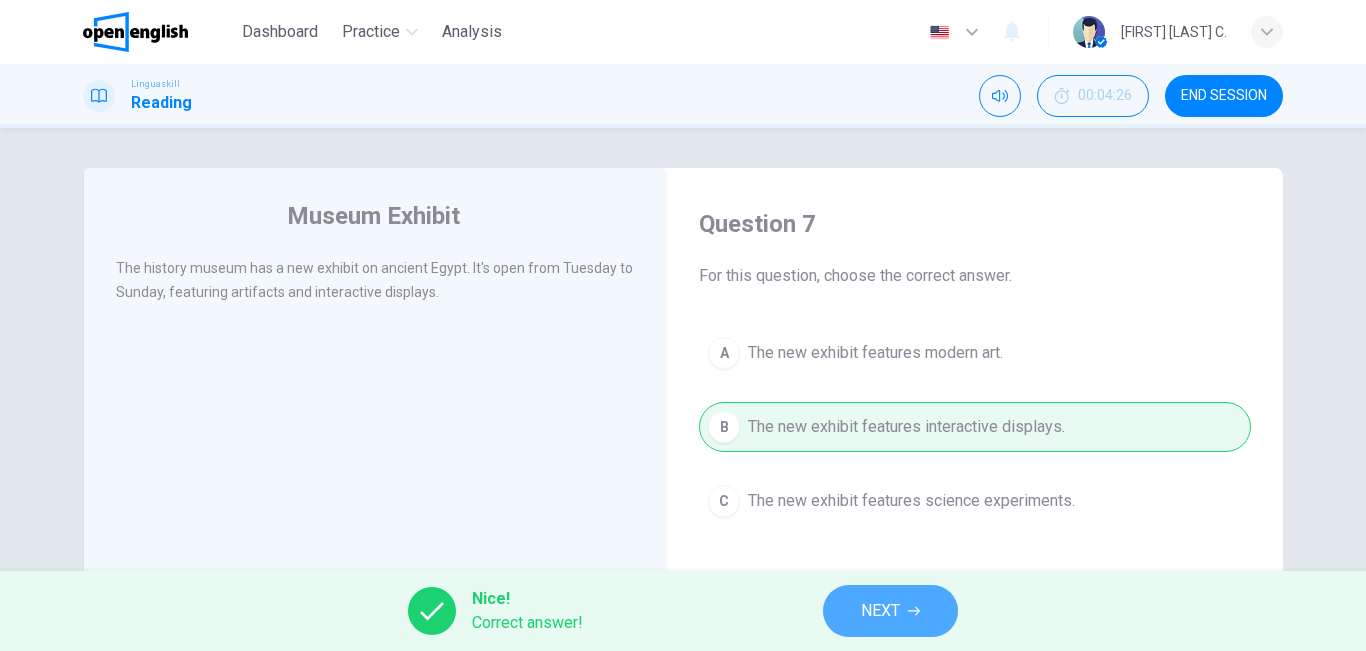 click on "NEXT" at bounding box center (890, 611) 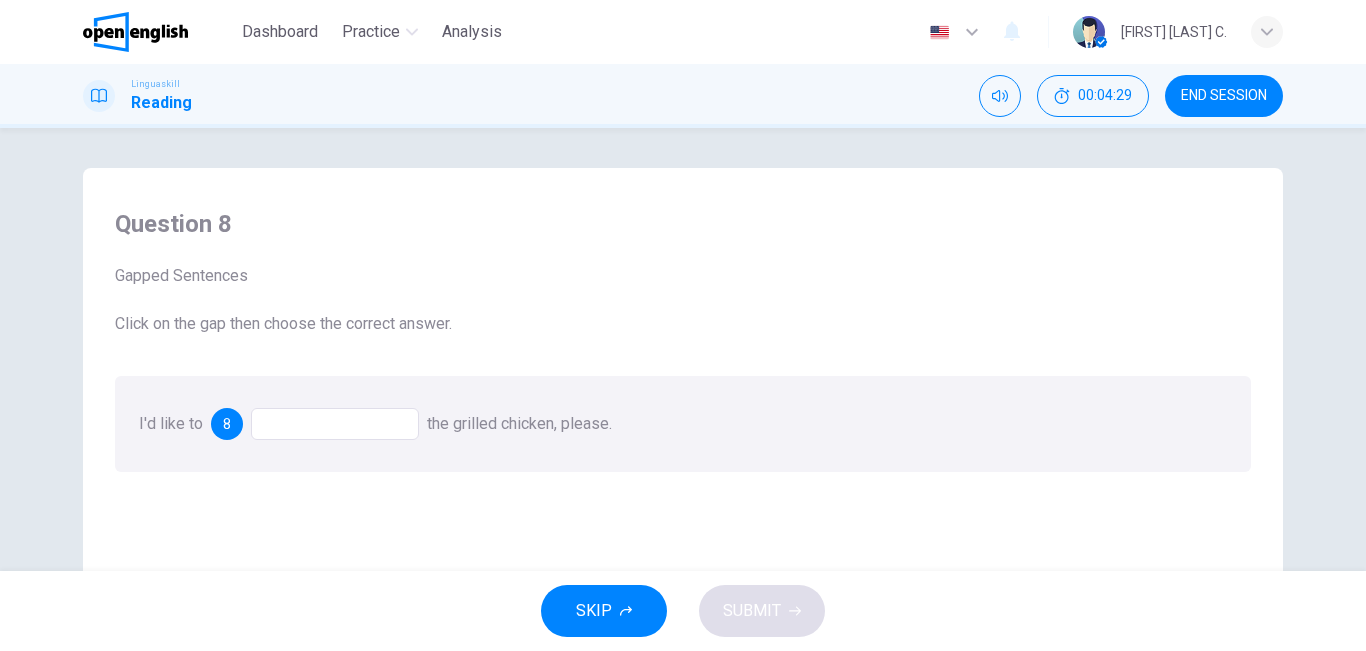 click at bounding box center (335, 424) 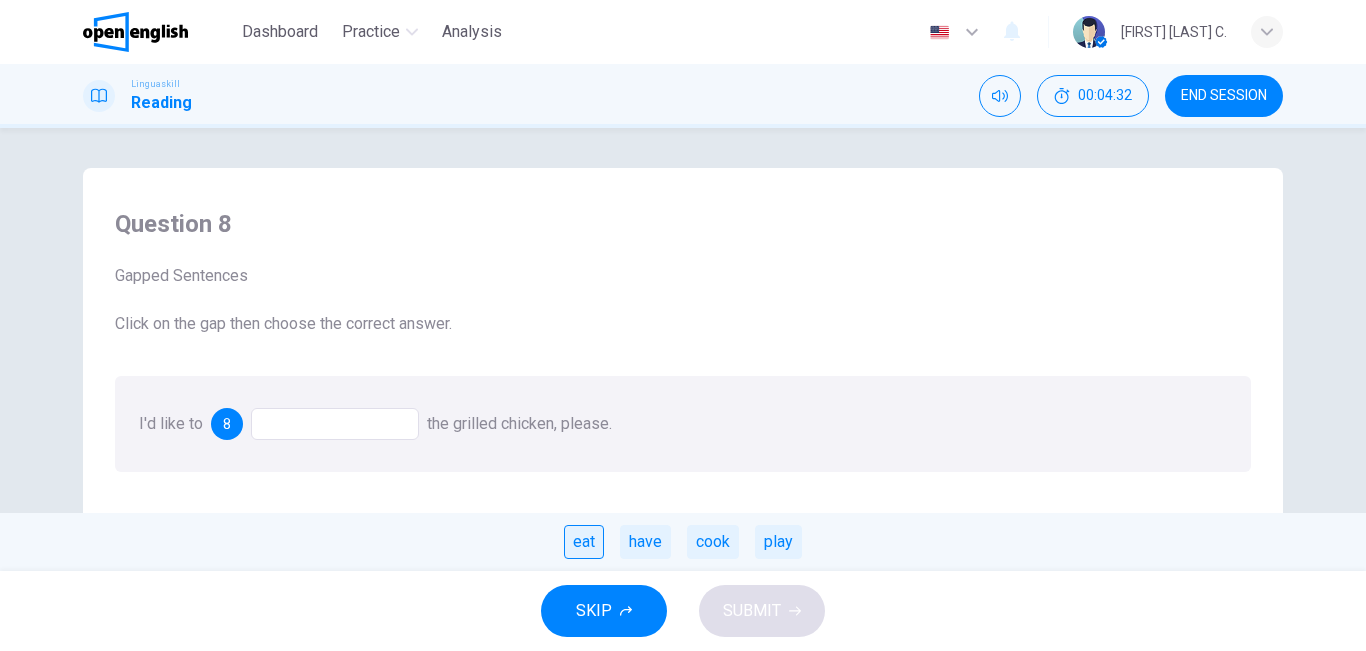 click on "eat" at bounding box center [584, 542] 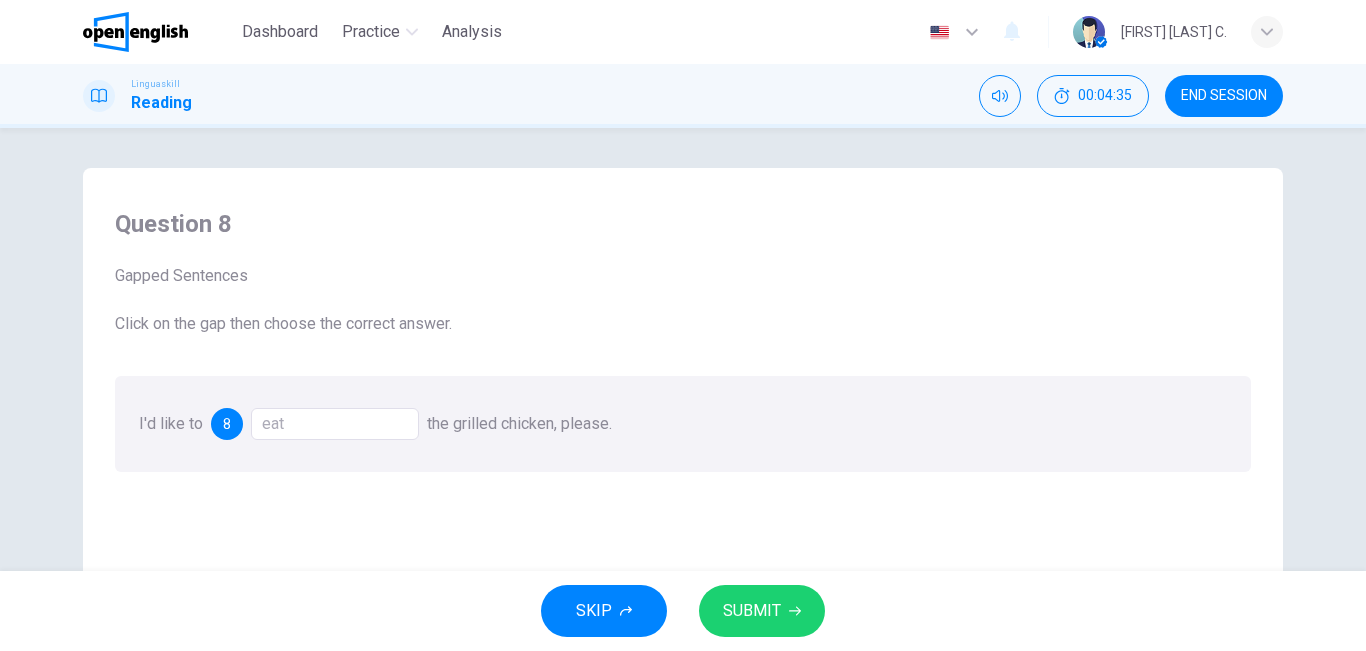 click on "SUBMIT" at bounding box center [752, 611] 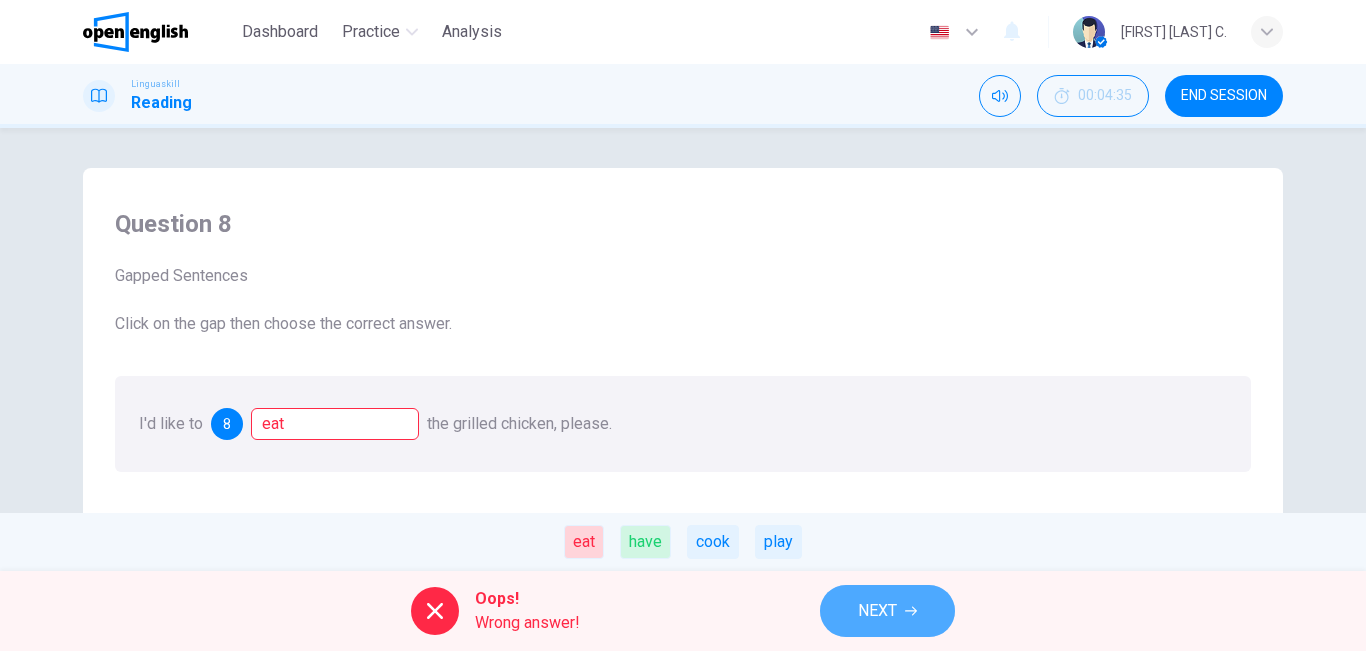 click on "NEXT" at bounding box center [887, 611] 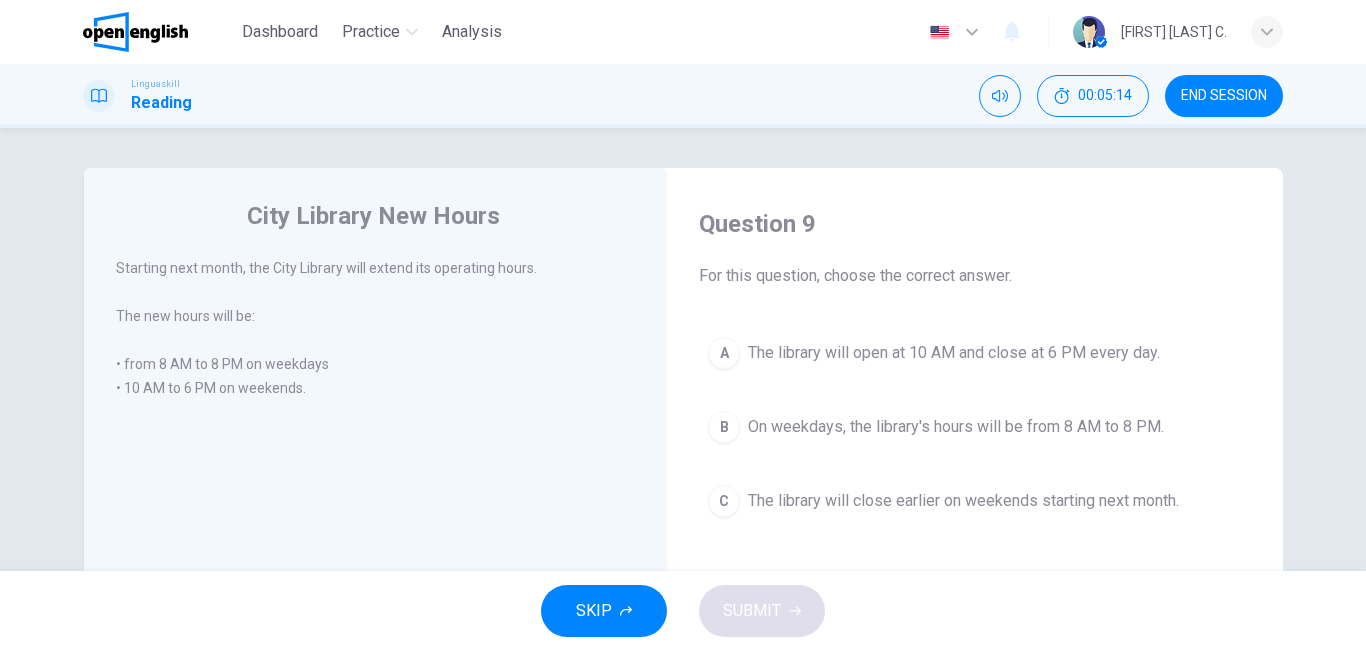 click 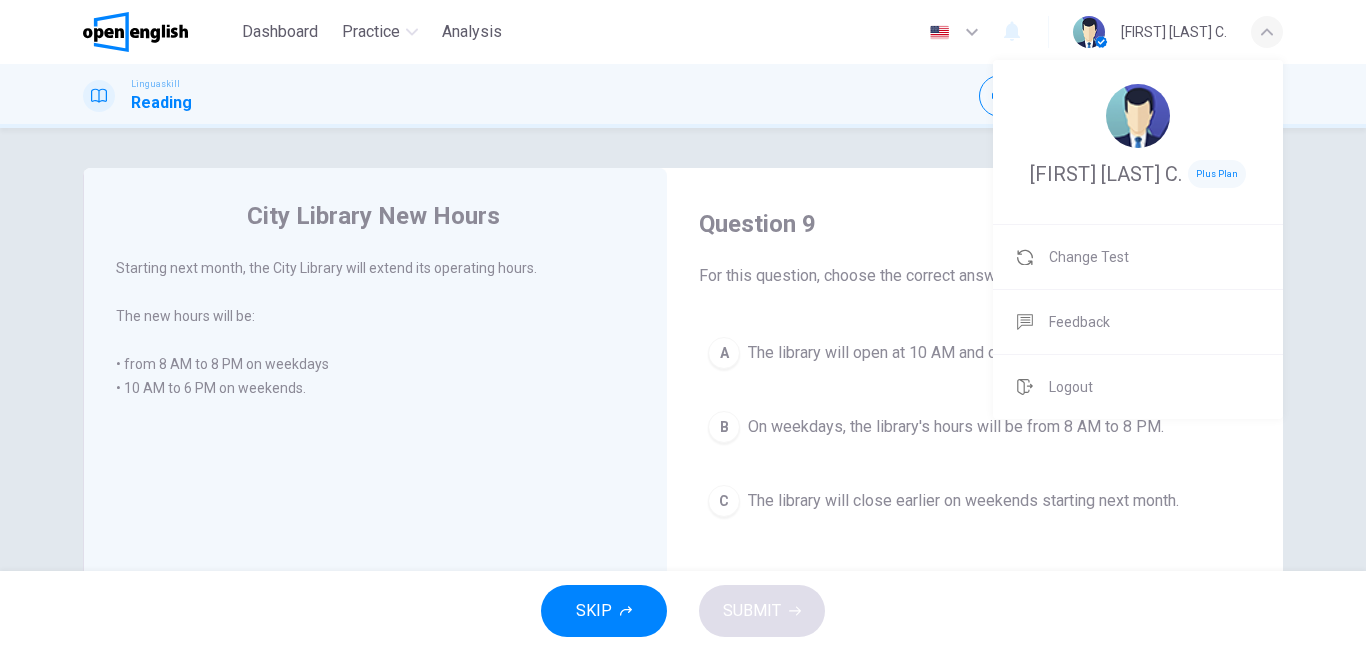 click at bounding box center (683, 325) 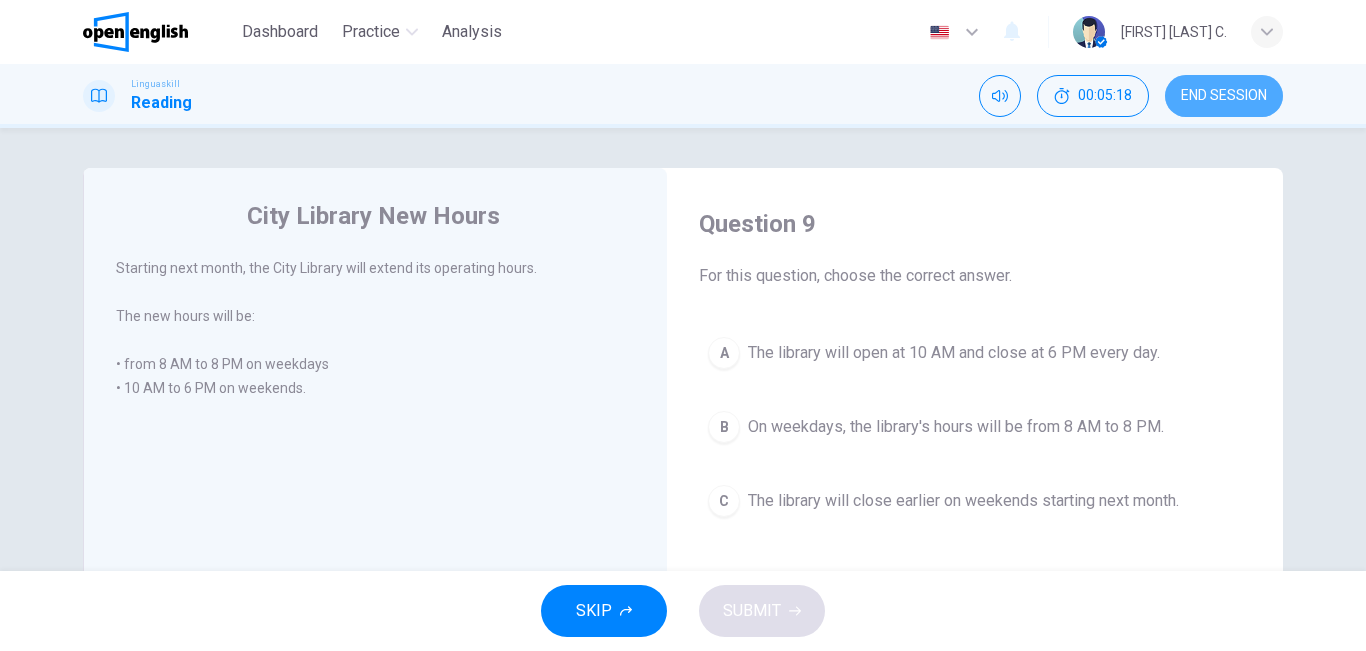 click on "END SESSION" at bounding box center [1224, 96] 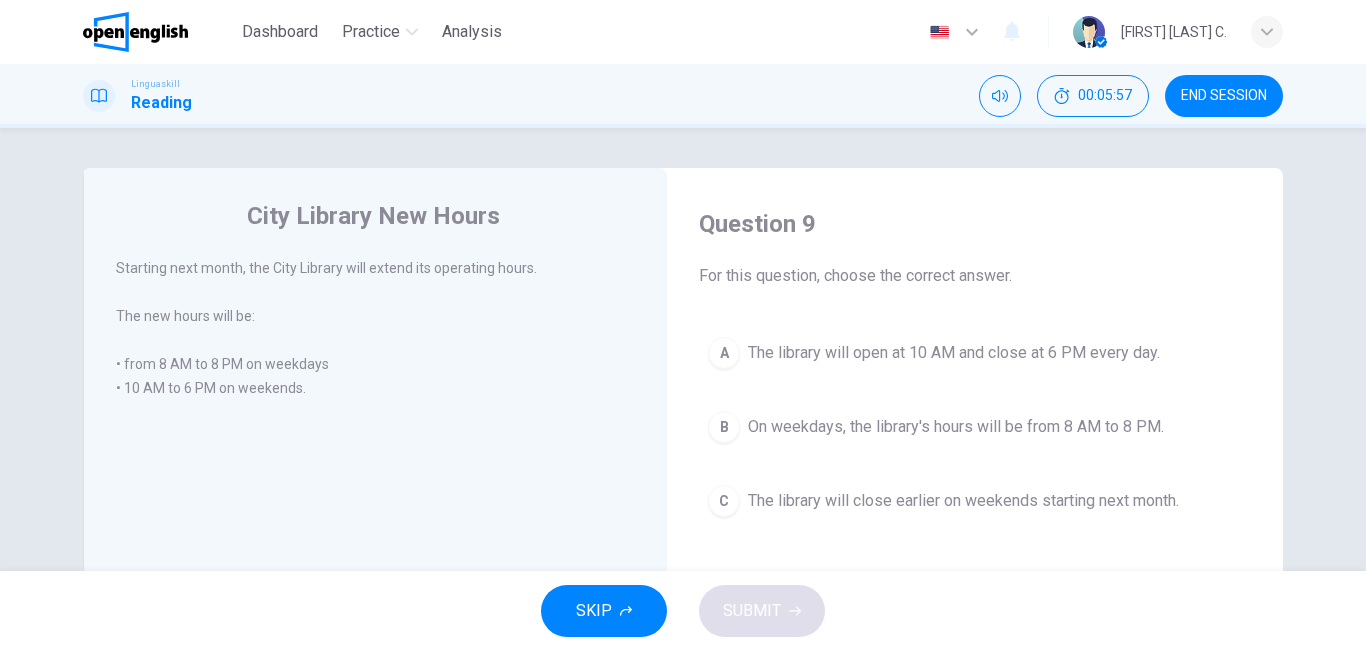 click on "B" at bounding box center (724, 427) 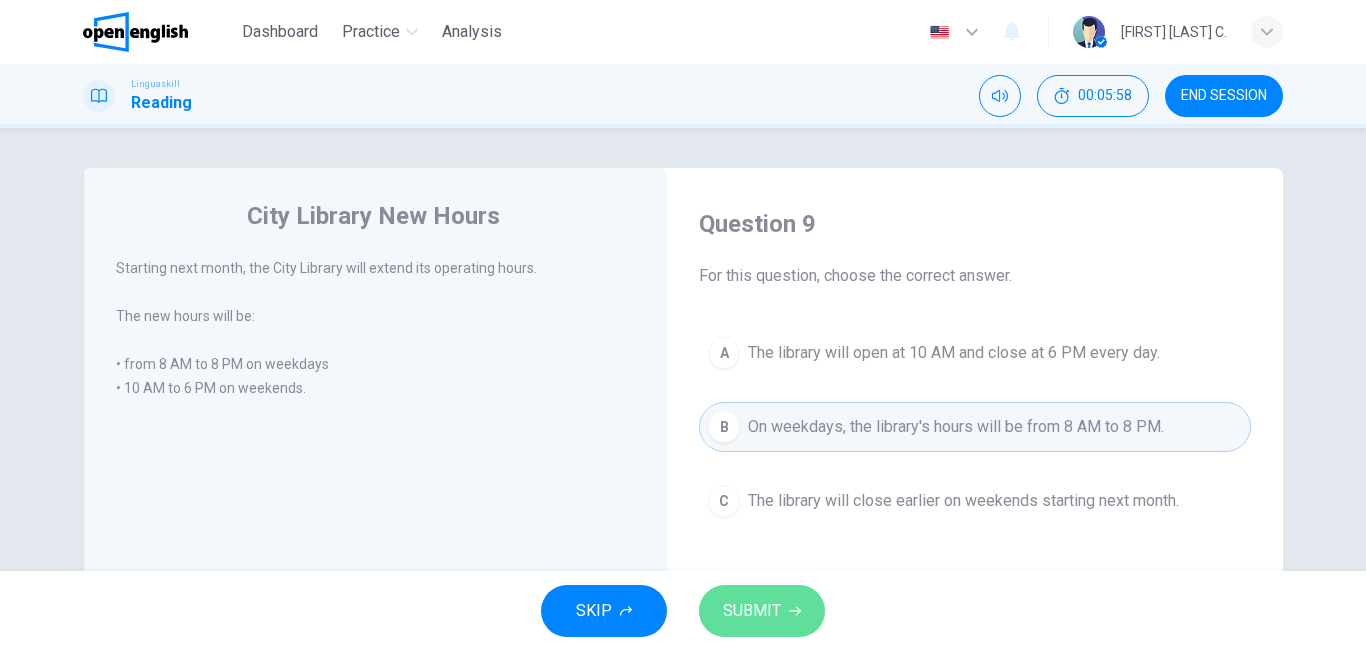 click on "SUBMIT" at bounding box center (762, 611) 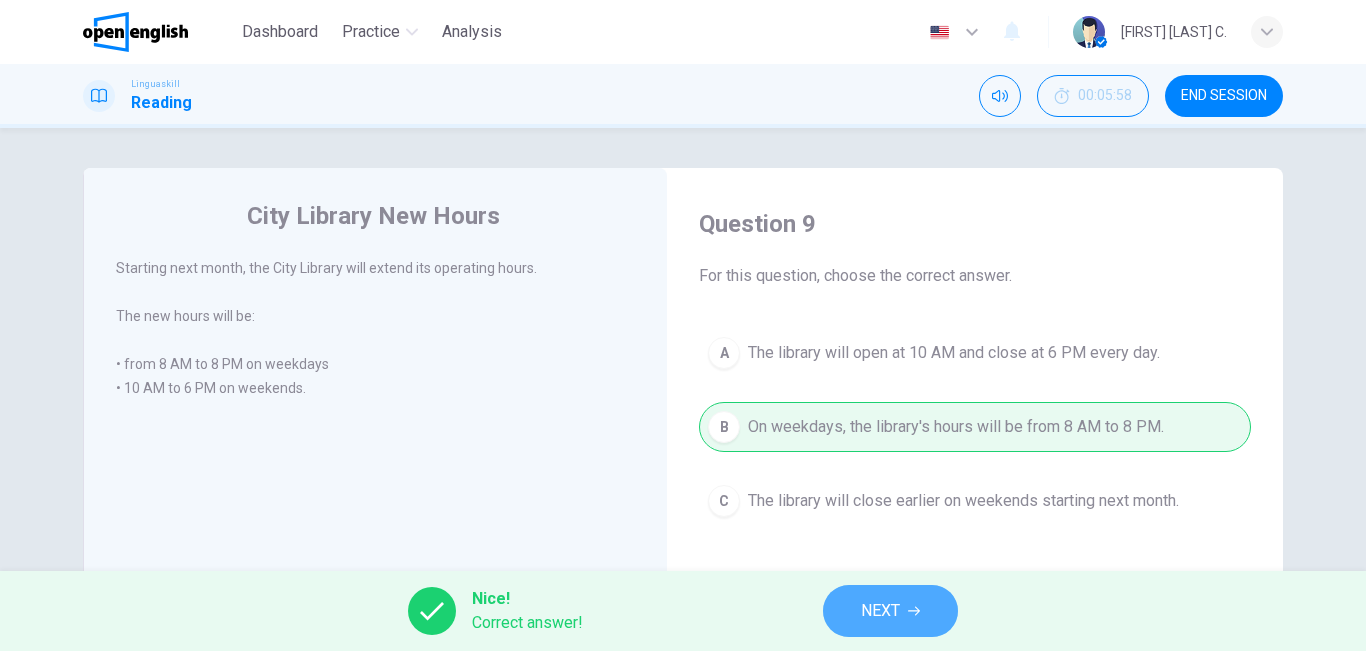 click on "NEXT" at bounding box center (890, 611) 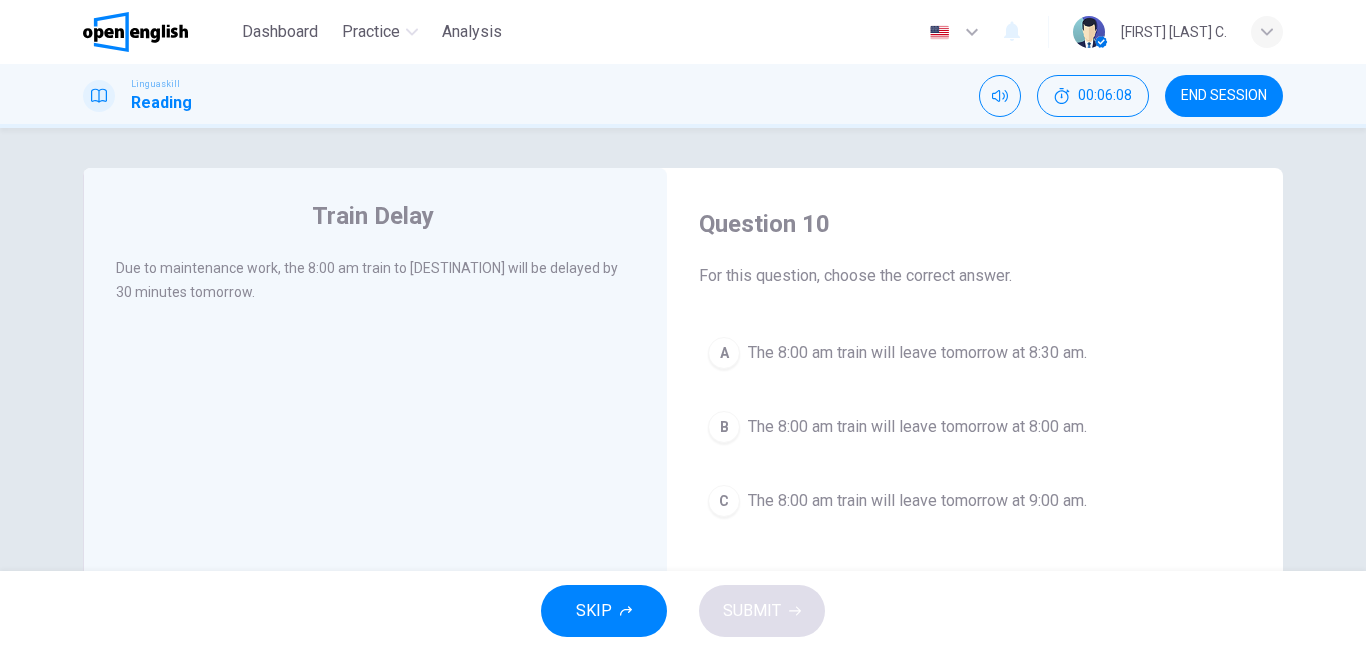 click on "Train Delay Due to maintenance work, the 8:00 am train to [DESTINATION] will be delayed by 30 minutes tomorrow." at bounding box center (375, 515) 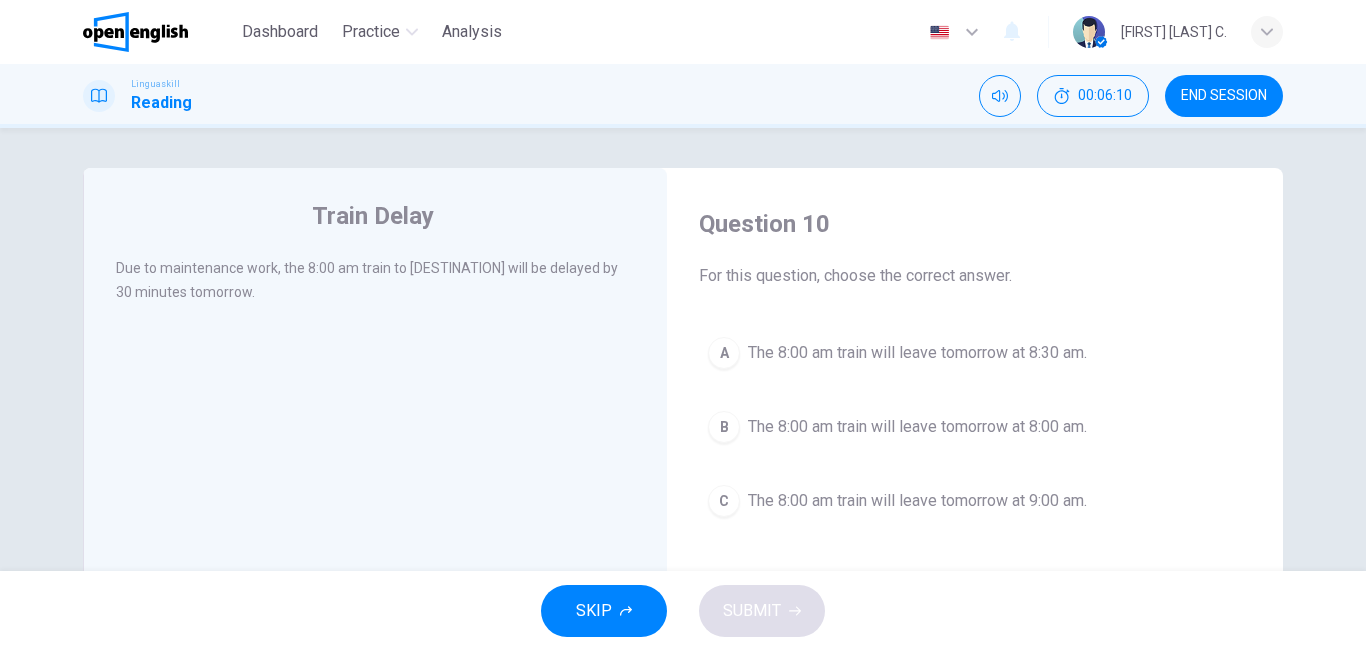 click on "Train Delay Due to maintenance work, the 8:00 am train to [DESTINATION] will be delayed by 30 minutes tomorrow." at bounding box center [375, 515] 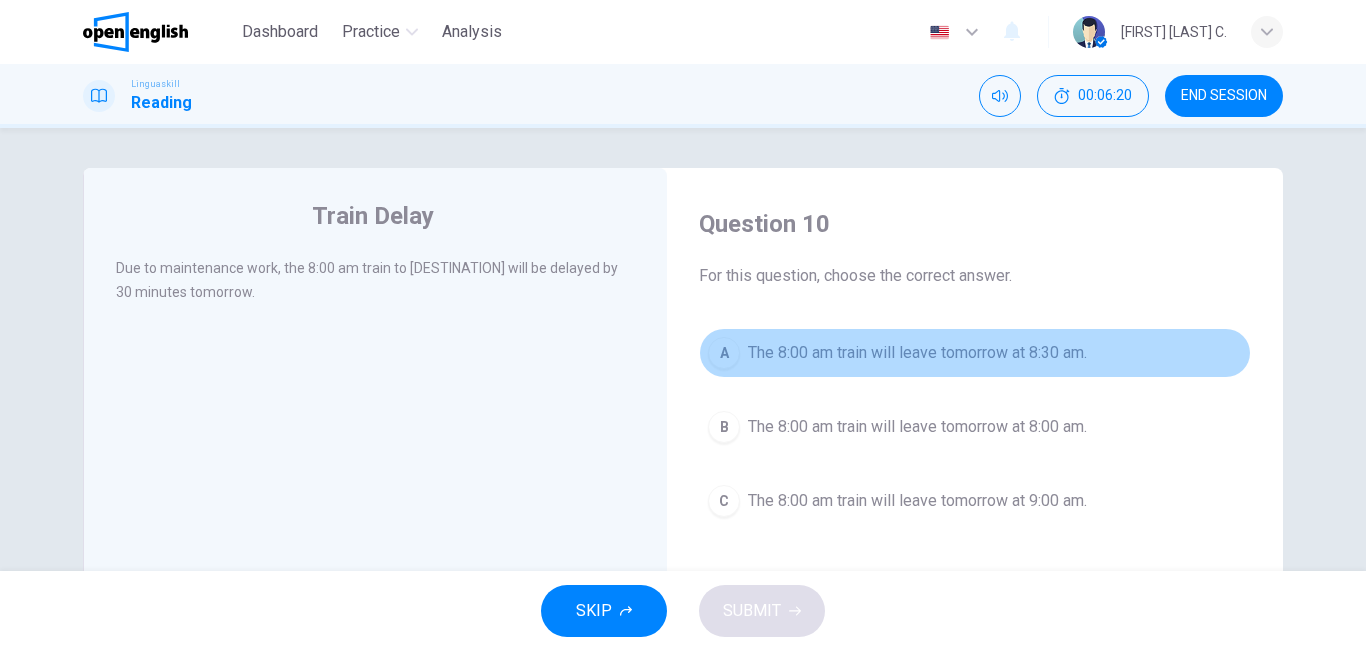 click on "A The 8:00 am train will leave tomorrow at 8:30 am." at bounding box center [975, 353] 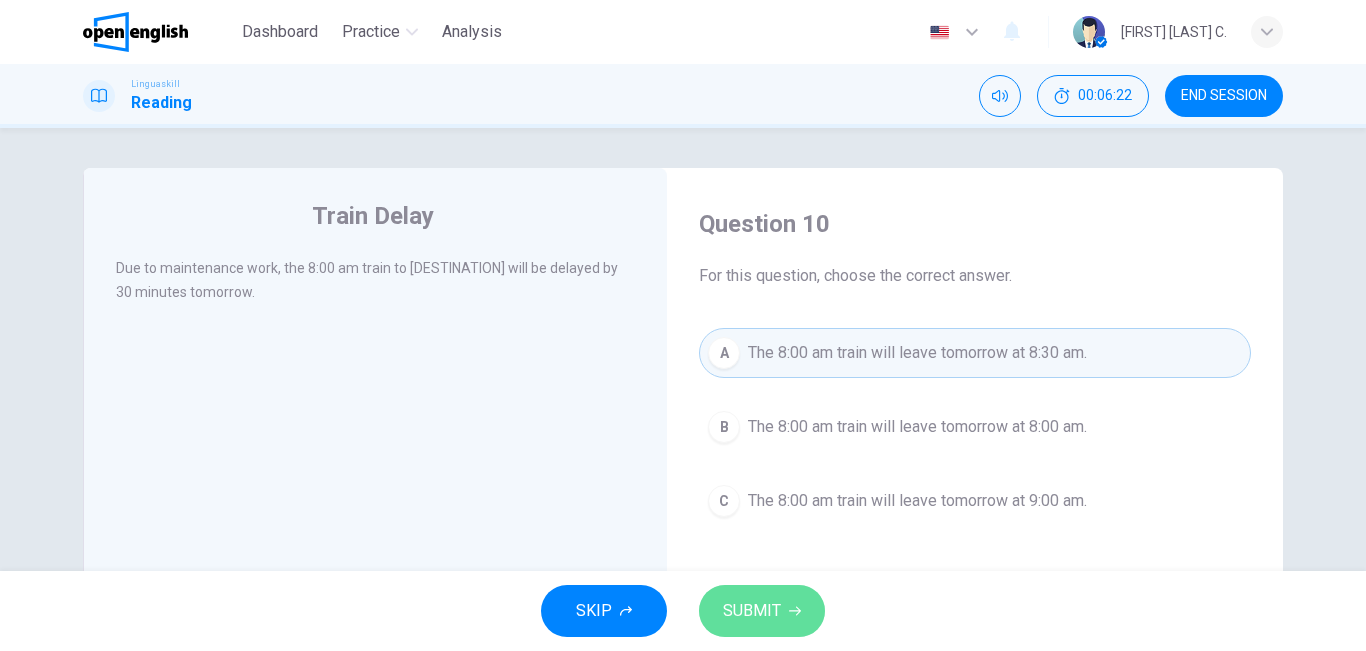 click on "SUBMIT" at bounding box center (762, 611) 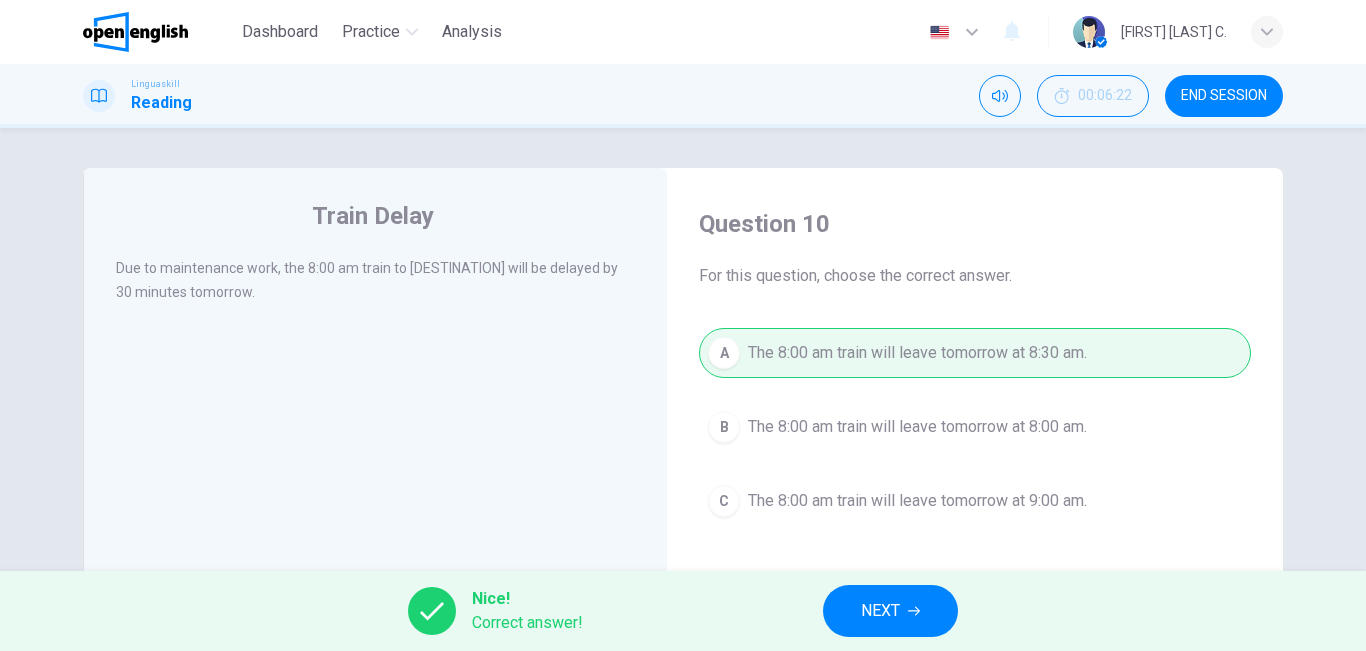 click on "NEXT" at bounding box center [890, 611] 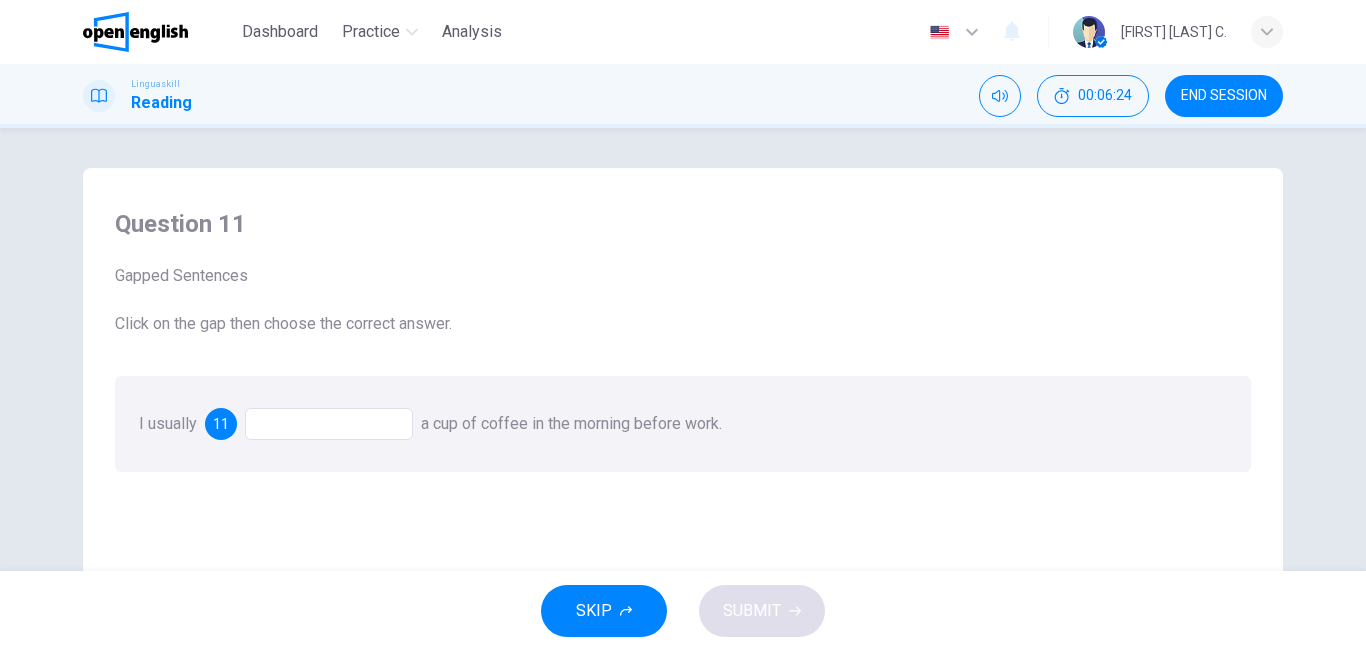 click at bounding box center (329, 424) 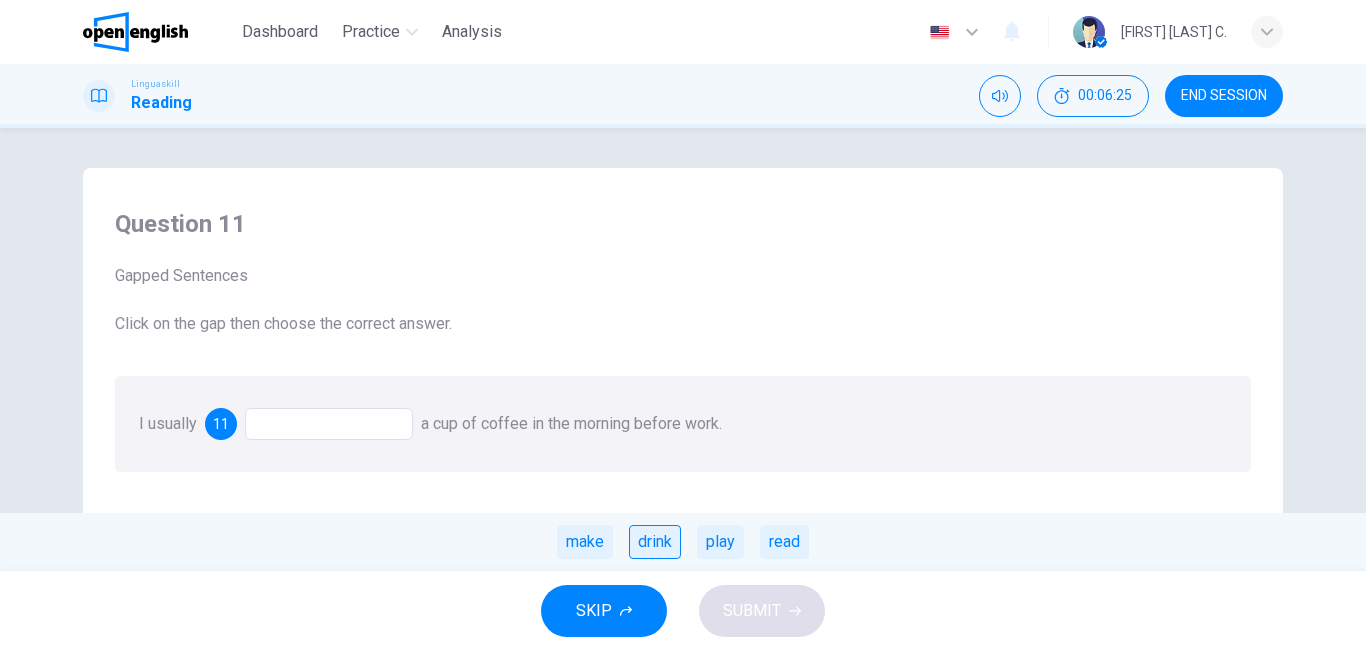 click on "drink" at bounding box center (655, 542) 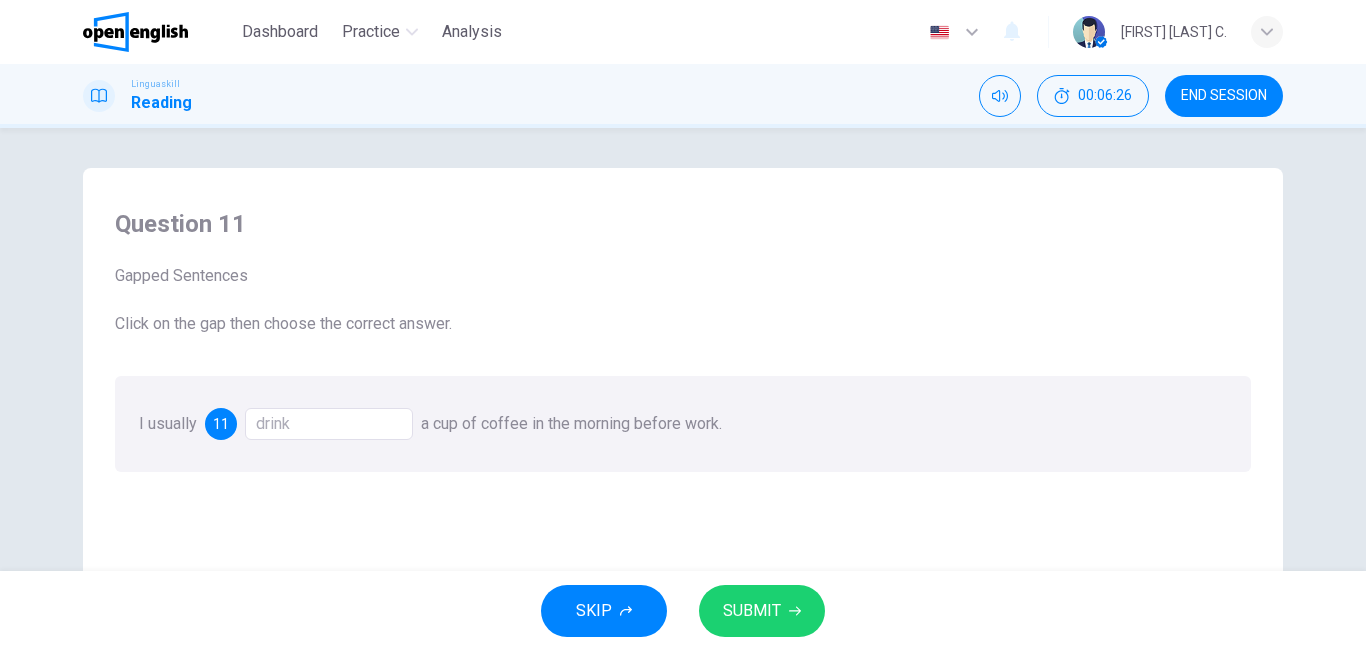 click on "SUBMIT" at bounding box center [752, 611] 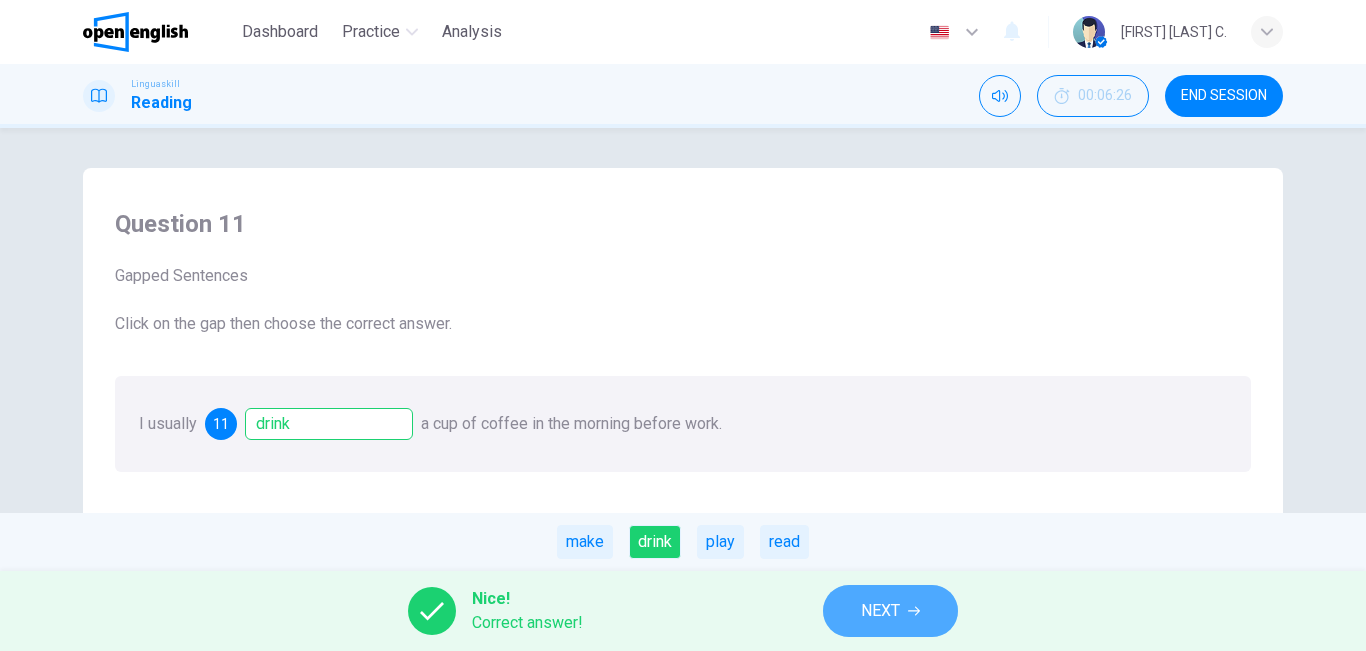 click on "NEXT" at bounding box center (890, 611) 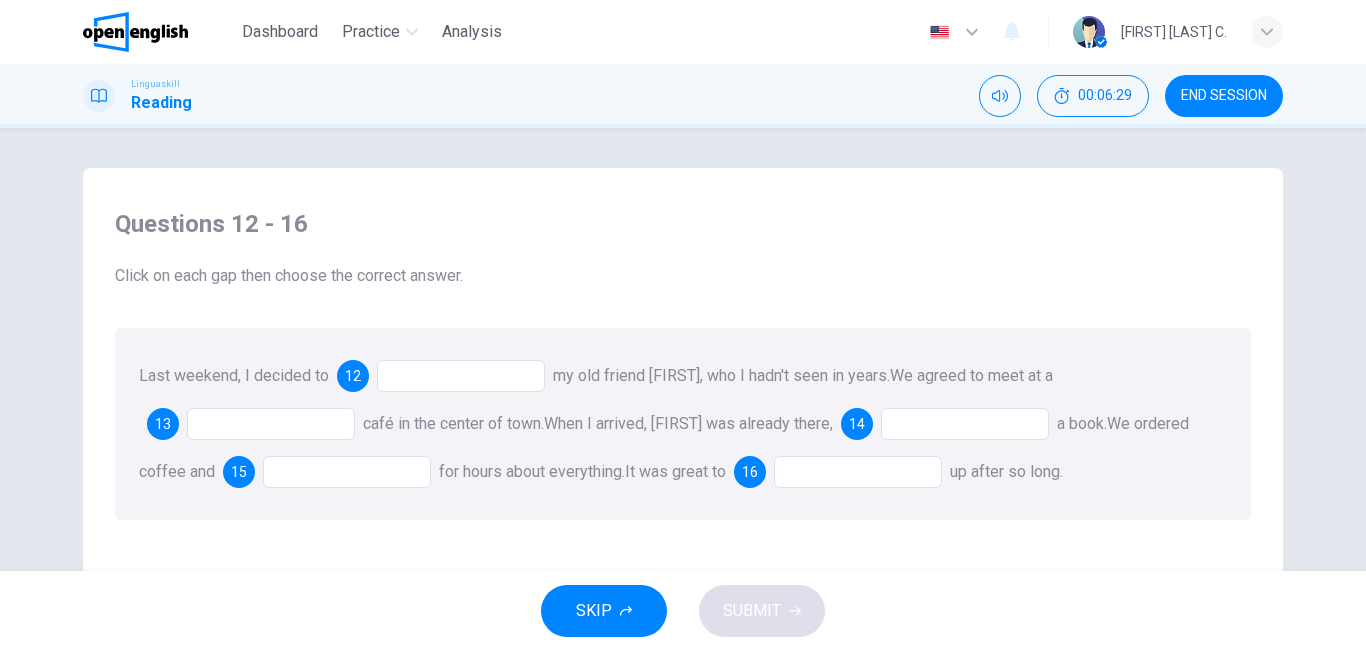 click at bounding box center (461, 376) 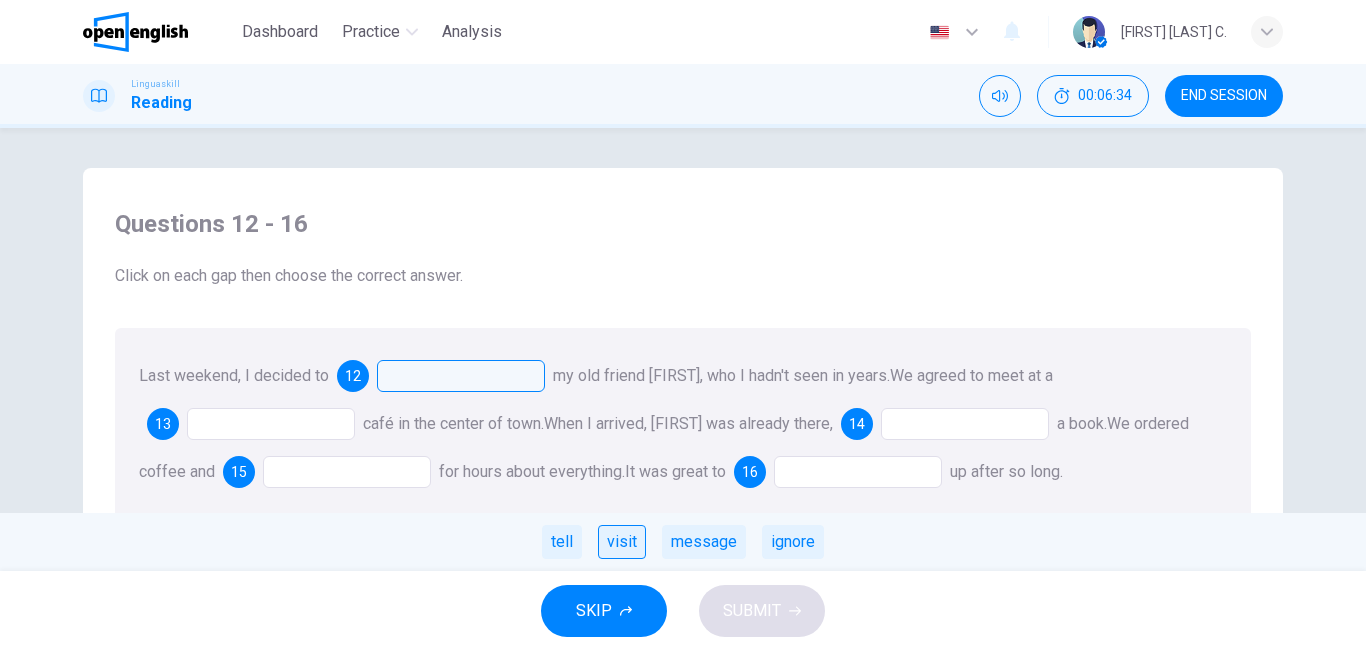 click on "visit" at bounding box center [622, 542] 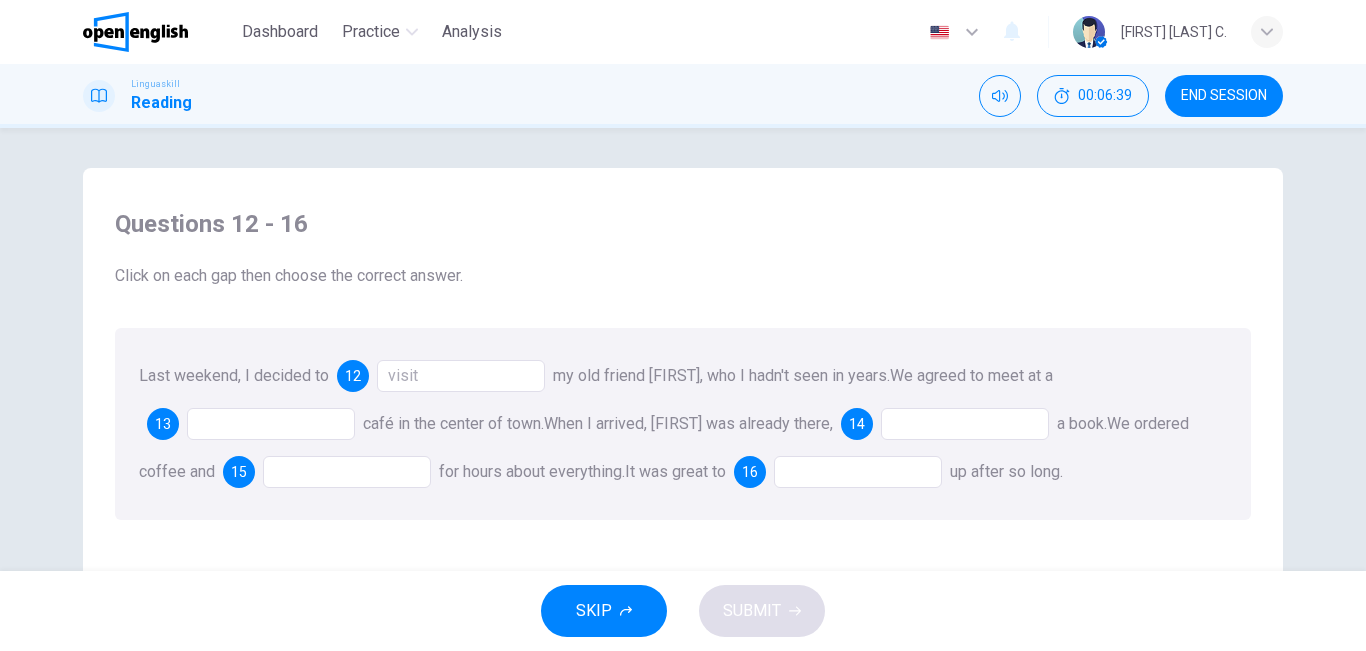 click at bounding box center (271, 424) 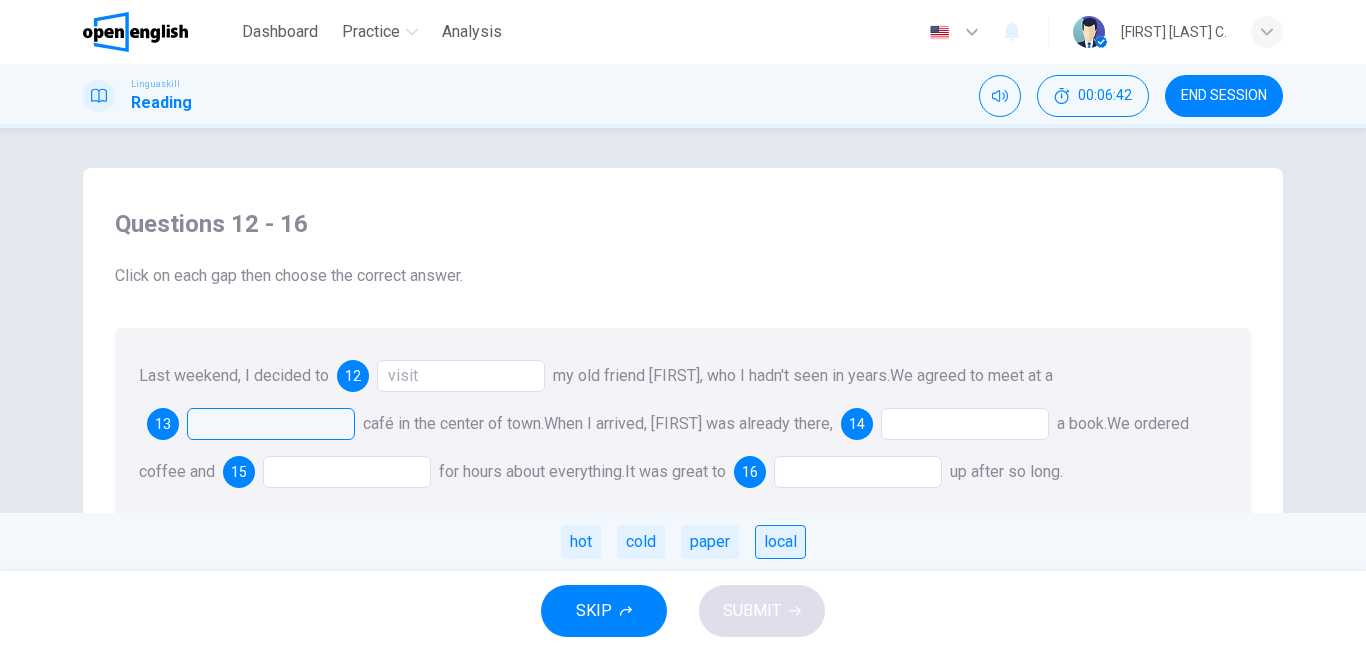 click on "local" at bounding box center [780, 542] 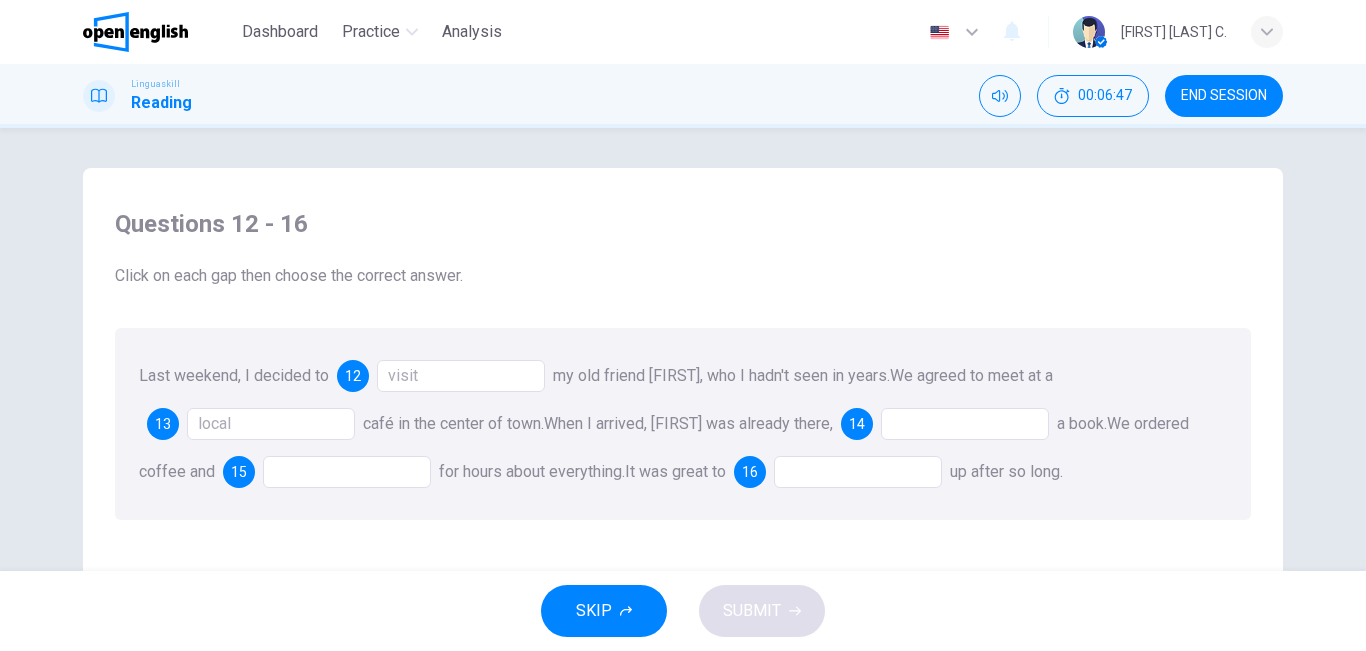 click on "local" at bounding box center (271, 424) 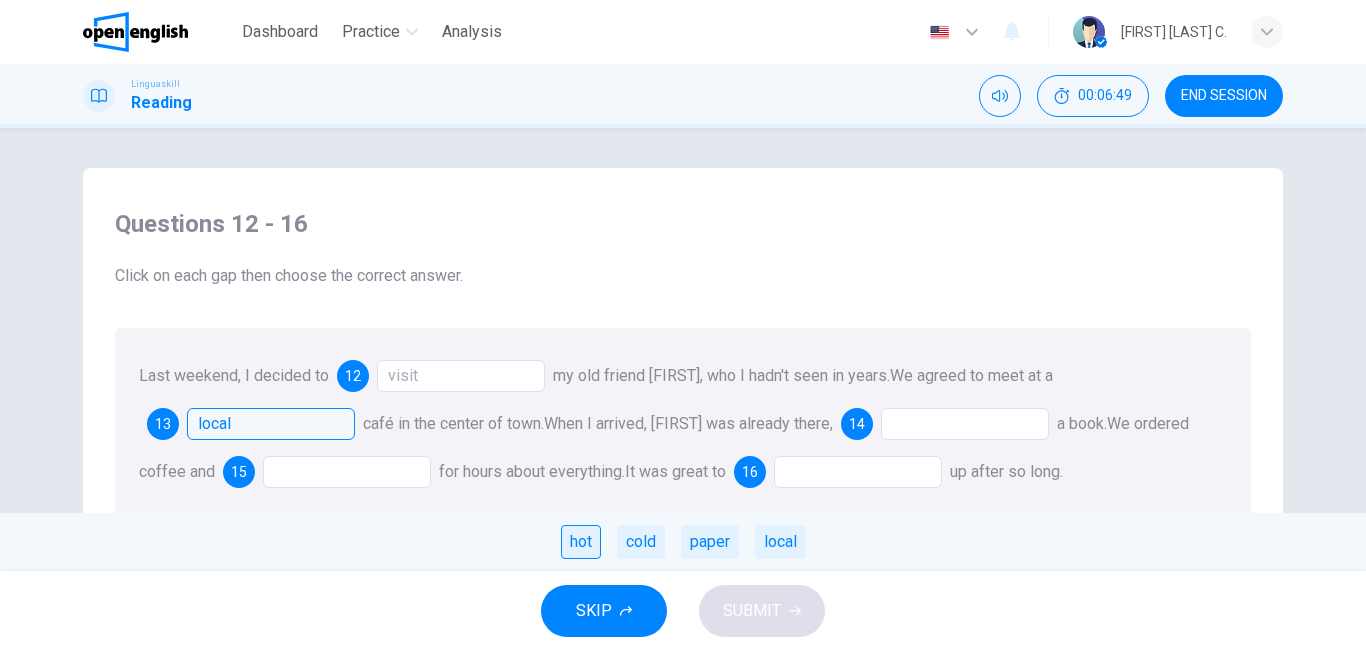 click on "hot" at bounding box center [581, 542] 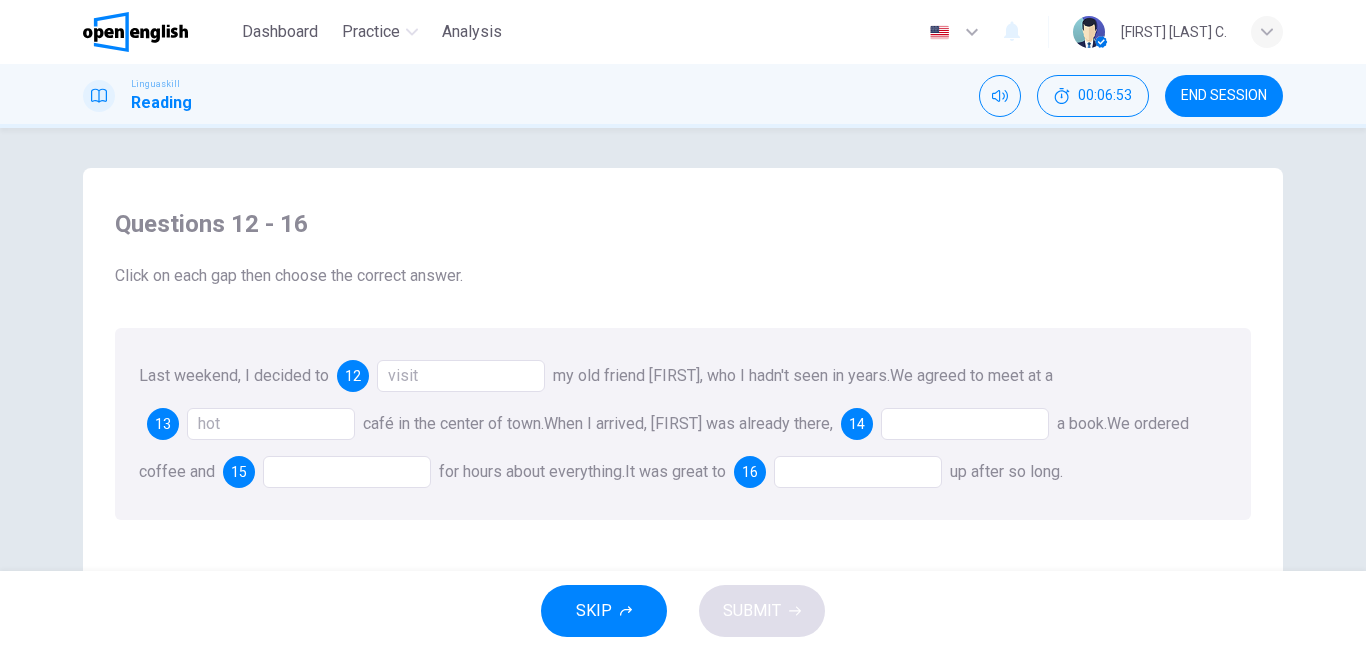 click at bounding box center (965, 424) 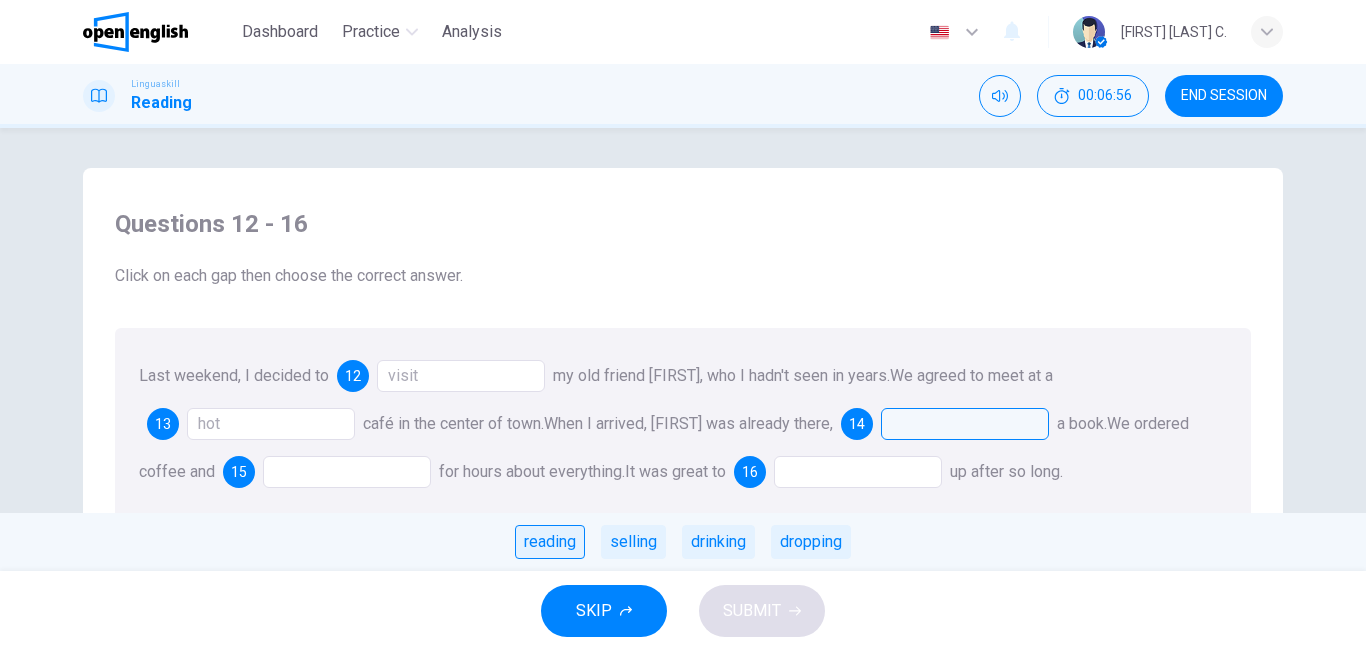 drag, startPoint x: 532, startPoint y: 559, endPoint x: 557, endPoint y: 540, distance: 31.400637 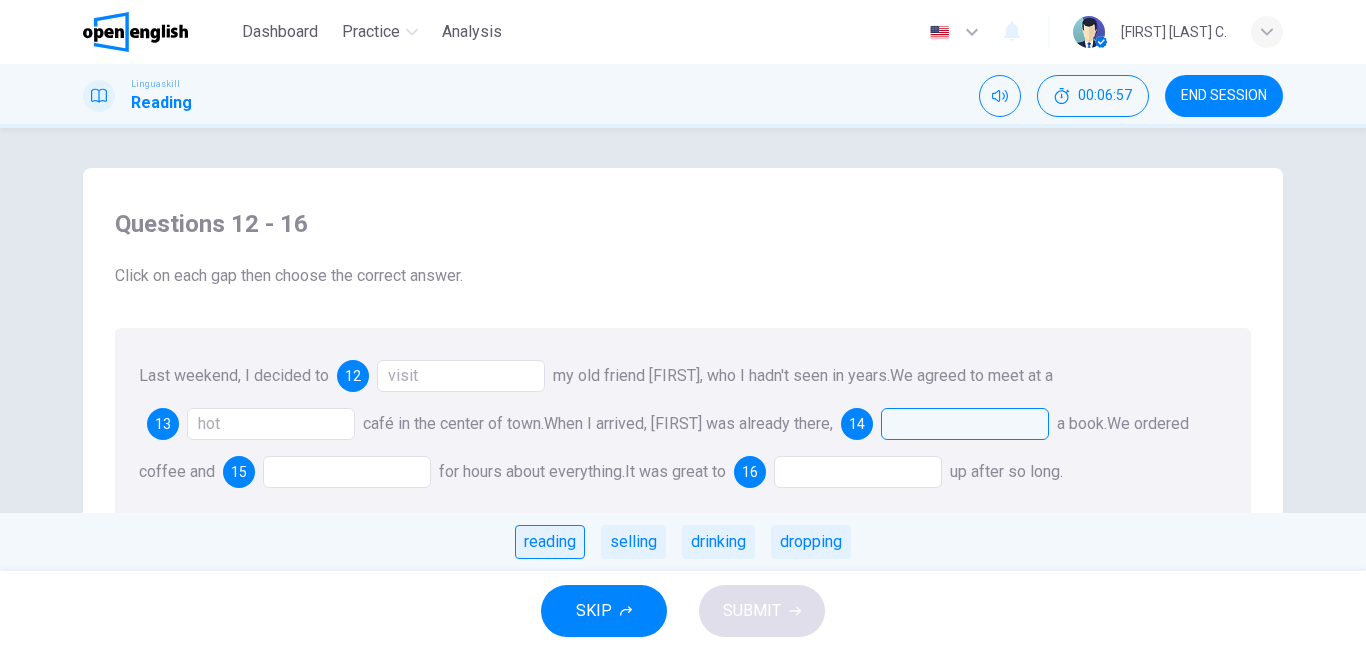 click on "reading" at bounding box center [550, 542] 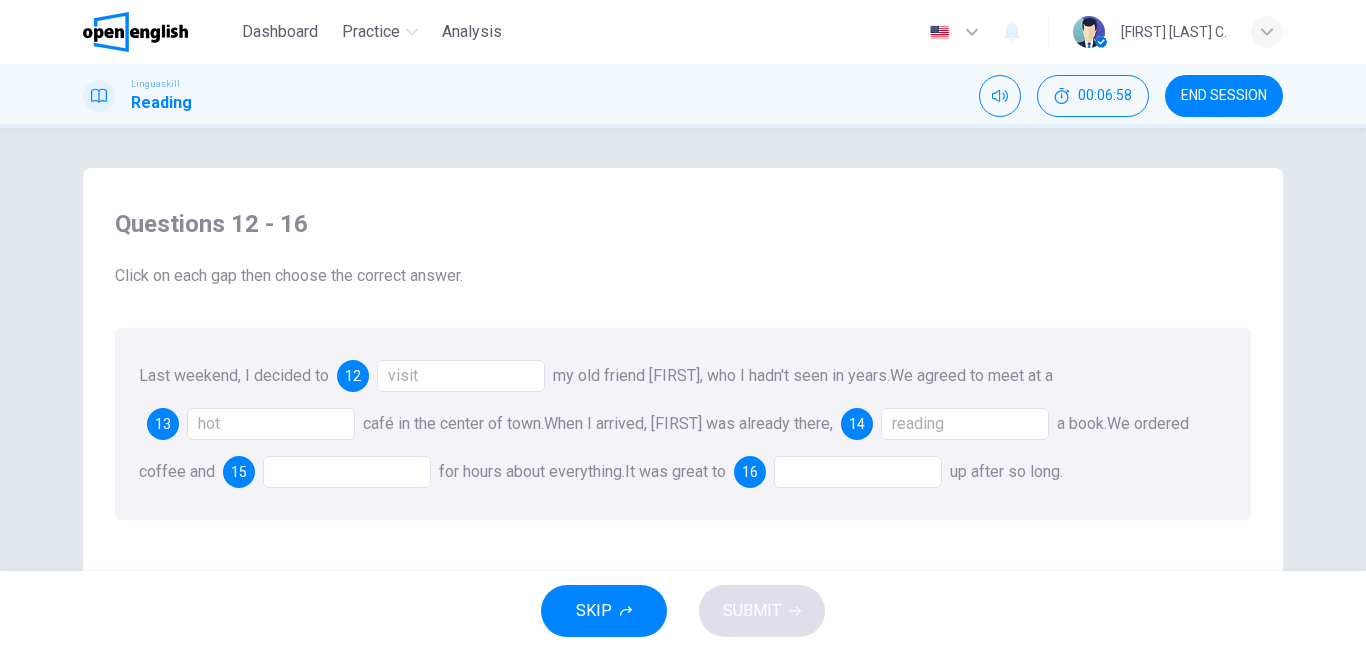 click at bounding box center [347, 472] 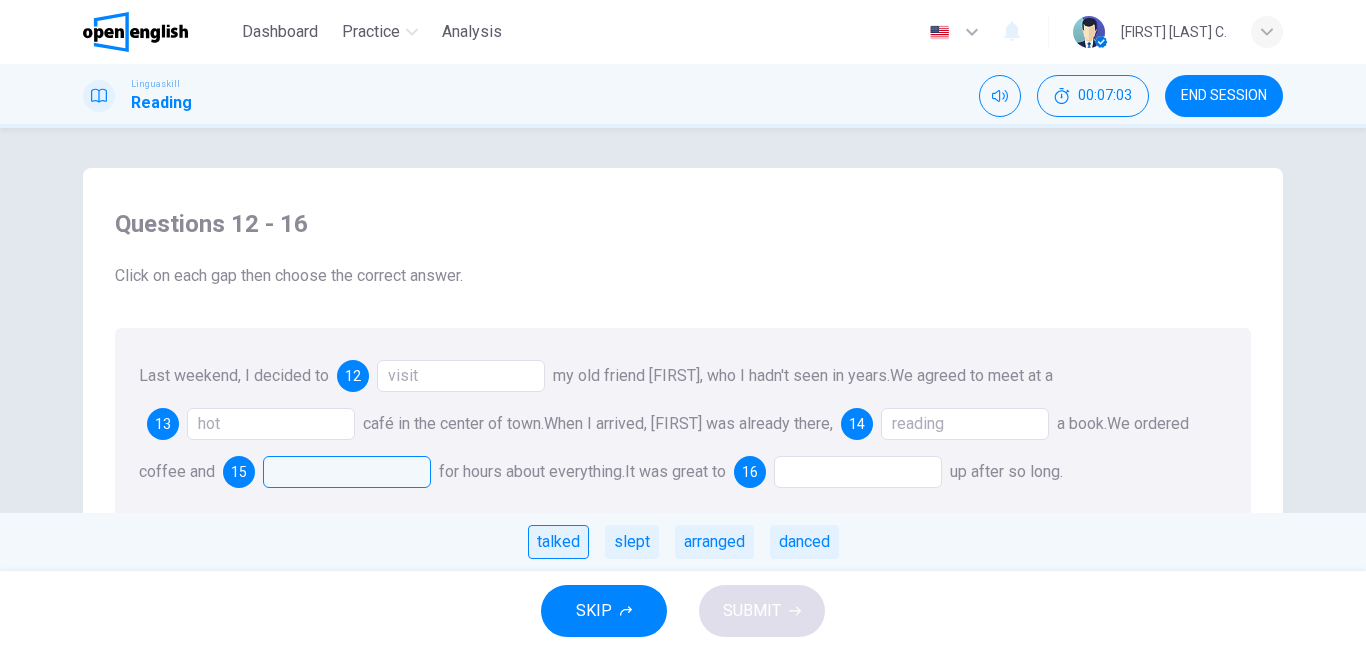 click on "talked" at bounding box center (558, 542) 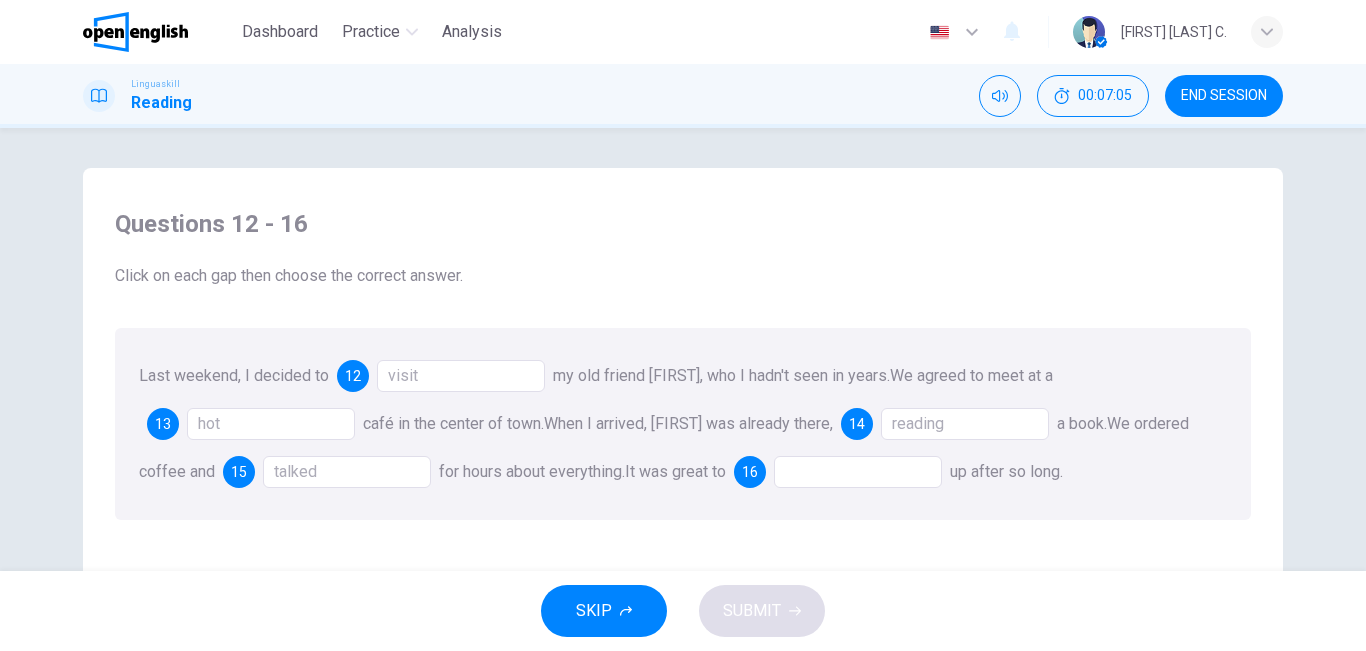 click at bounding box center [858, 472] 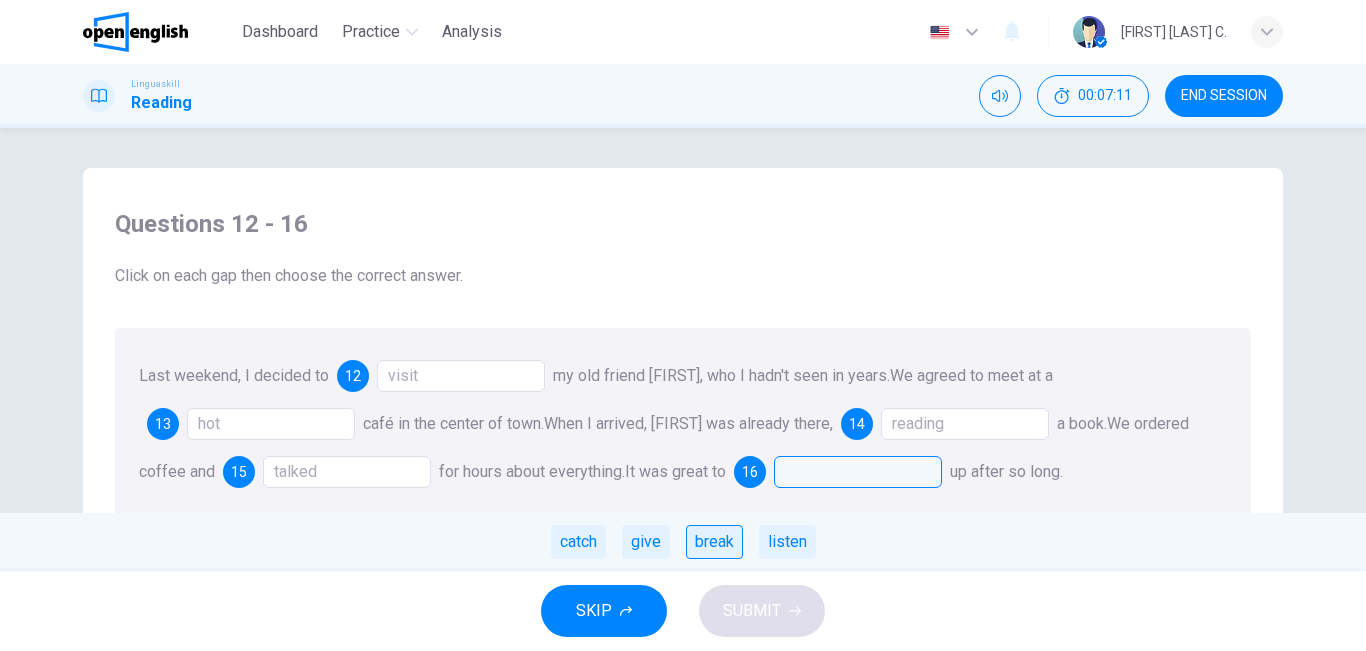 click on "break" at bounding box center (714, 542) 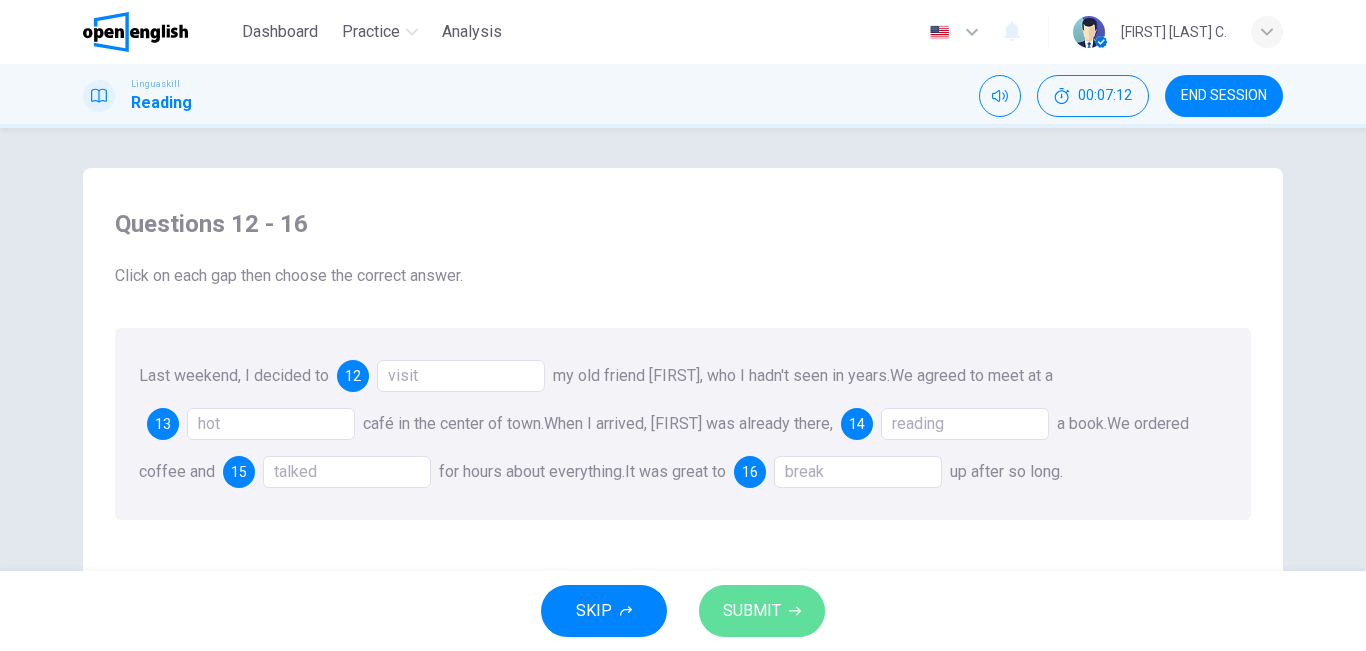 click on "SUBMIT" at bounding box center [752, 611] 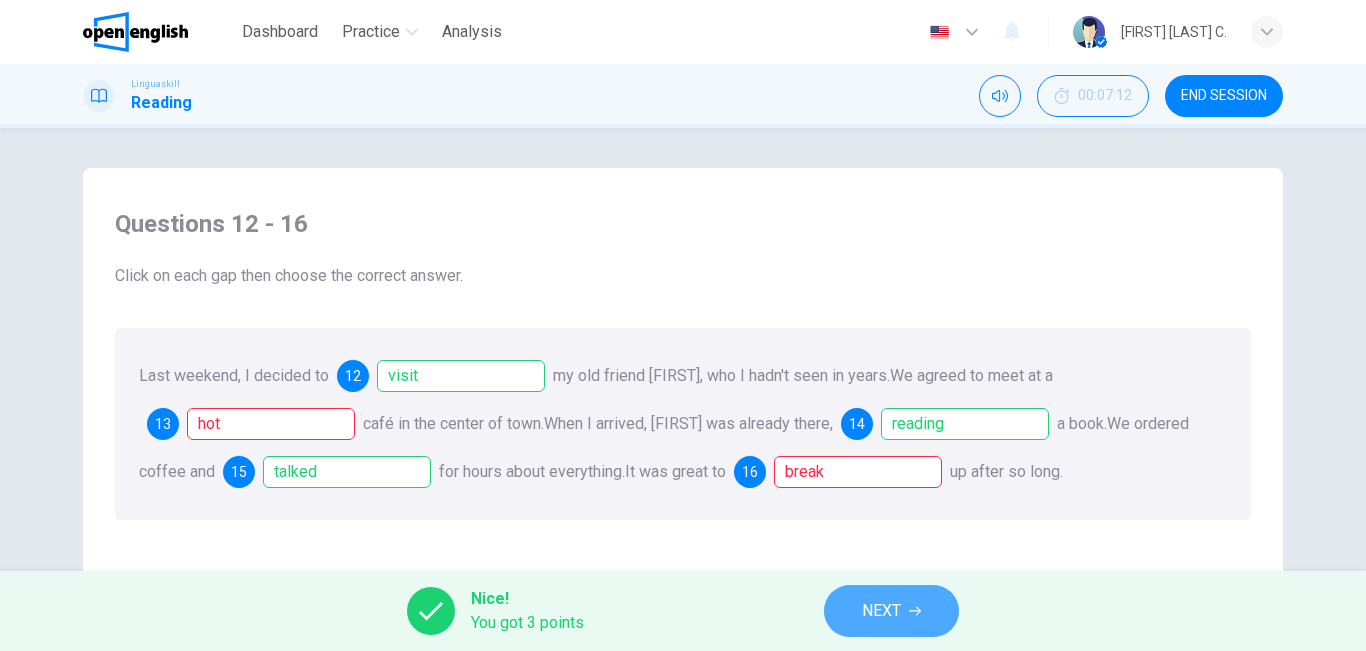 click on "NEXT" at bounding box center [891, 611] 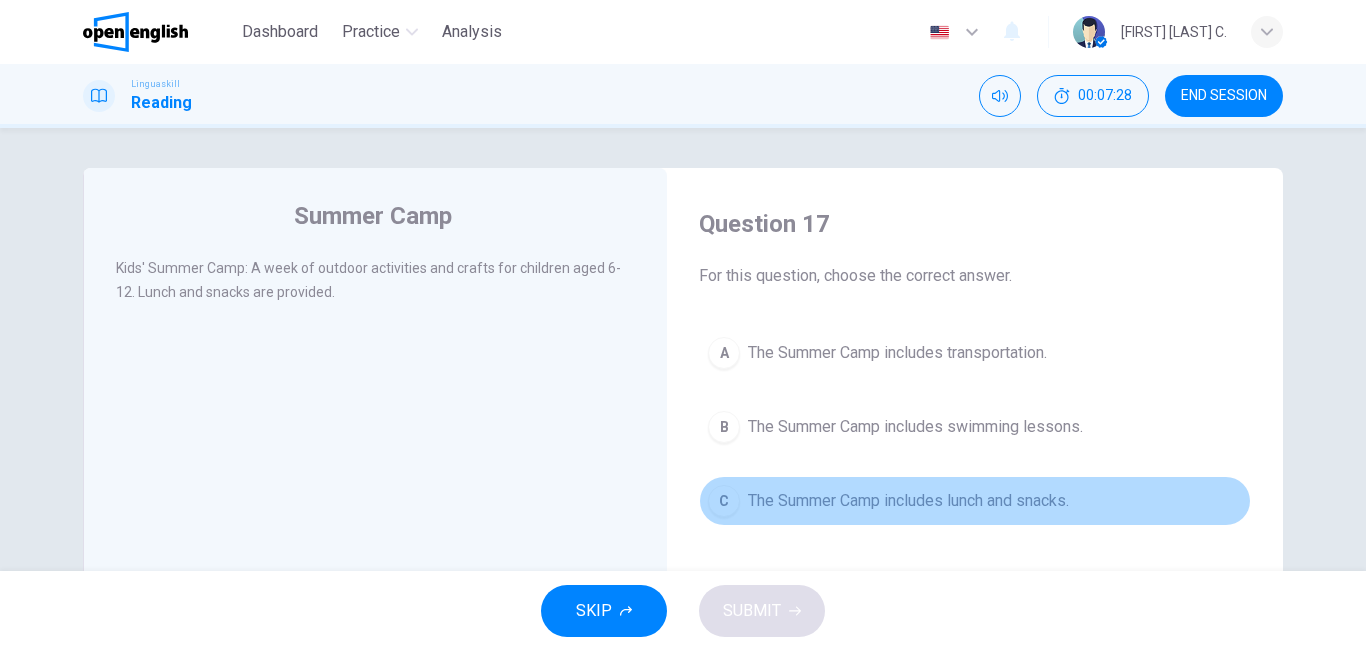 click on "C The Summer Camp includes lunch and snacks." at bounding box center (975, 501) 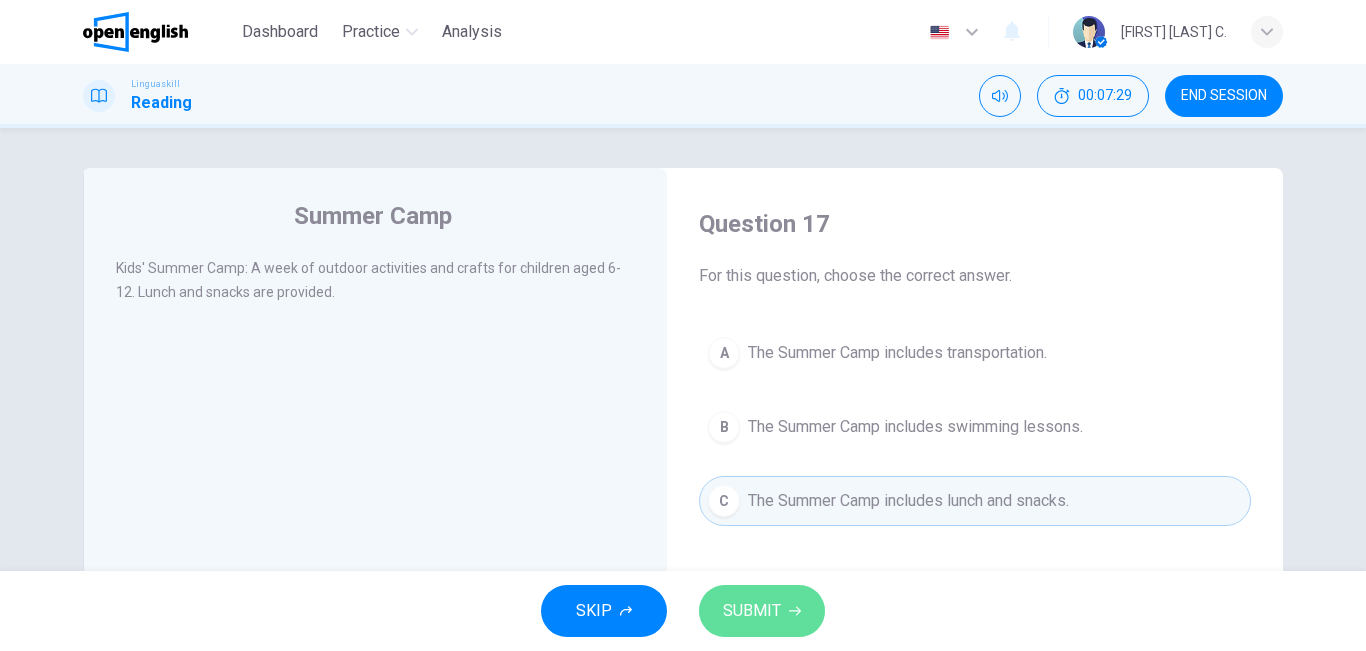 click on "SUBMIT" at bounding box center (752, 611) 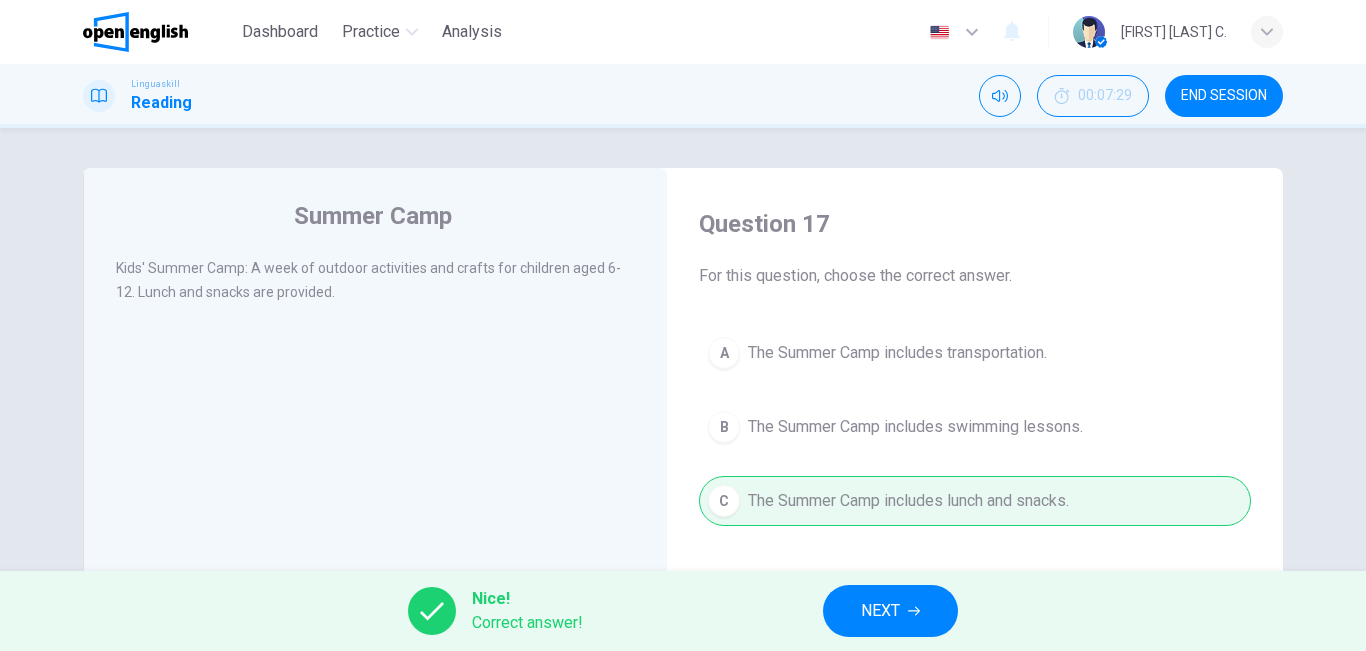 click on "NEXT" at bounding box center (890, 611) 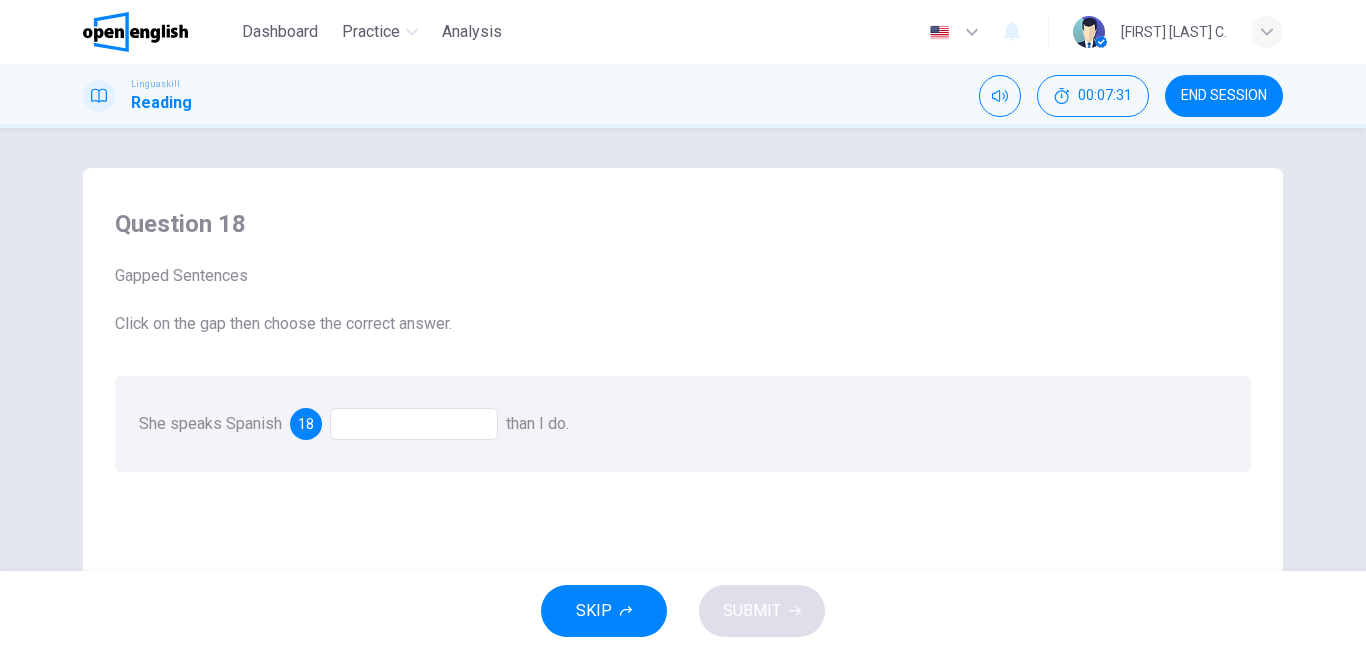 click at bounding box center [414, 424] 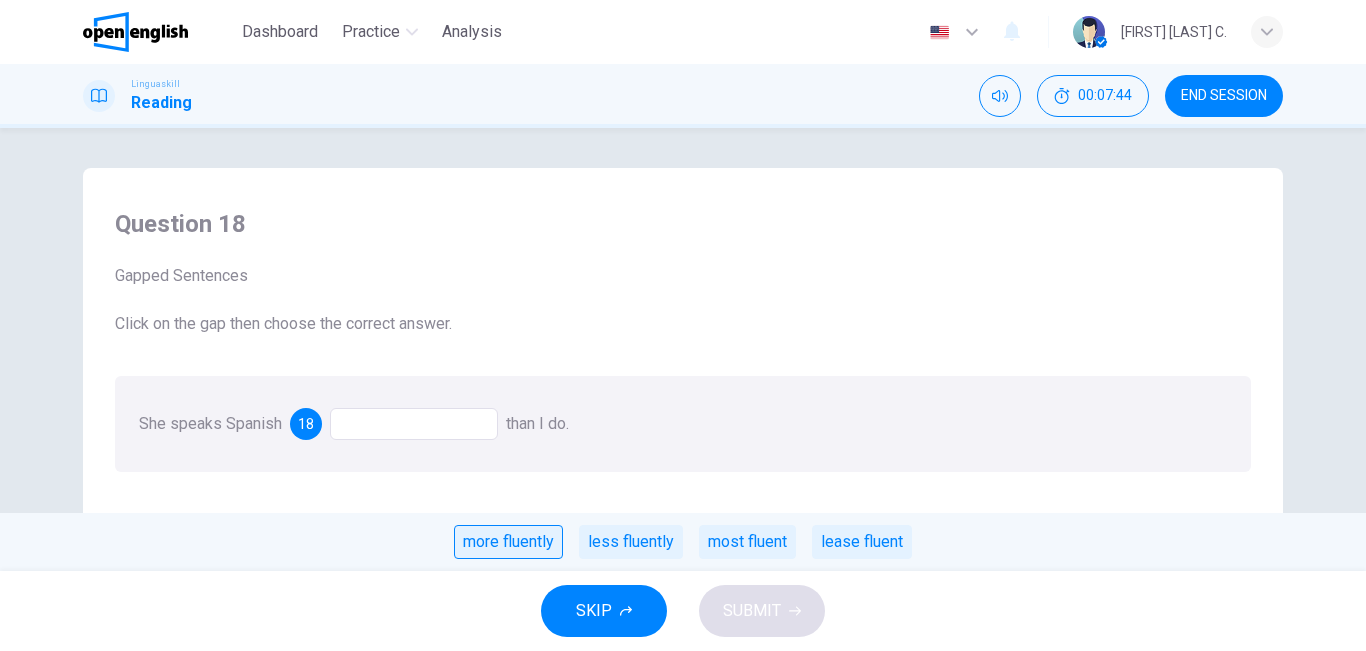 click on "more fluently" at bounding box center [508, 542] 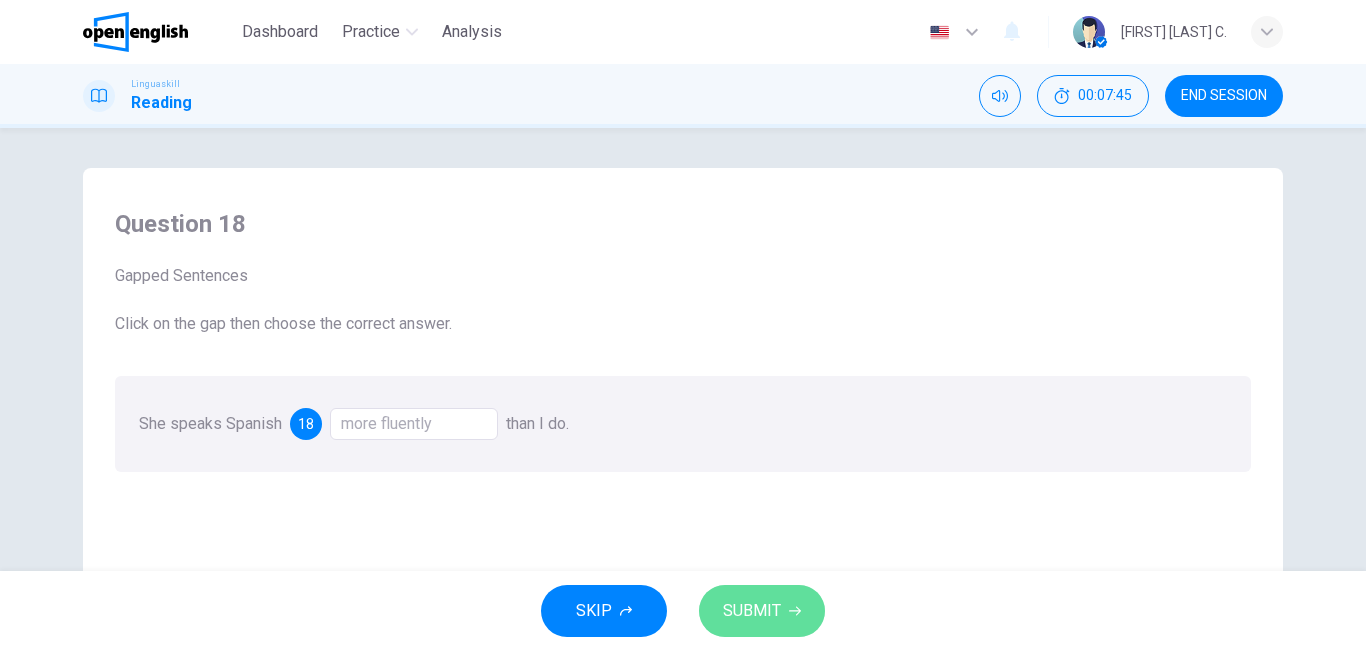 click on "SUBMIT" at bounding box center (762, 611) 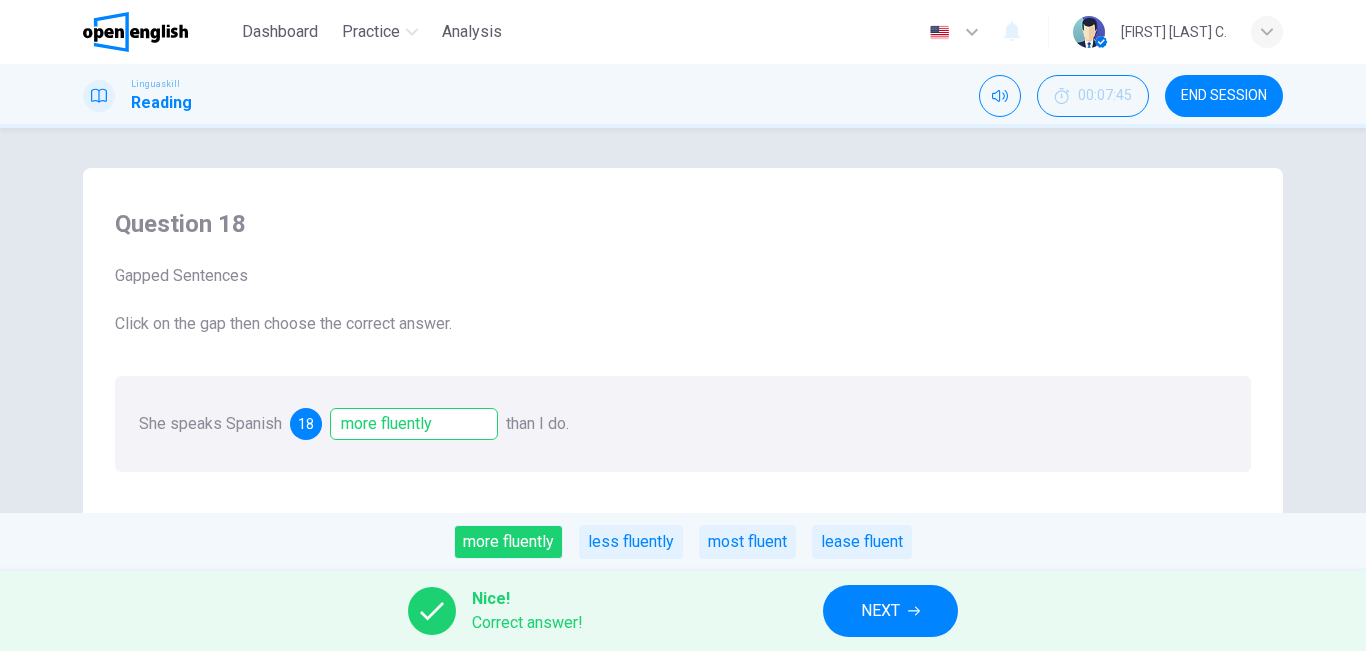 click on "NEXT" at bounding box center (880, 611) 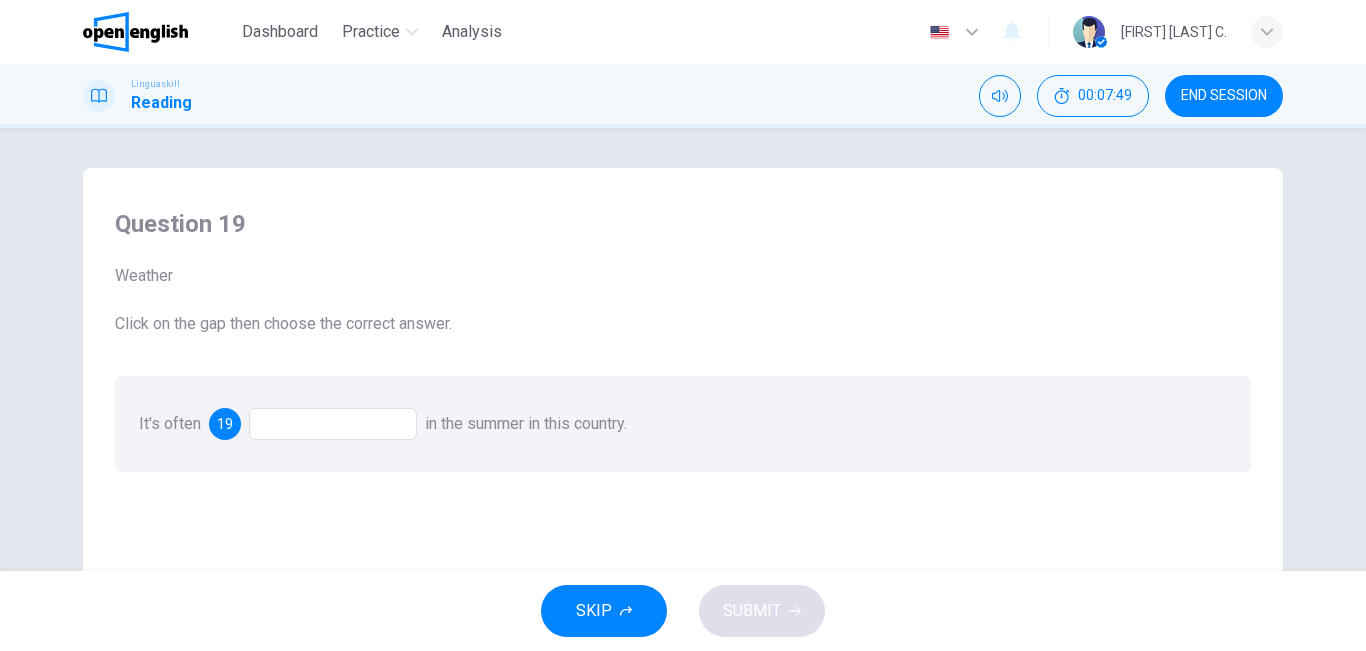 click at bounding box center (333, 424) 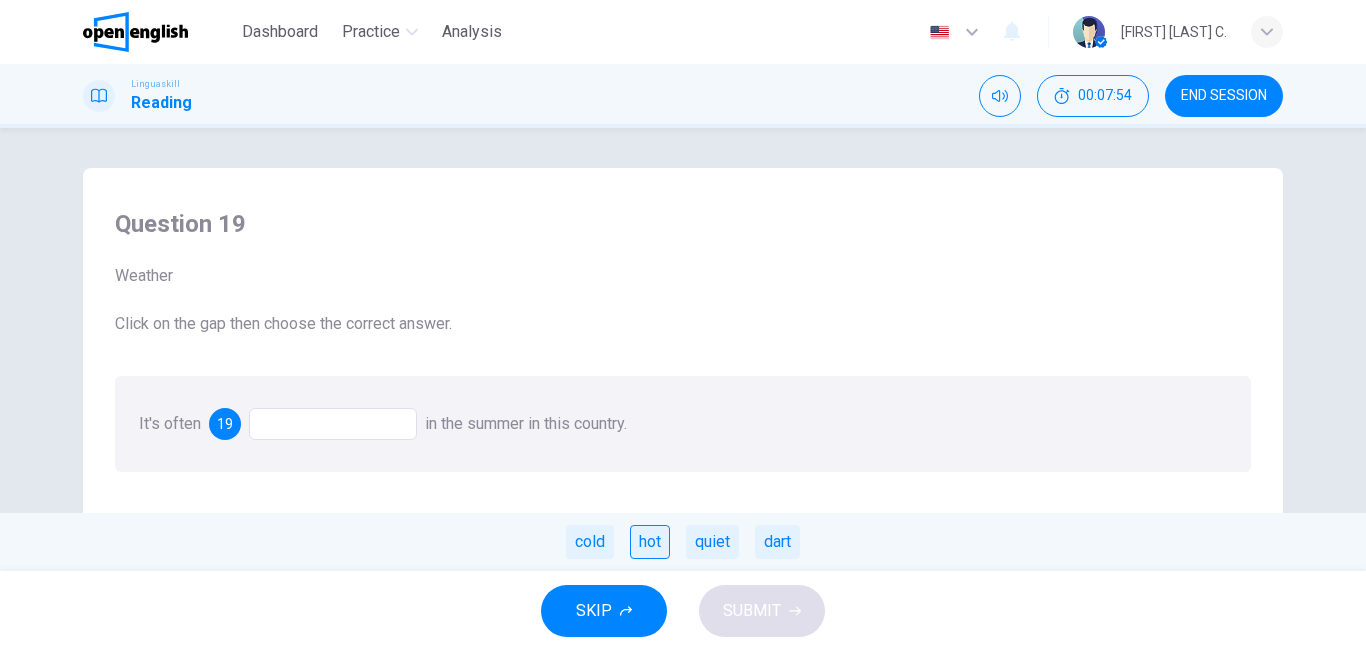 drag, startPoint x: 653, startPoint y: 553, endPoint x: 655, endPoint y: 536, distance: 17.117243 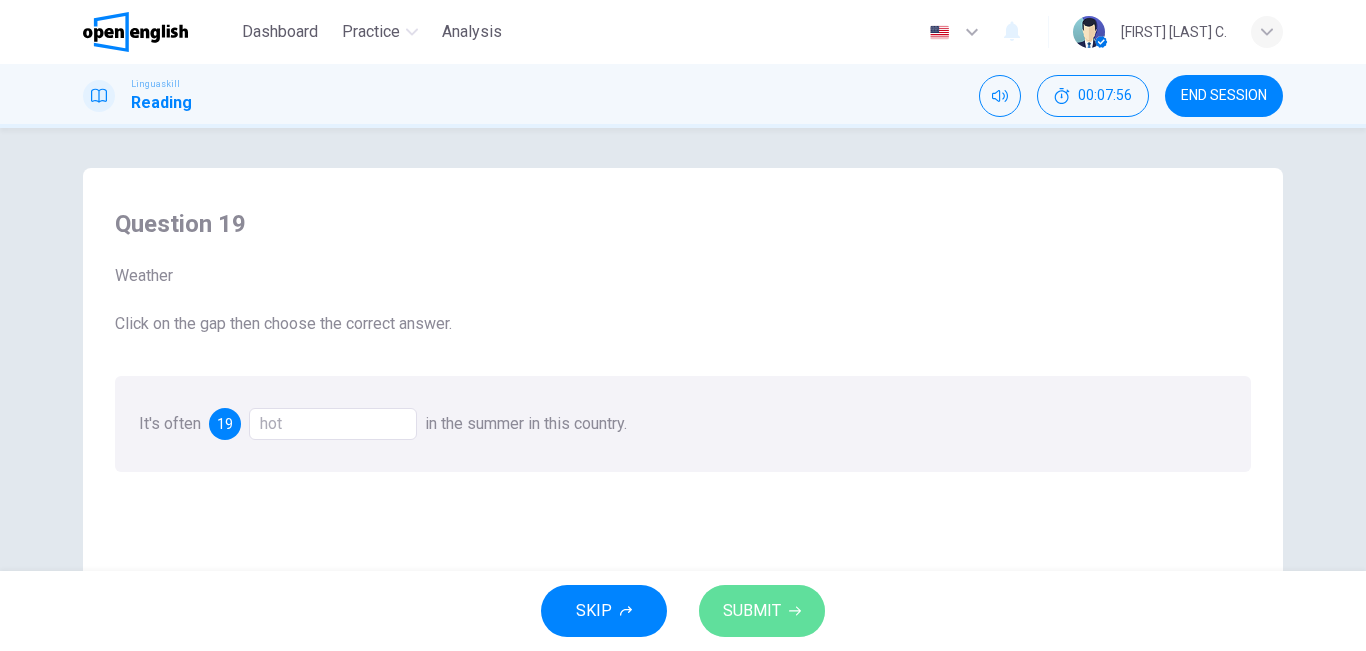 click on "SUBMIT" at bounding box center [762, 611] 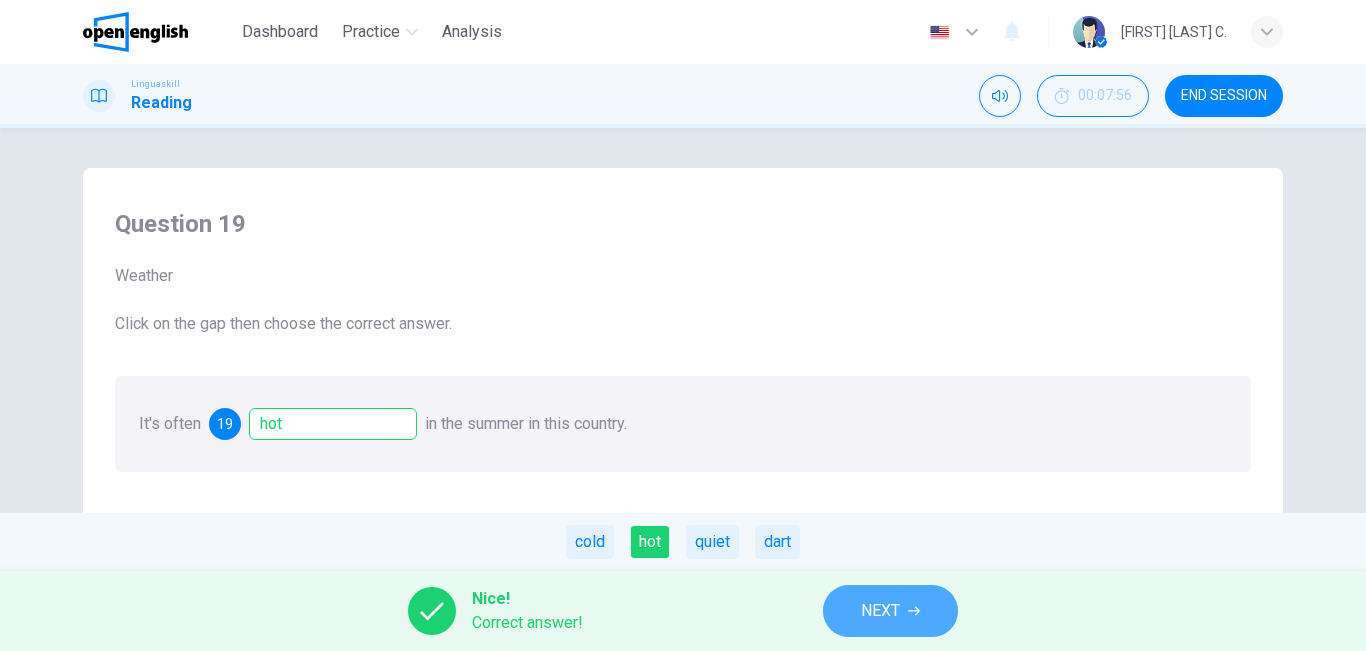 click on "NEXT" at bounding box center (890, 611) 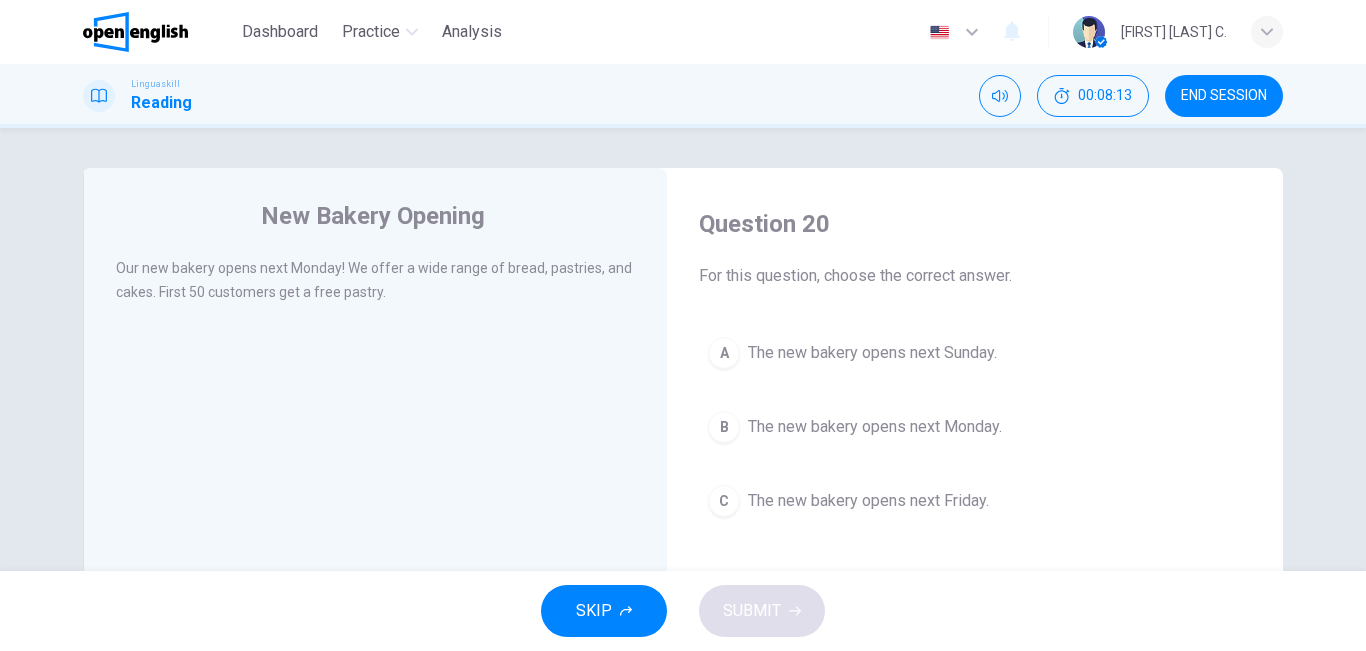 click on "B The new bakery opens next Monday." at bounding box center [975, 427] 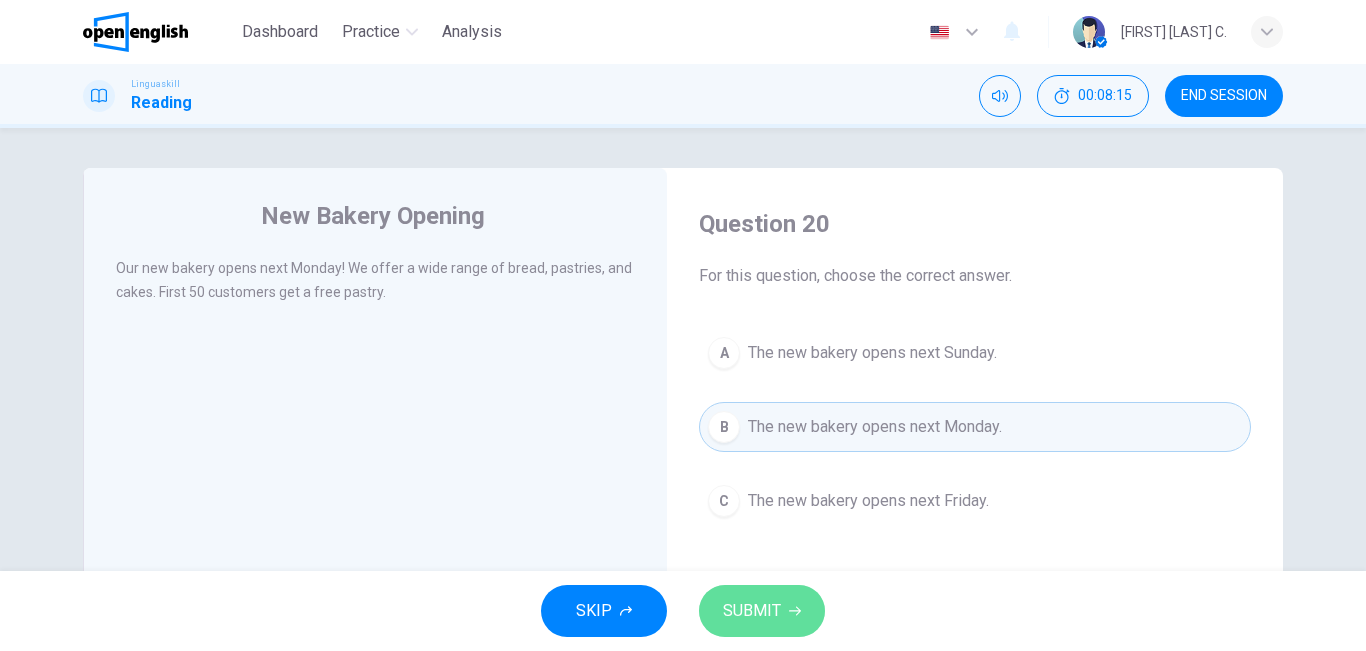 click on "SUBMIT" at bounding box center (752, 611) 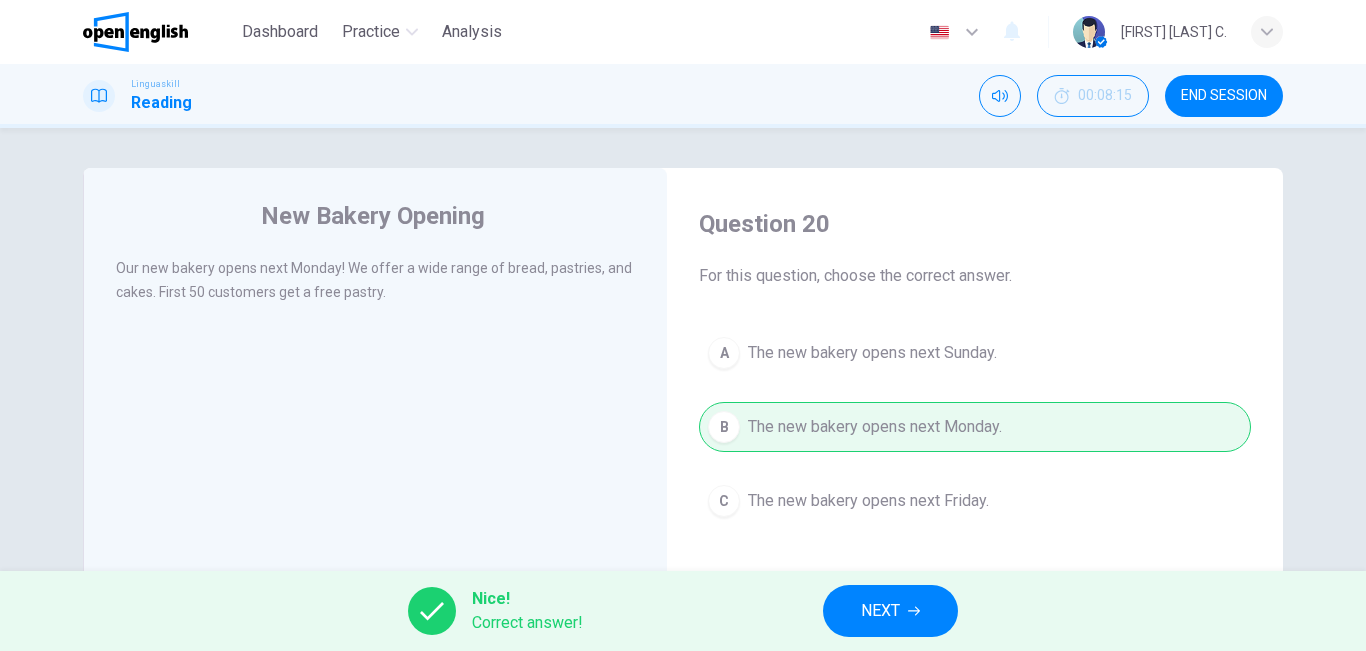 click on "Nice! Correct answer! NEXT" at bounding box center (683, 611) 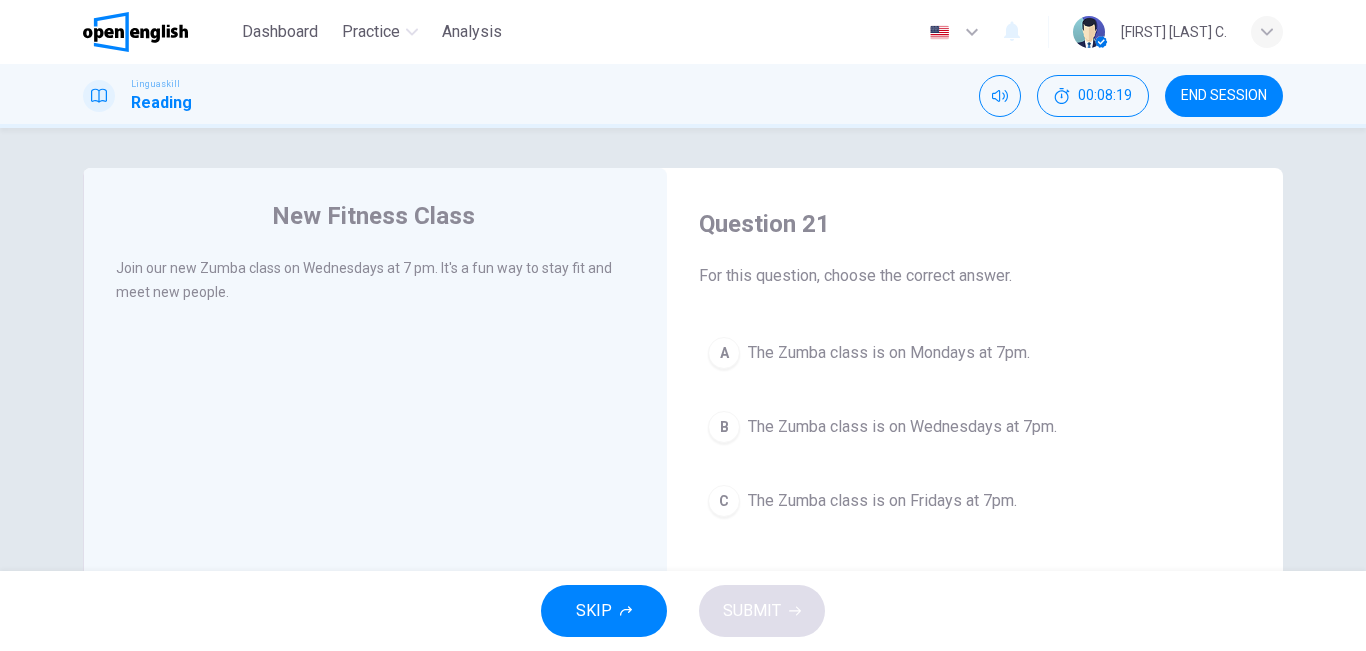 click on "The Zumba class is on Wednesdays at 7pm." at bounding box center [902, 427] 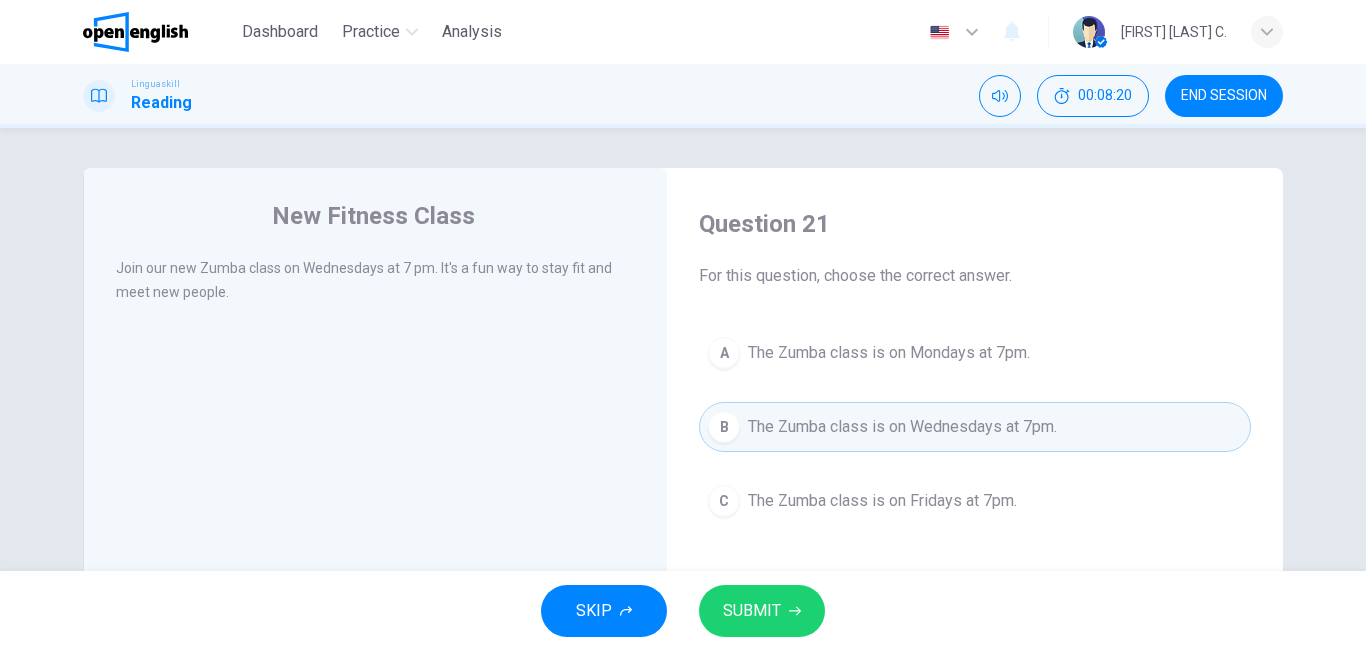 click on "SUBMIT" at bounding box center [752, 611] 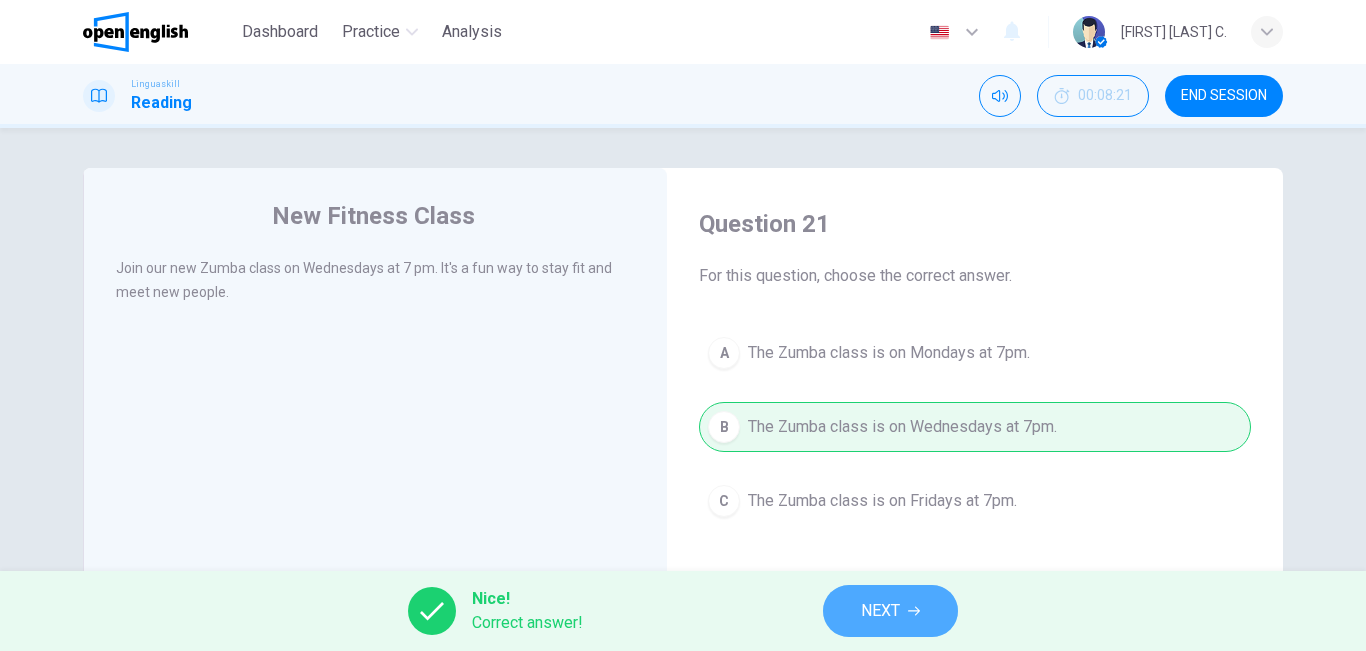 click on "NEXT" at bounding box center [880, 611] 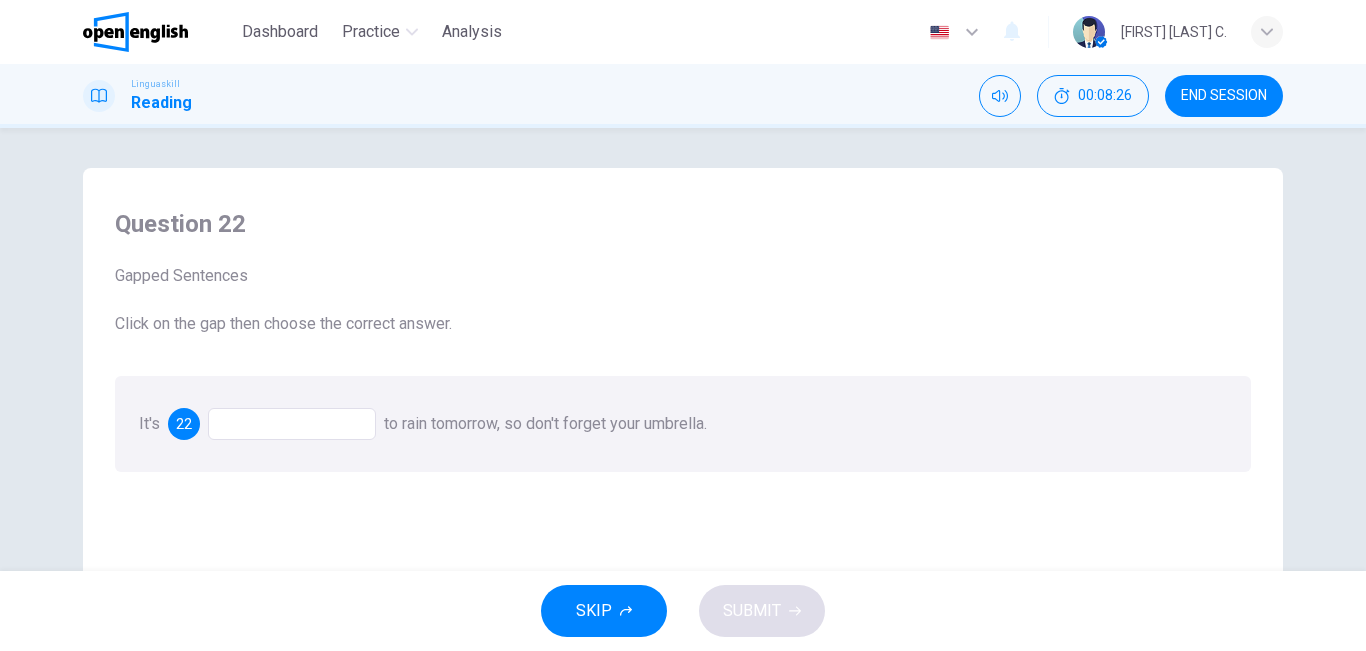 click at bounding box center [292, 424] 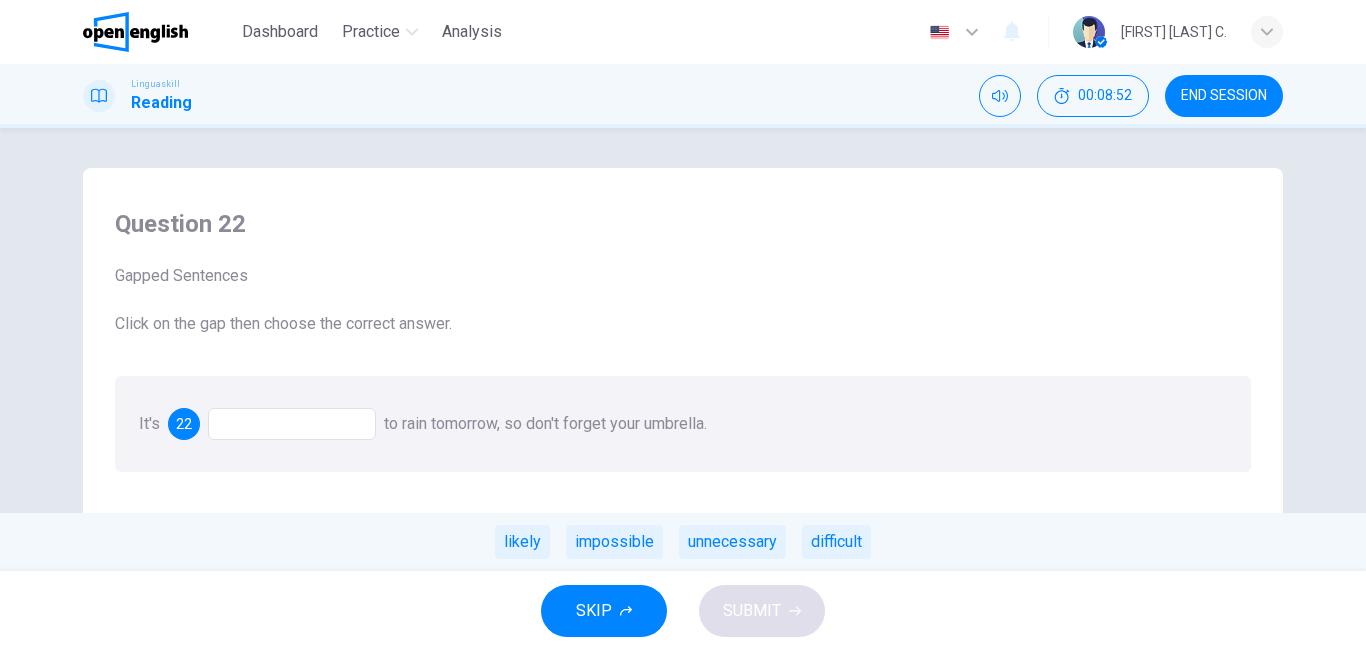 drag, startPoint x: 628, startPoint y: 552, endPoint x: 669, endPoint y: 569, distance: 44.38468 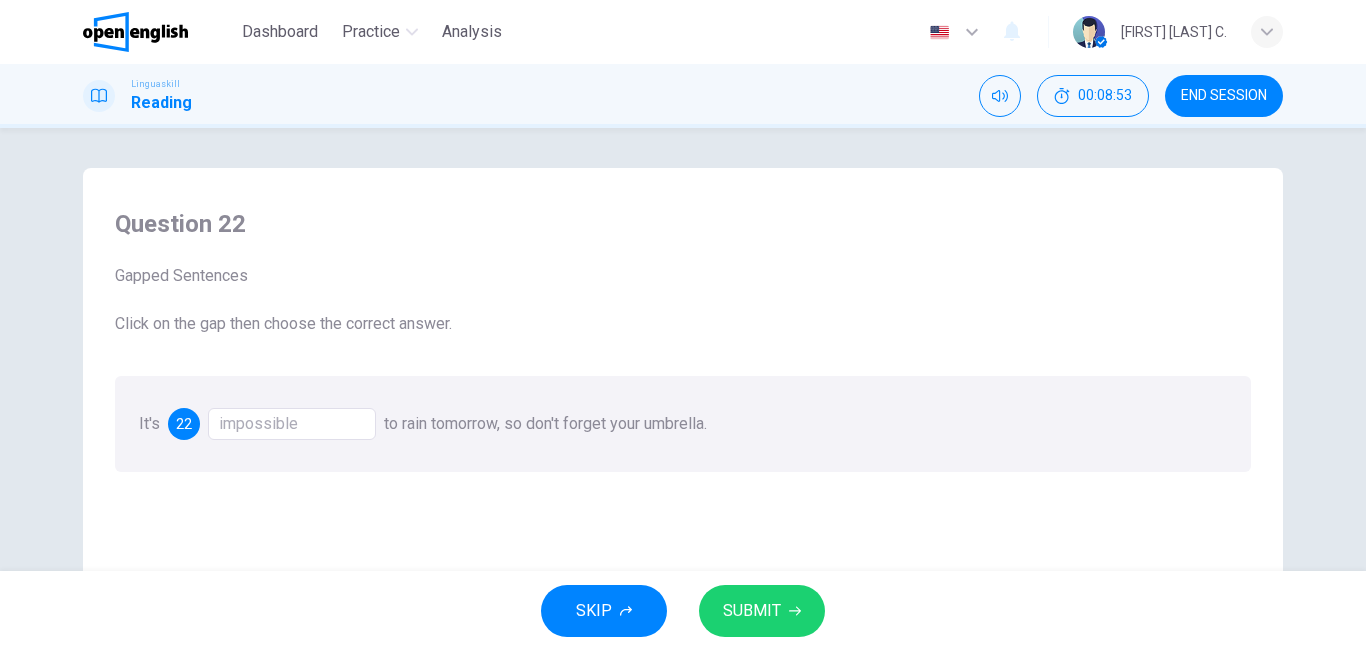 click on "SUBMIT" at bounding box center [752, 611] 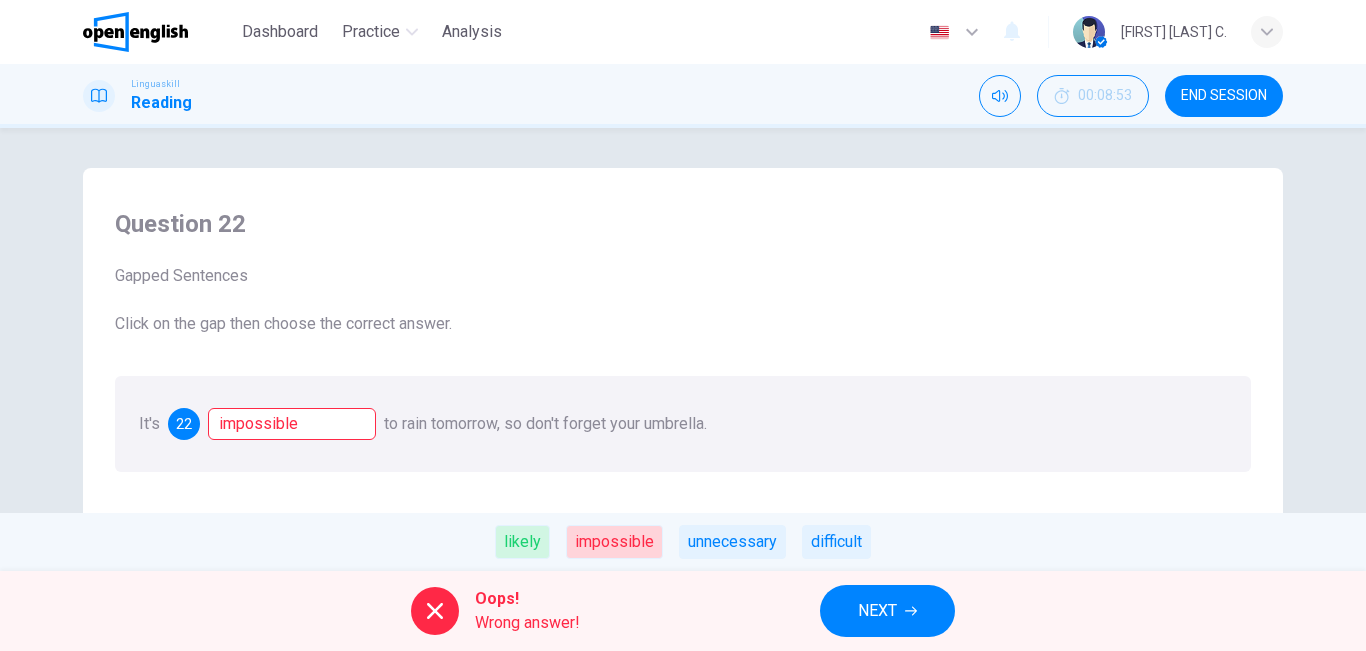 click on "NEXT" at bounding box center [887, 611] 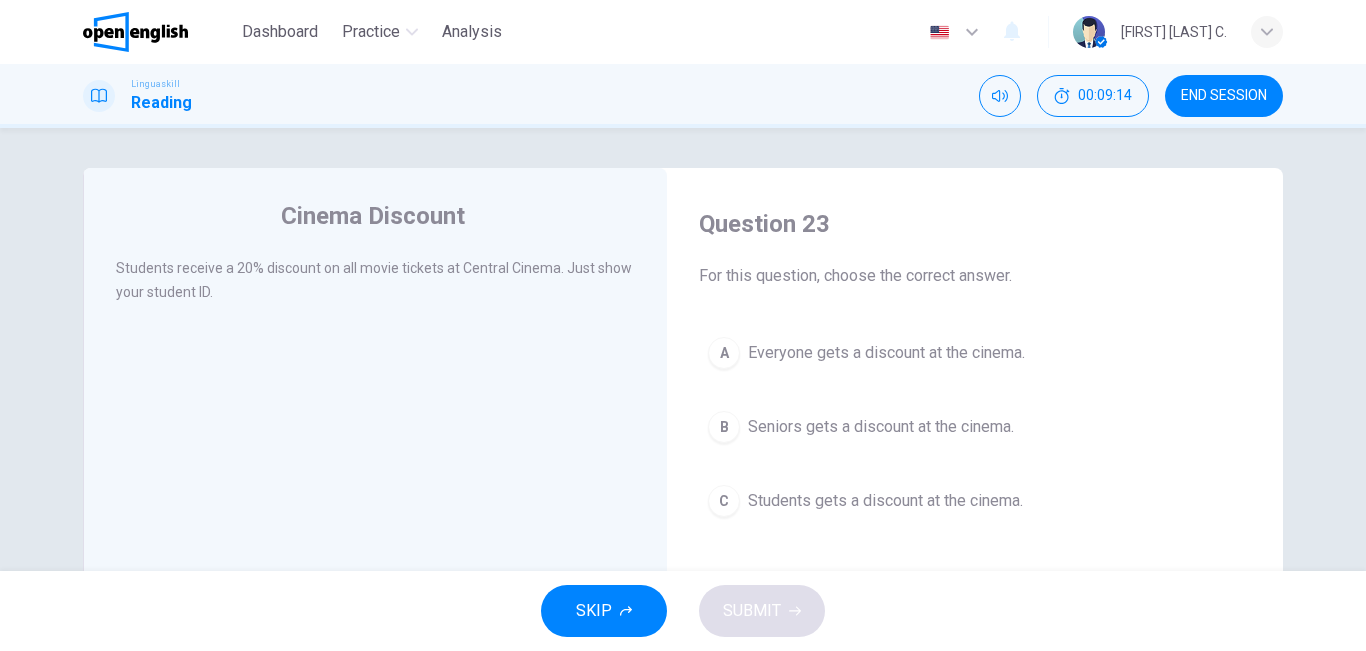 click on "Question 23 For this question, choose the correct answer. A Everyone gets a discount at the cinema. B Seniors gets a discount at the cinema. C Students gets a discount at the cinema." at bounding box center (975, 367) 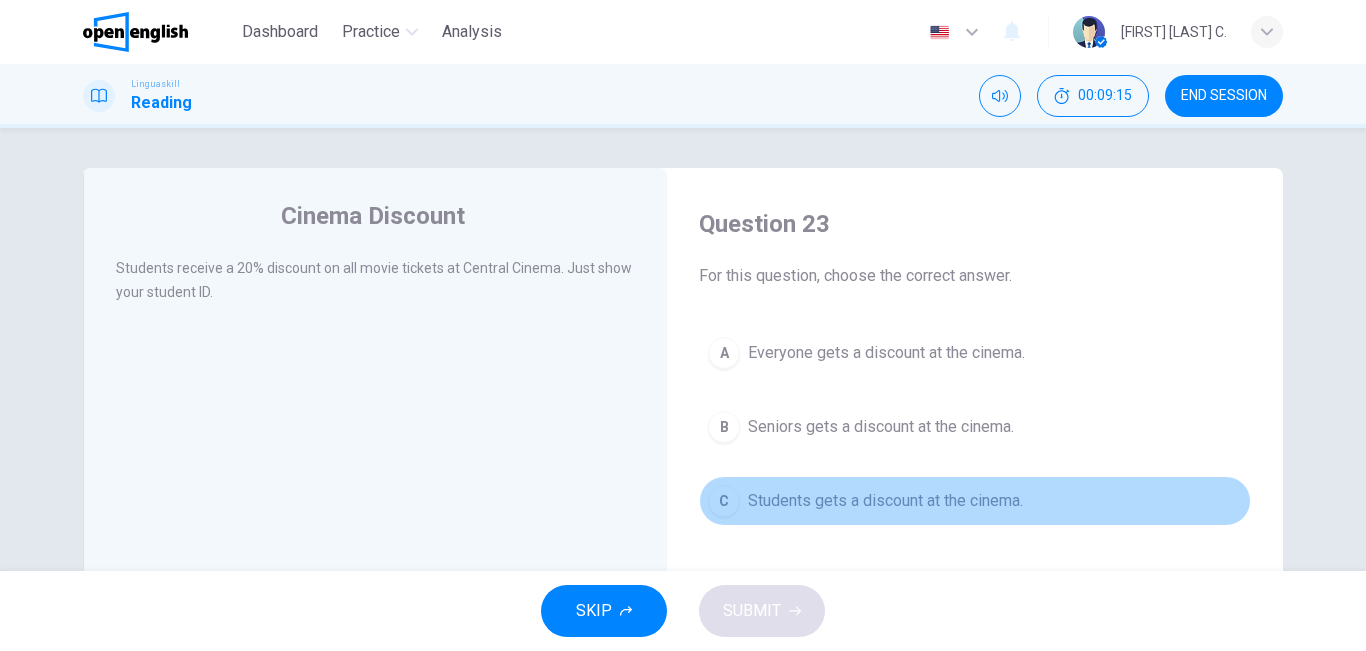 click on "Students gets a discount at the cinema." at bounding box center (885, 501) 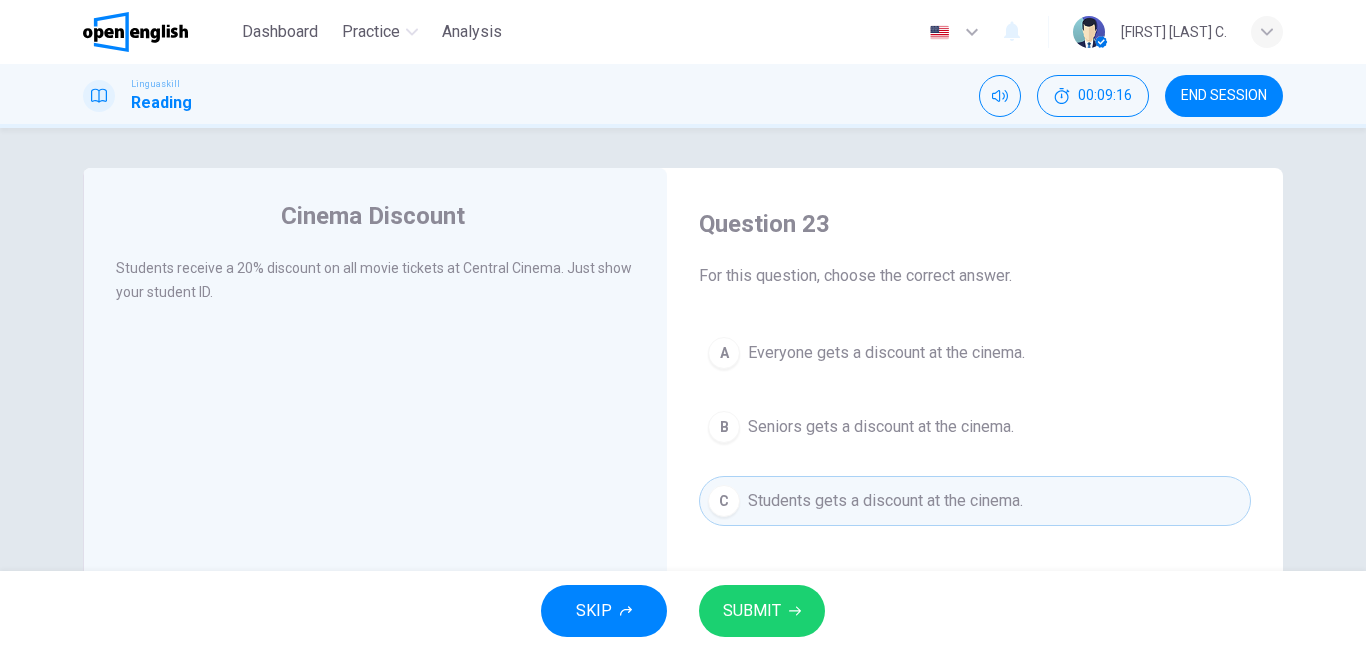 click on "SUBMIT" at bounding box center [752, 611] 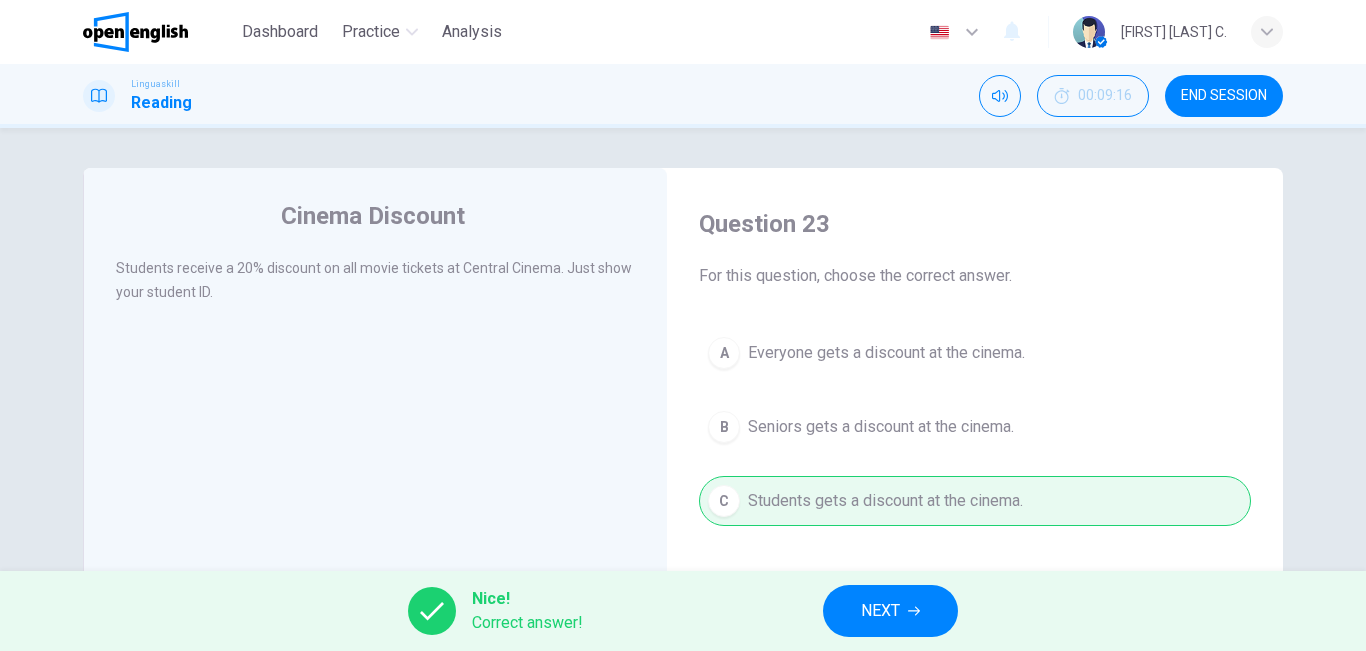 click on "Nice! Correct answer! NEXT" at bounding box center (683, 611) 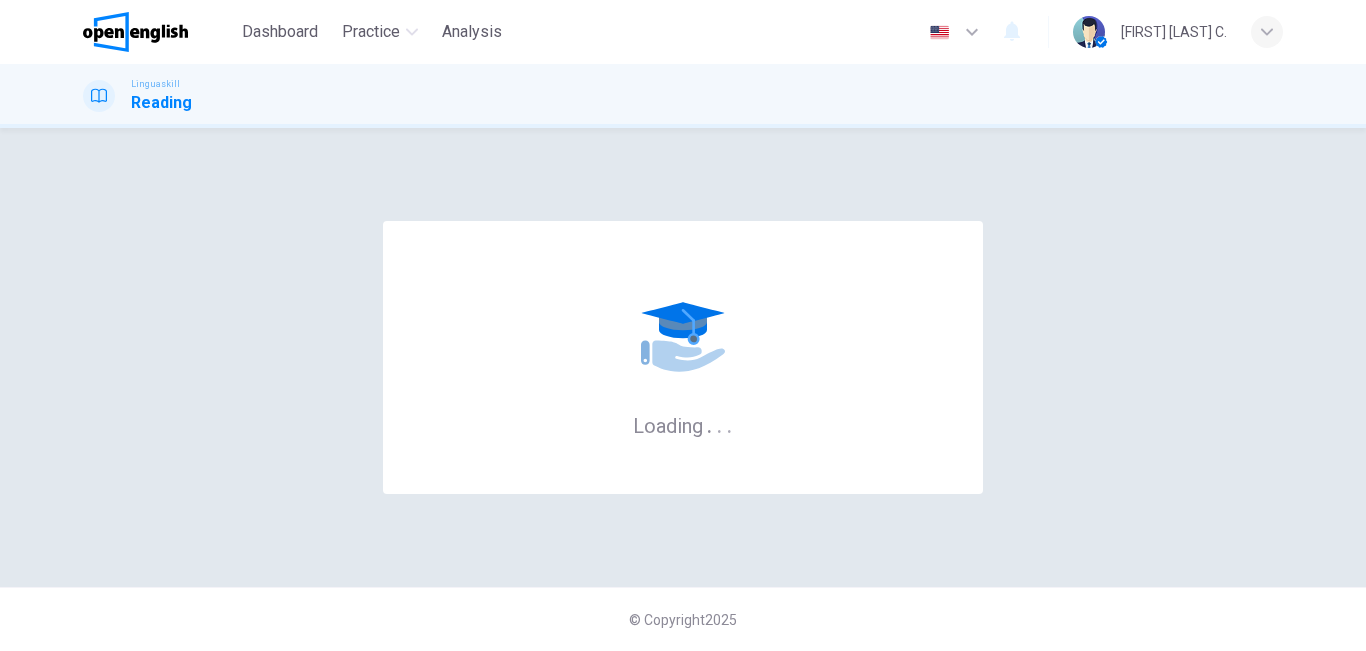 click on "© Copyright  2025" at bounding box center [683, 619] 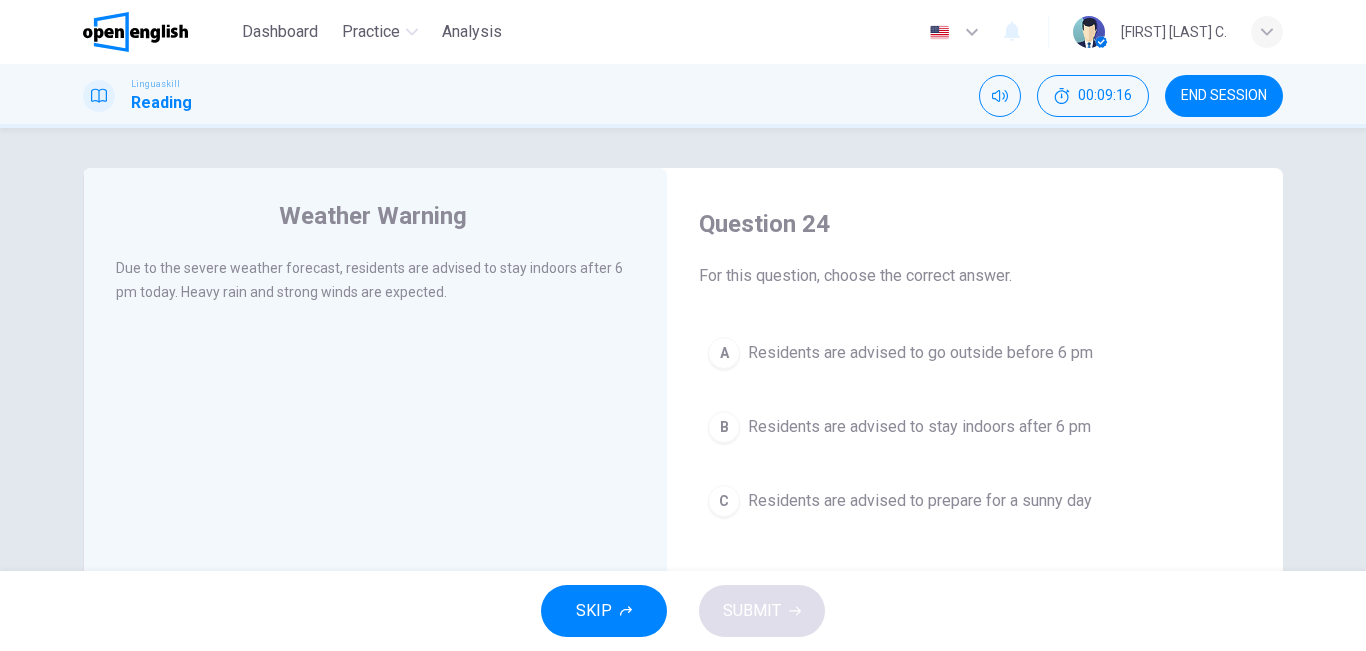 click on "SKIP SUBMIT" at bounding box center [683, 611] 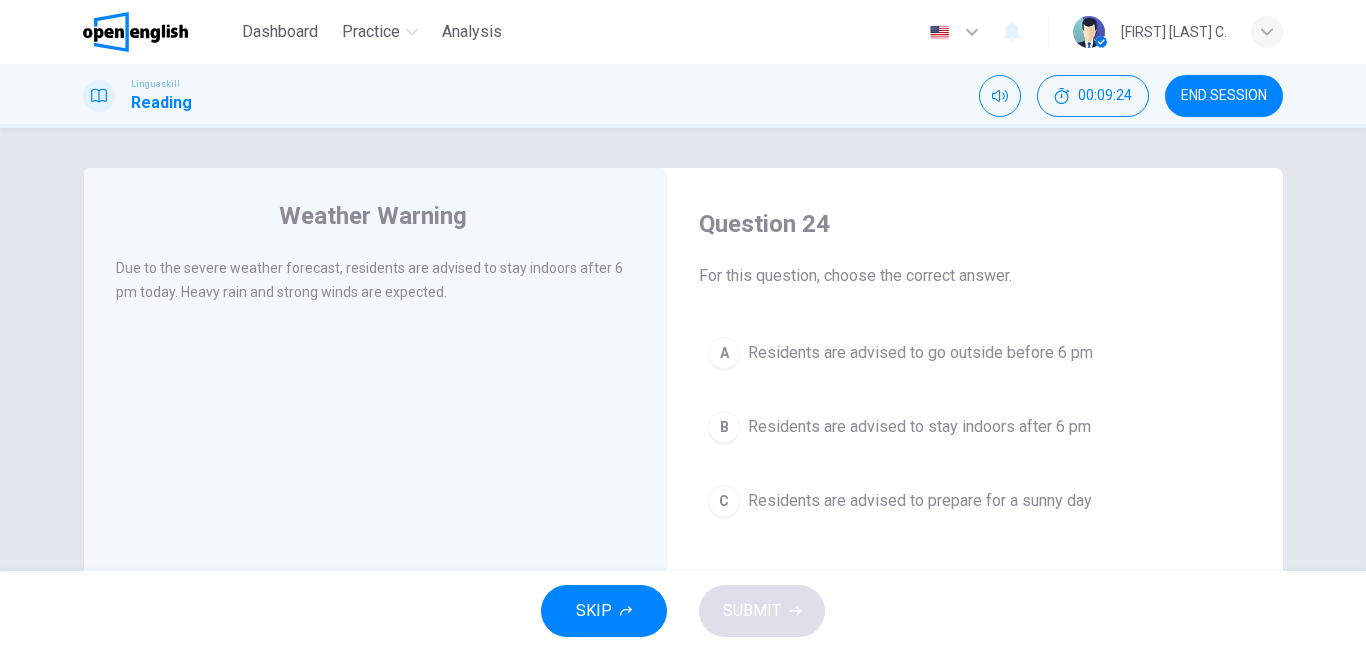 click on "Residents are advised to stay indoors after 6 pm" at bounding box center (919, 427) 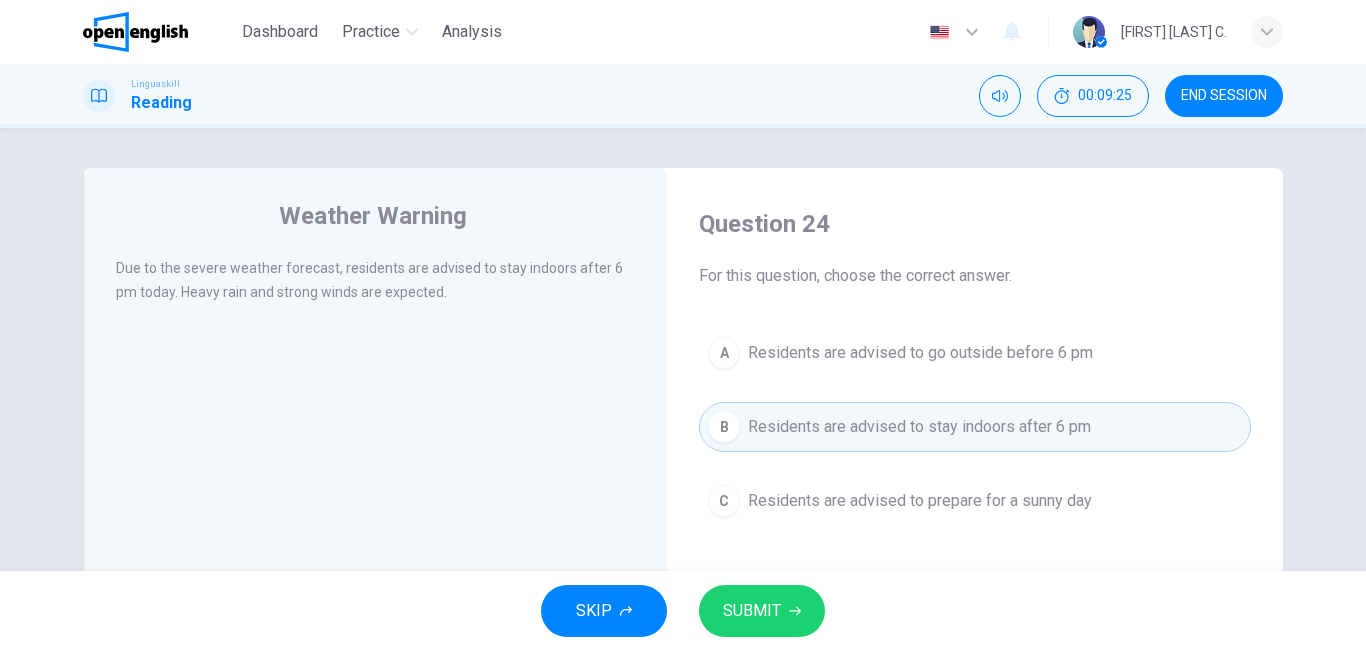 click on "SUBMIT" at bounding box center [752, 611] 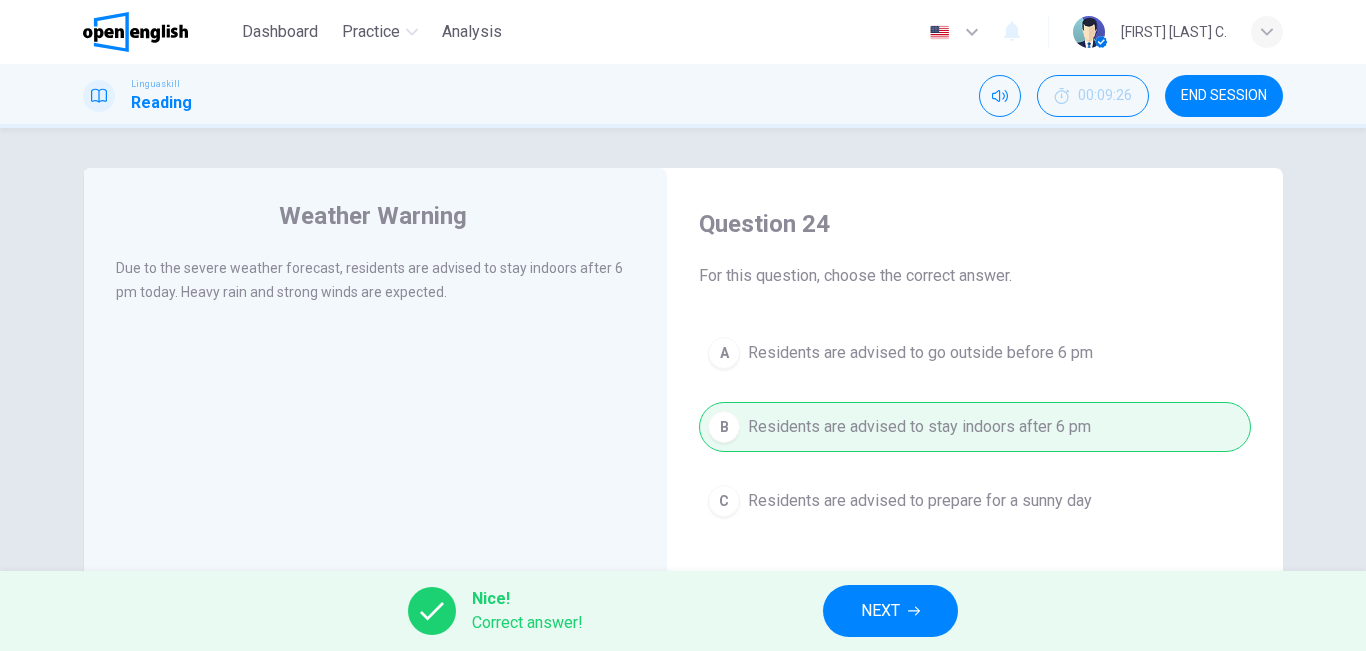 click on "Nice! Correct answer! NEXT" at bounding box center [683, 611] 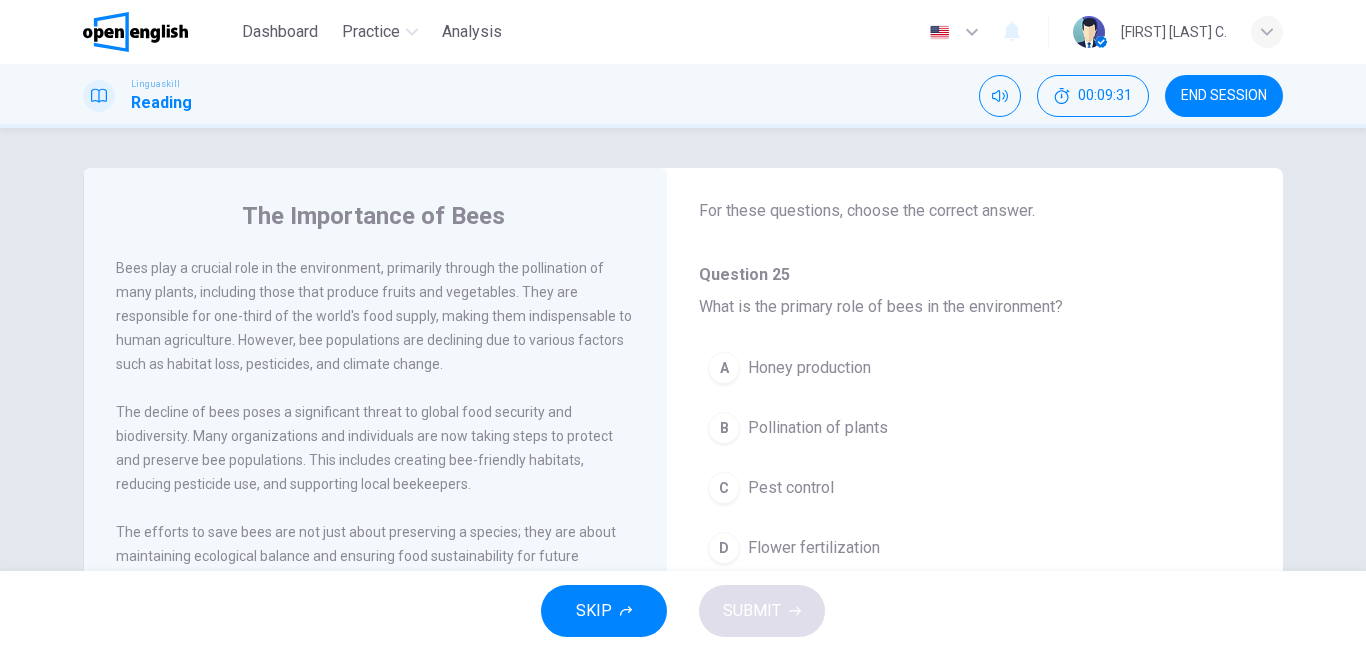 scroll, scrollTop: 77, scrollLeft: 0, axis: vertical 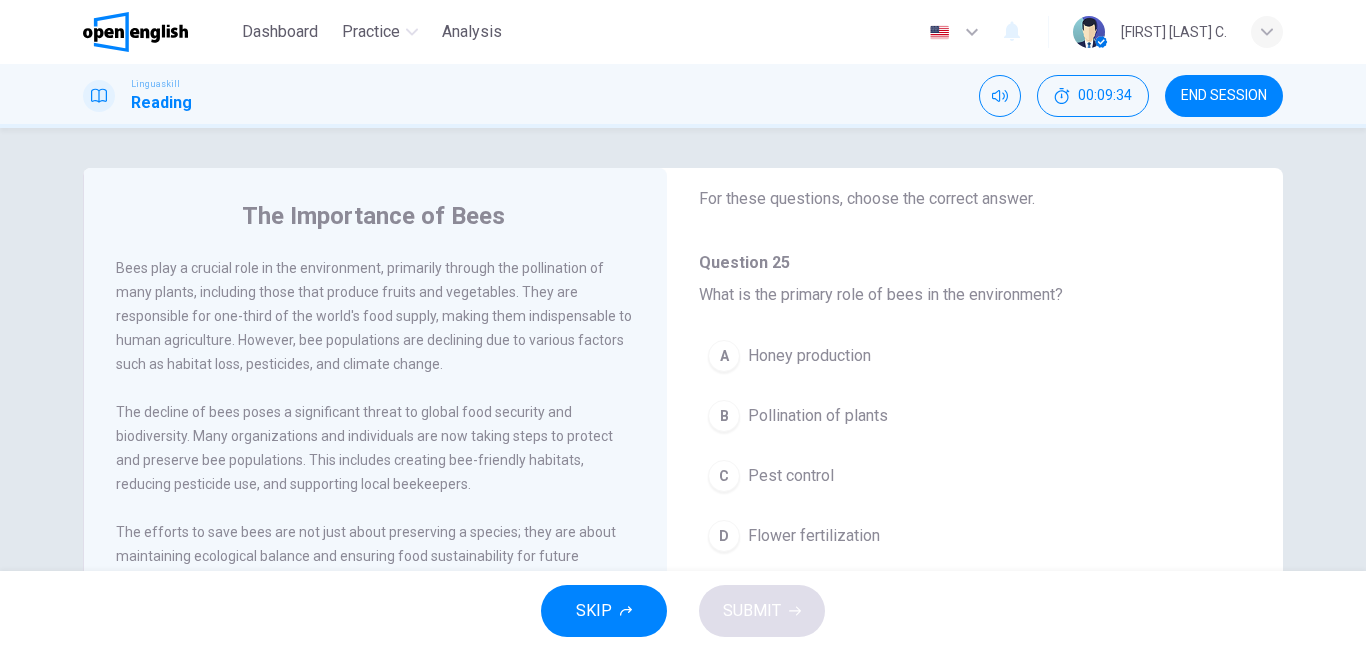 drag, startPoint x: 576, startPoint y: 352, endPoint x: 568, endPoint y: 505, distance: 153.20901 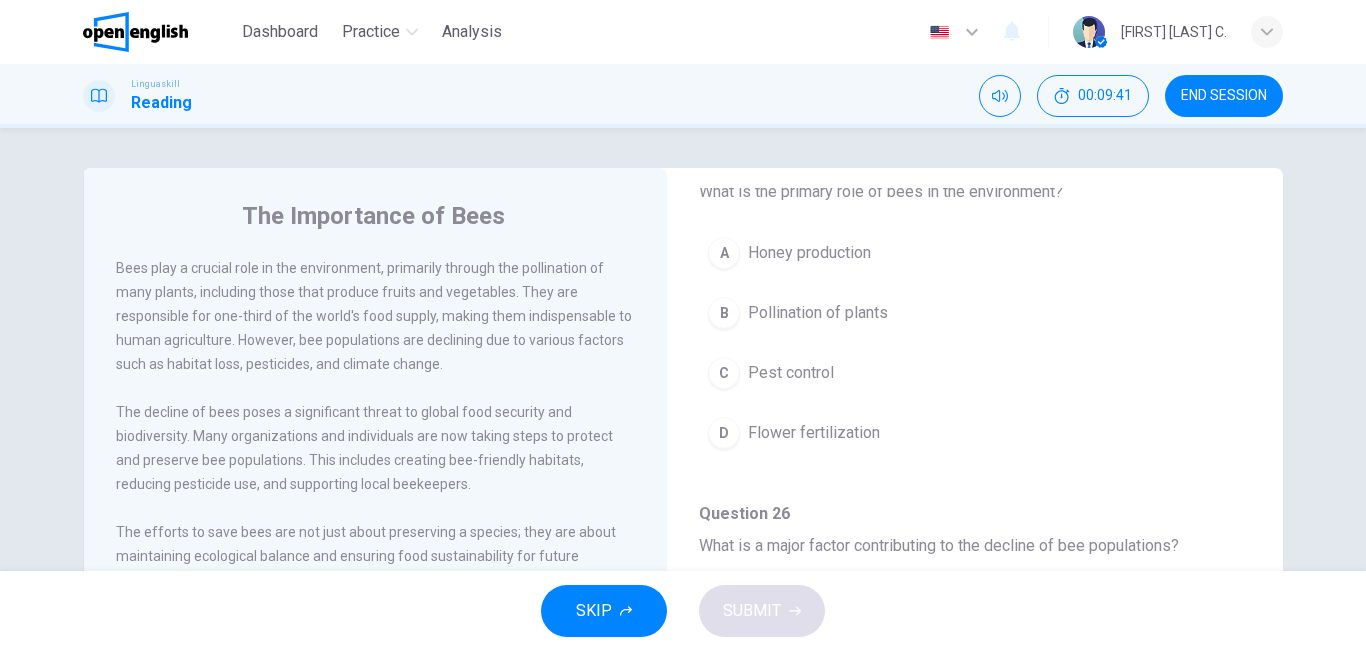 scroll, scrollTop: 139, scrollLeft: 0, axis: vertical 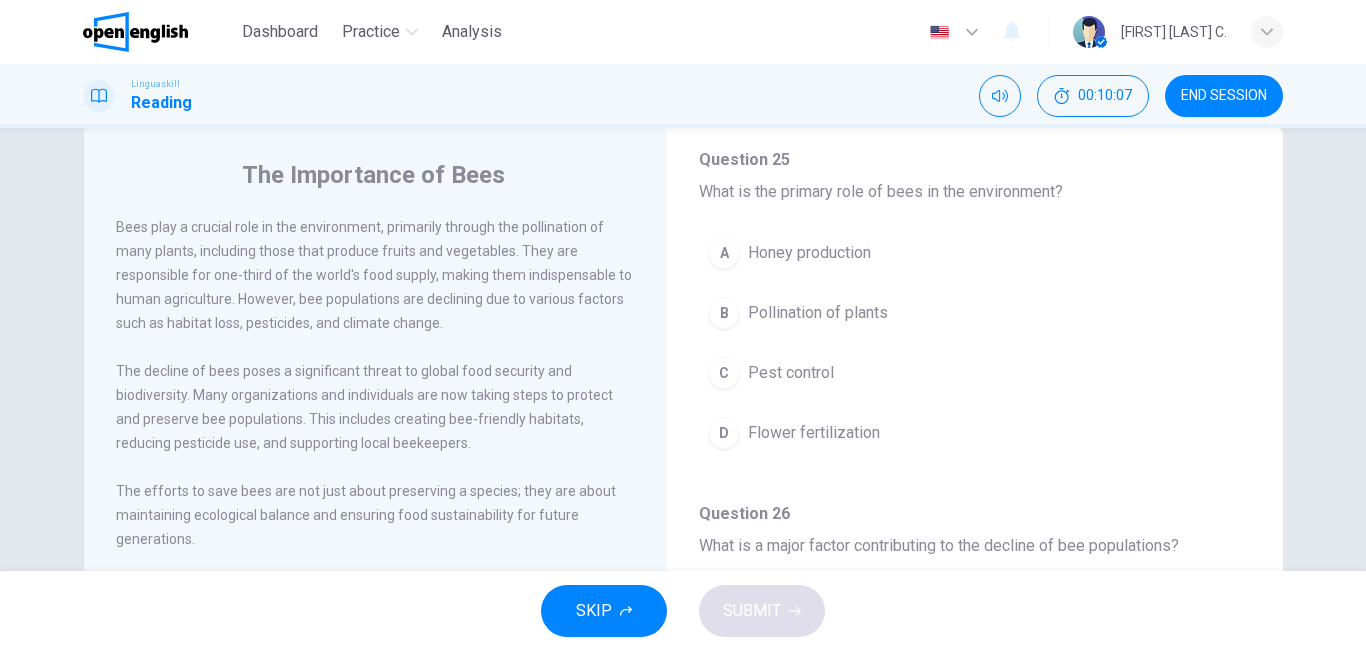 click on "Pollination of plants" at bounding box center (818, 313) 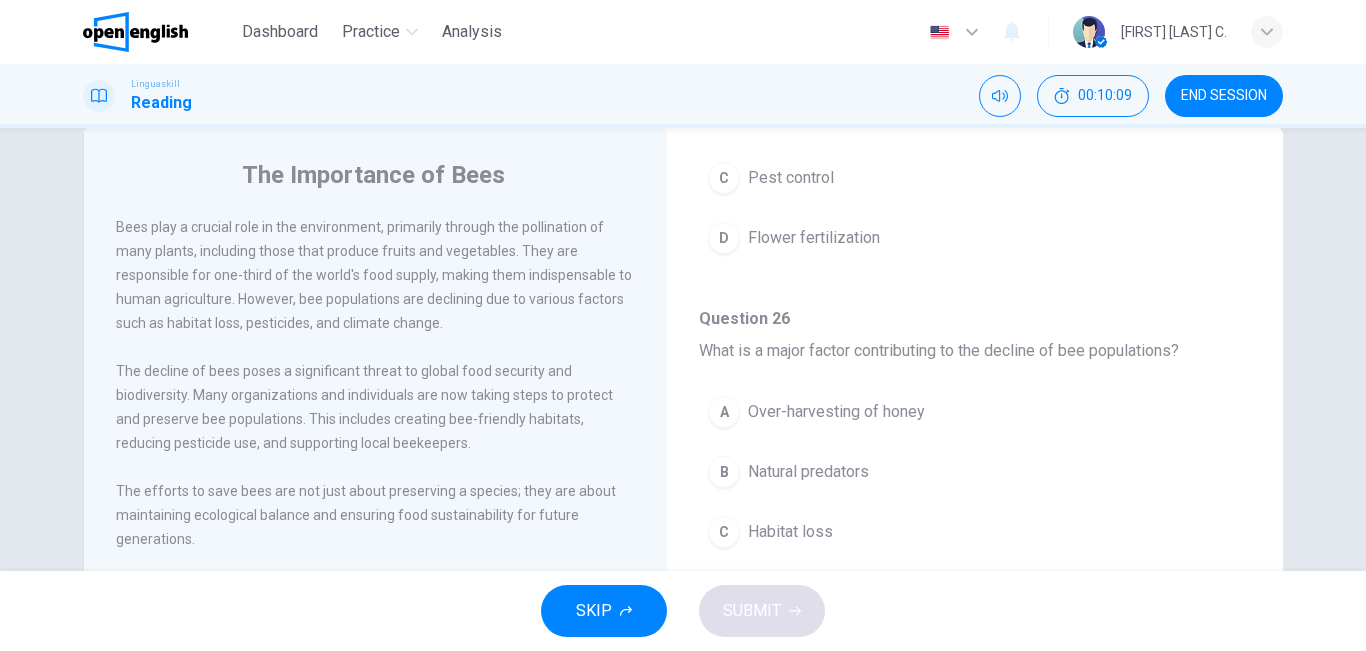 scroll, scrollTop: 384, scrollLeft: 0, axis: vertical 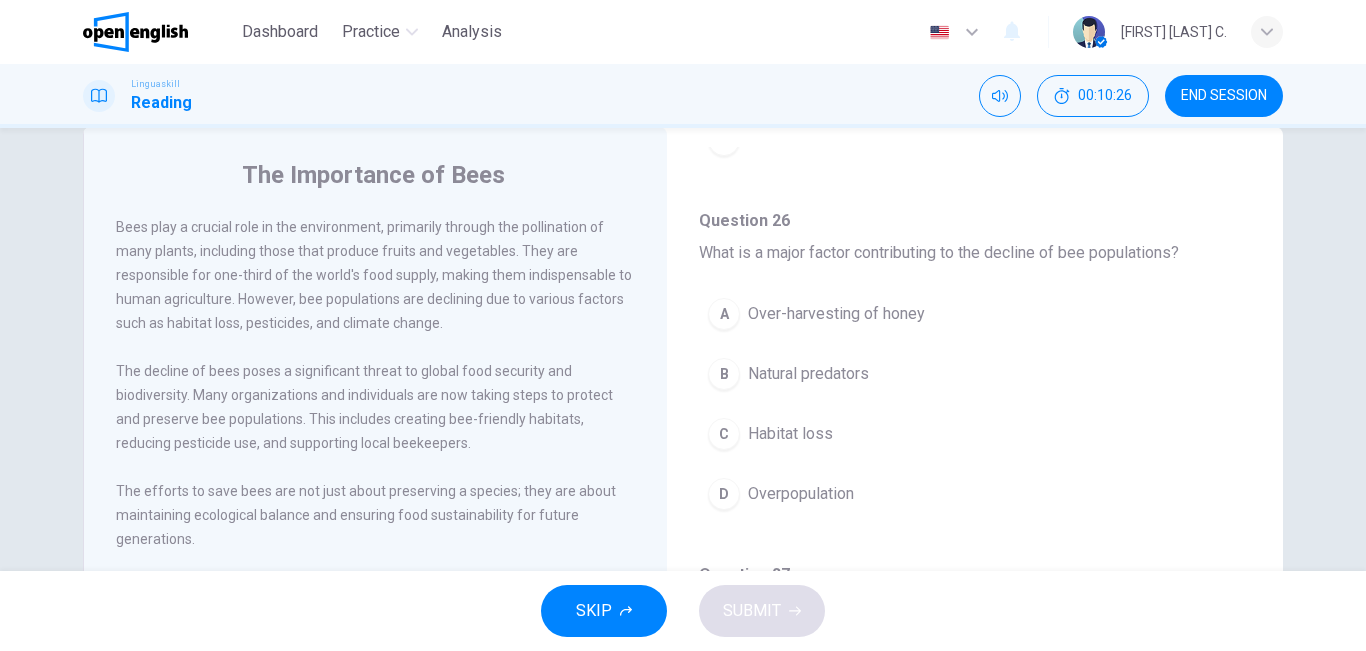 drag, startPoint x: 808, startPoint y: 429, endPoint x: 925, endPoint y: 568, distance: 181.68654 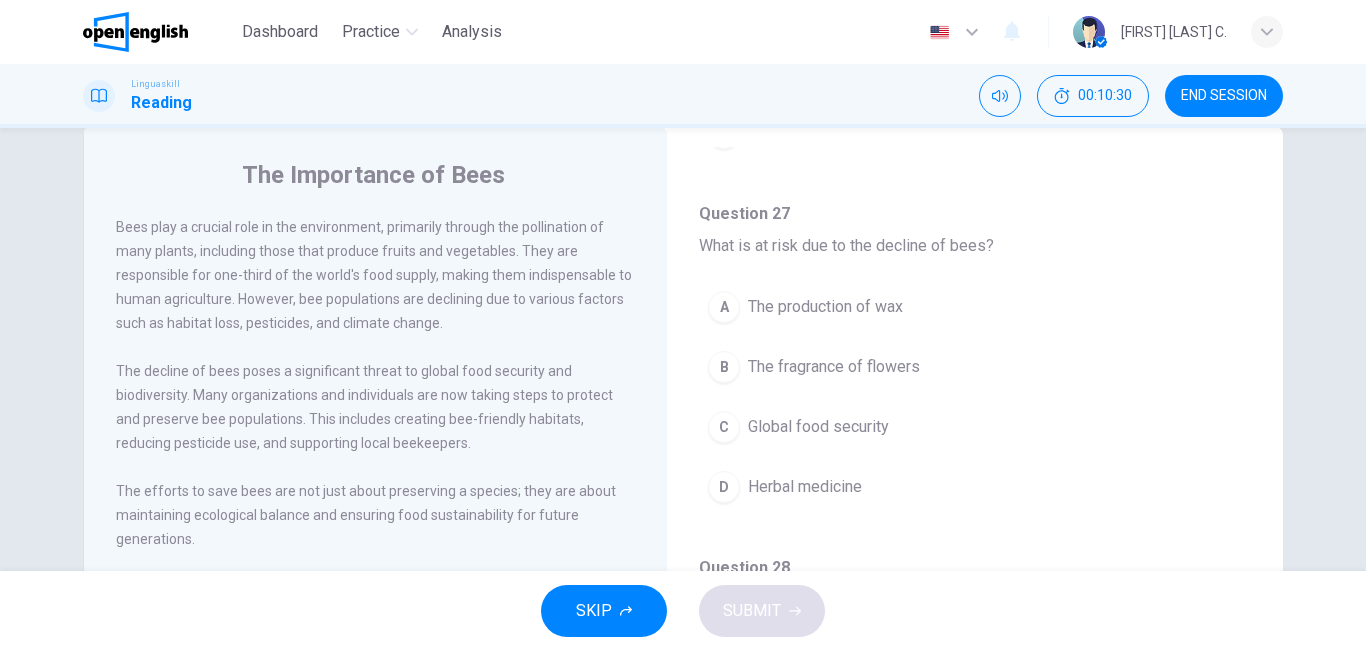 scroll, scrollTop: 772, scrollLeft: 0, axis: vertical 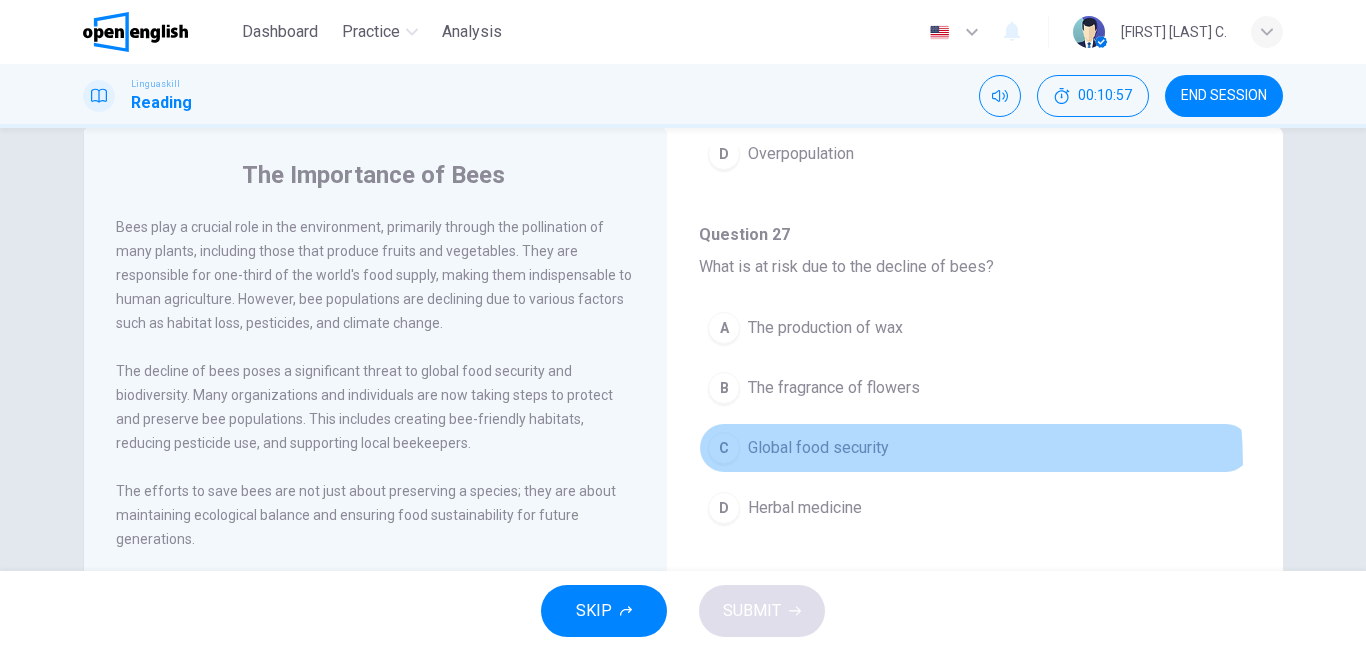 click on "C Global food security" at bounding box center (975, 448) 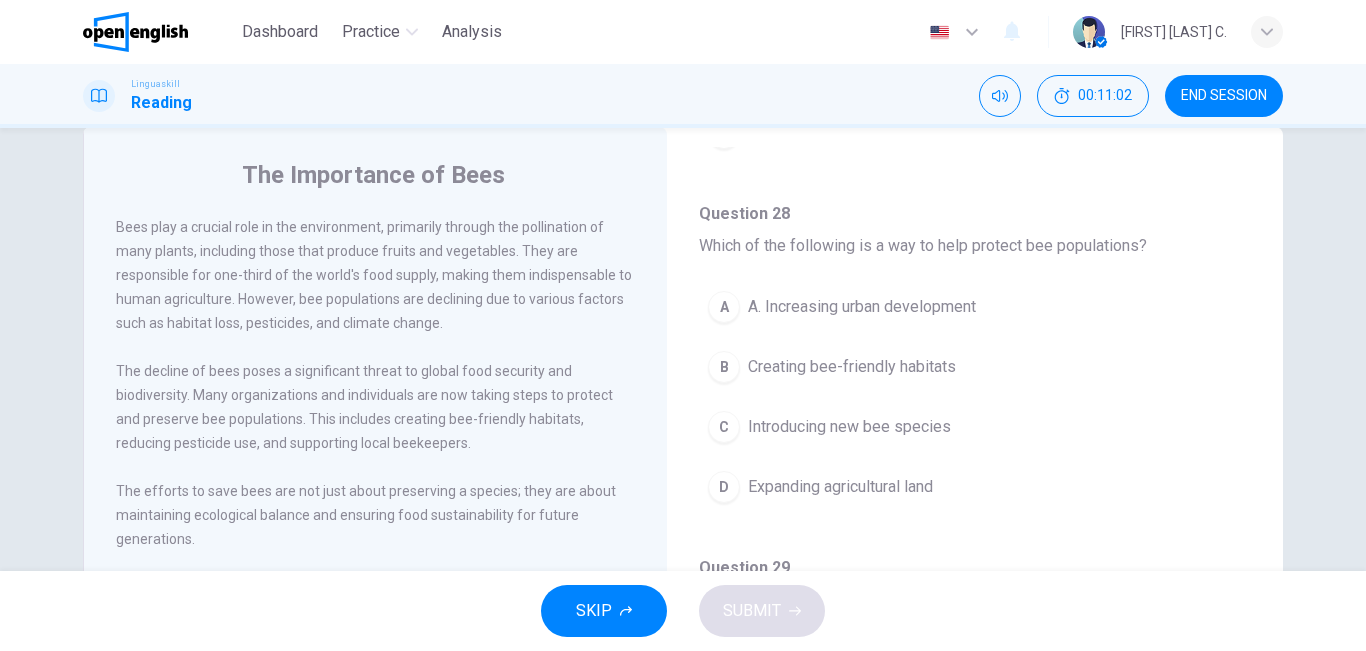 scroll, scrollTop: 1136, scrollLeft: 0, axis: vertical 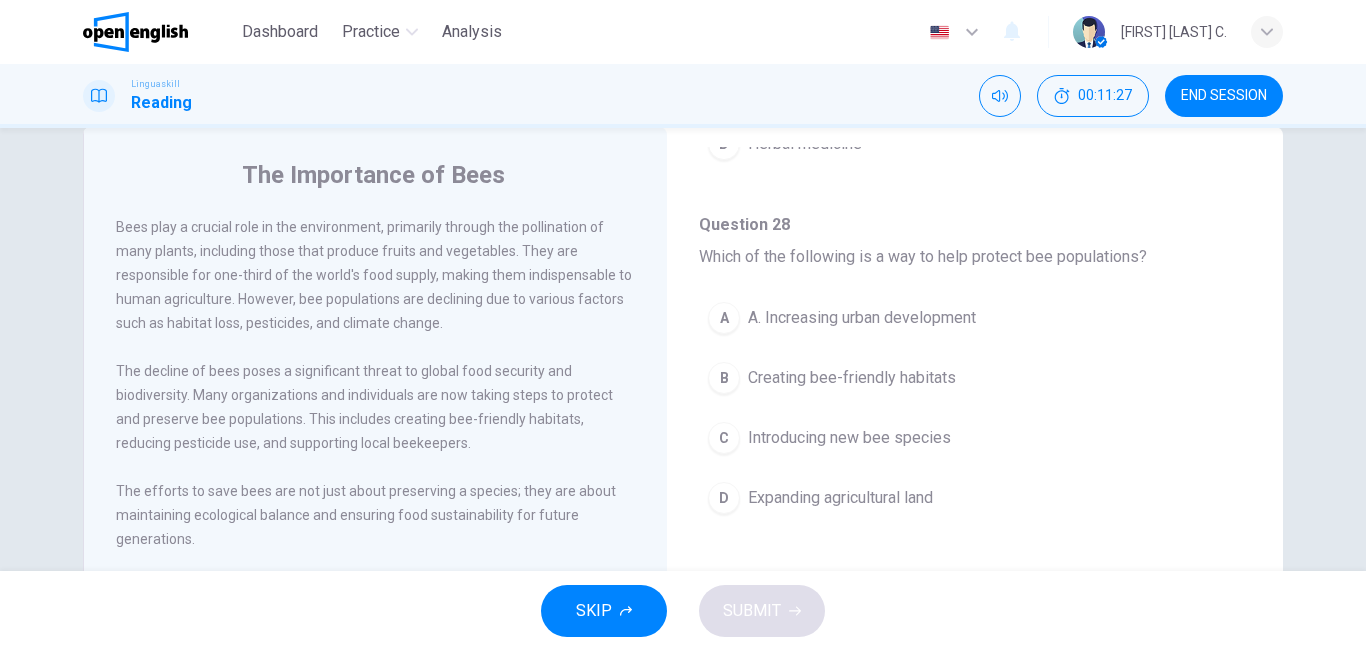 click on "Creating bee-friendly habitats" at bounding box center [852, 378] 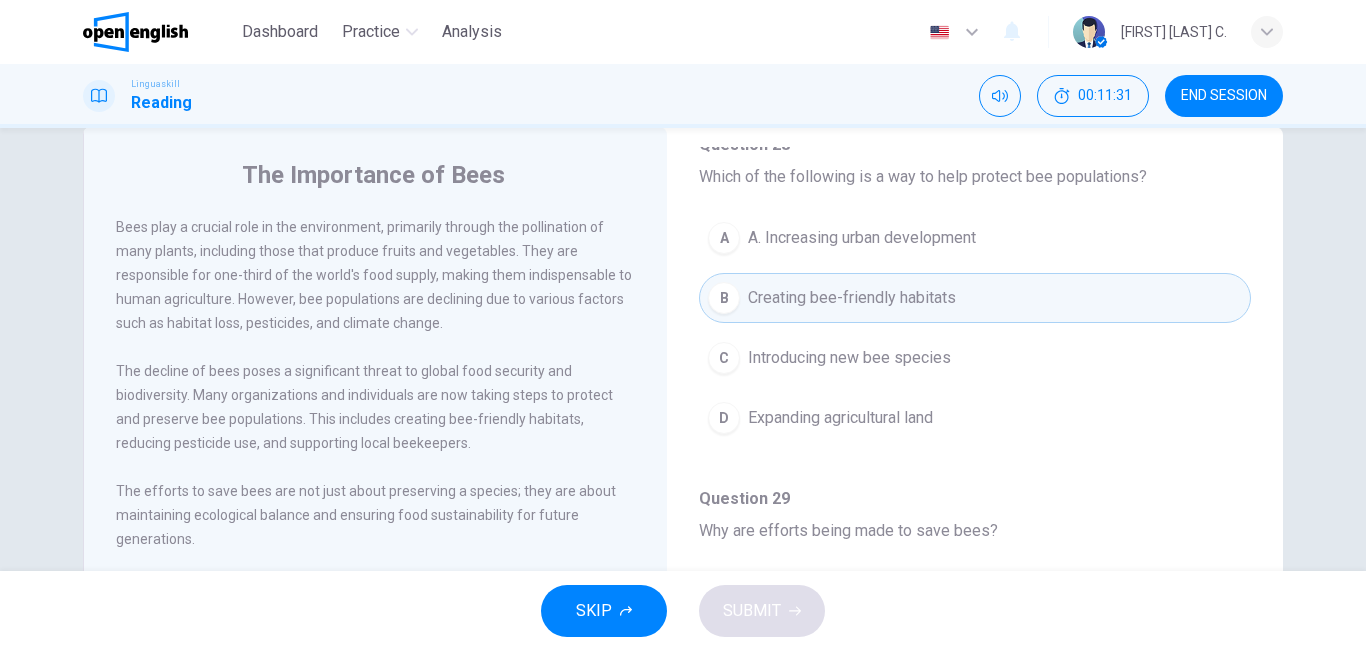 scroll, scrollTop: 1251, scrollLeft: 0, axis: vertical 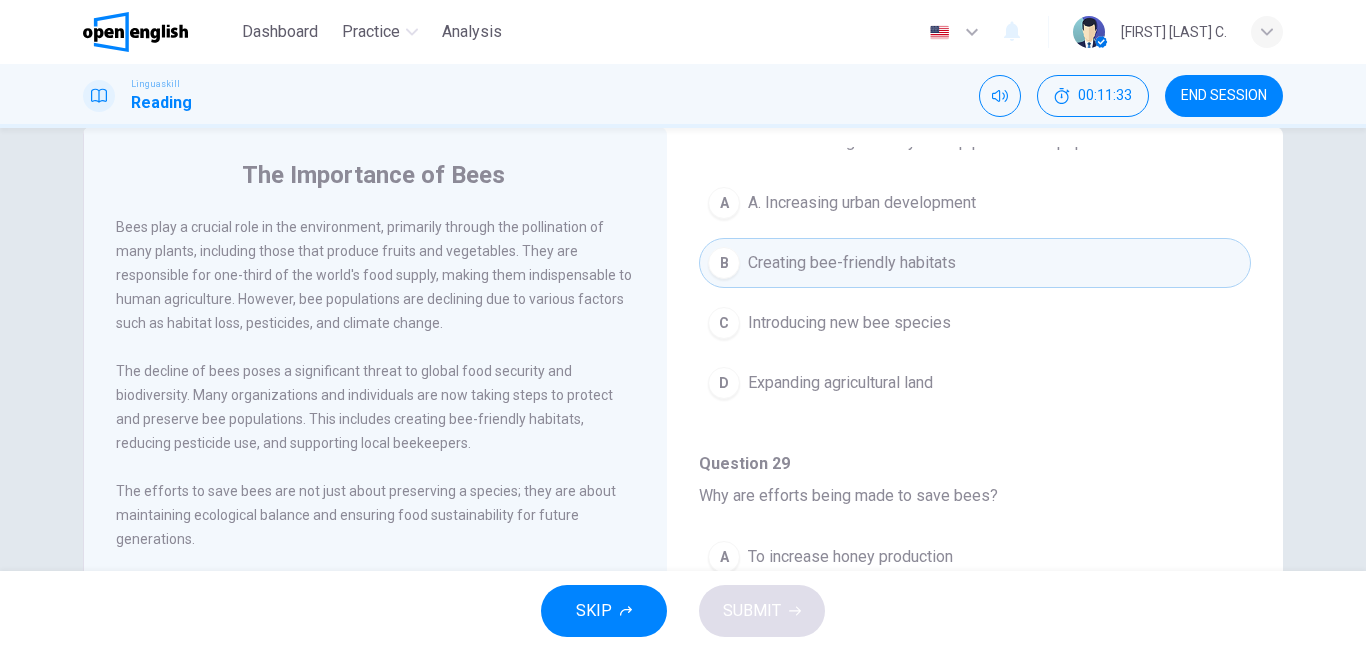 drag, startPoint x: 1225, startPoint y: 345, endPoint x: 1254, endPoint y: 230, distance: 118.60017 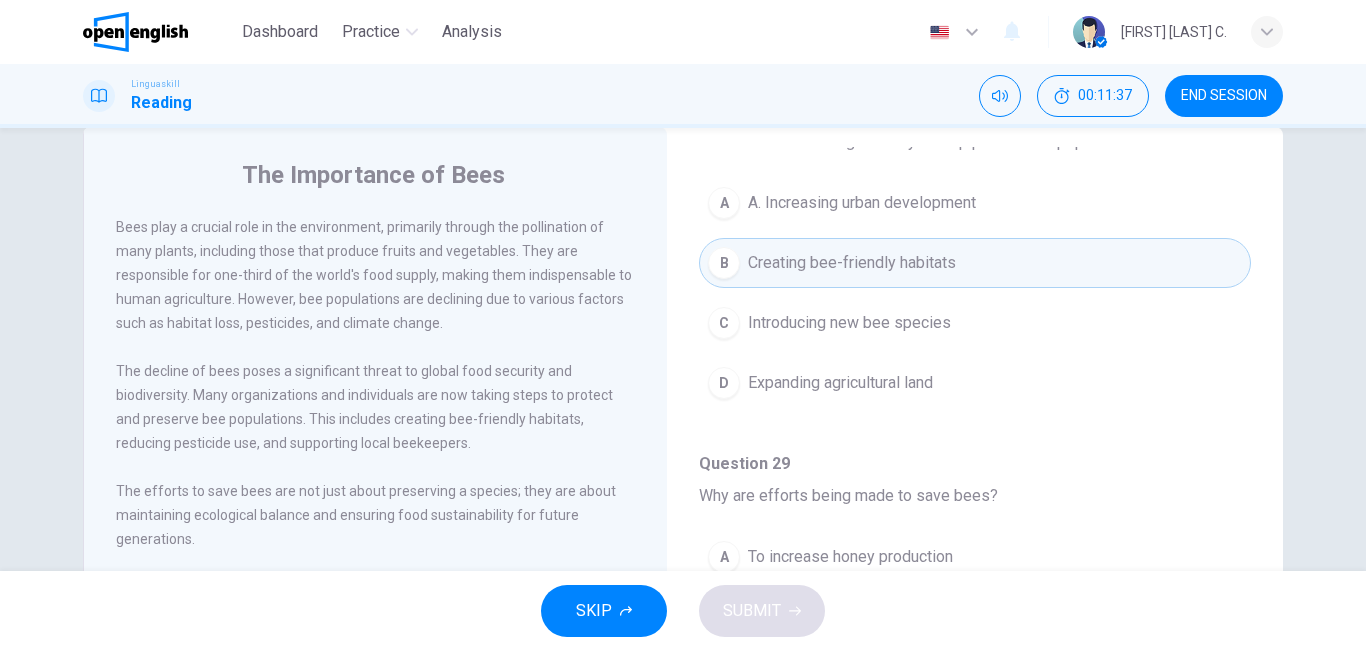 drag, startPoint x: 1181, startPoint y: 445, endPoint x: 1171, endPoint y: 270, distance: 175.28548 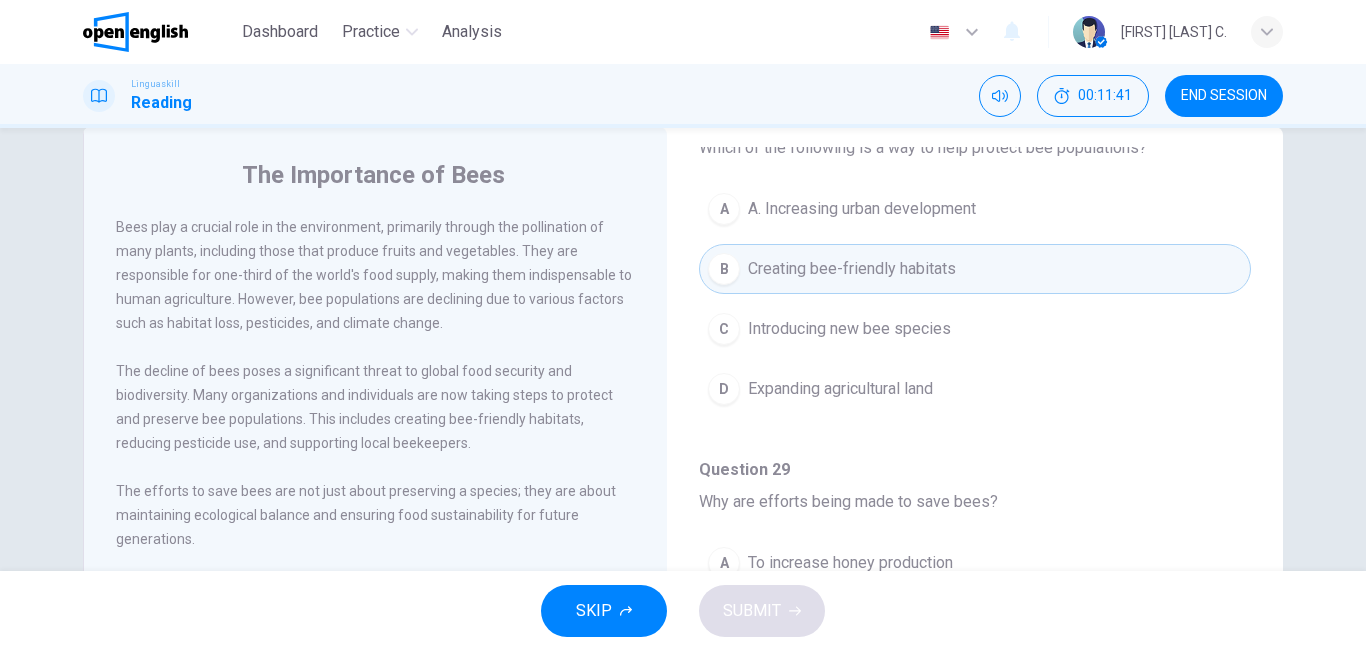 scroll, scrollTop: 1251, scrollLeft: 0, axis: vertical 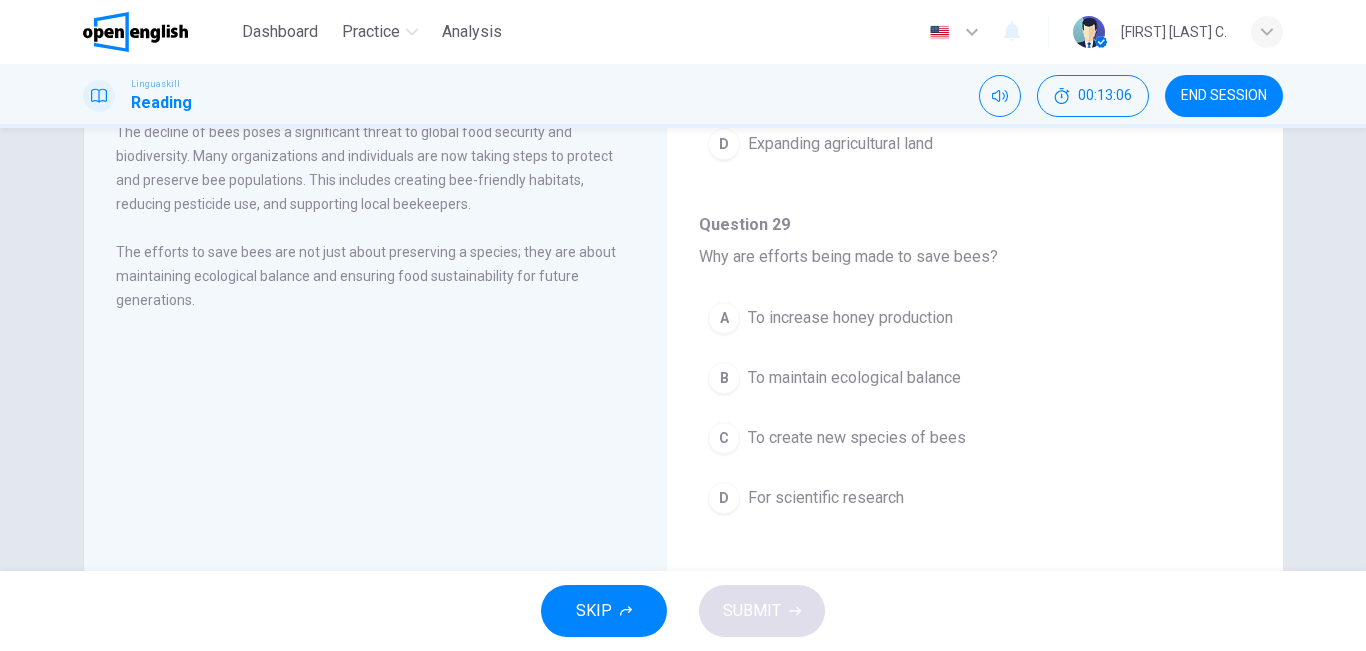 click on "To maintain ecological balance" at bounding box center [854, 378] 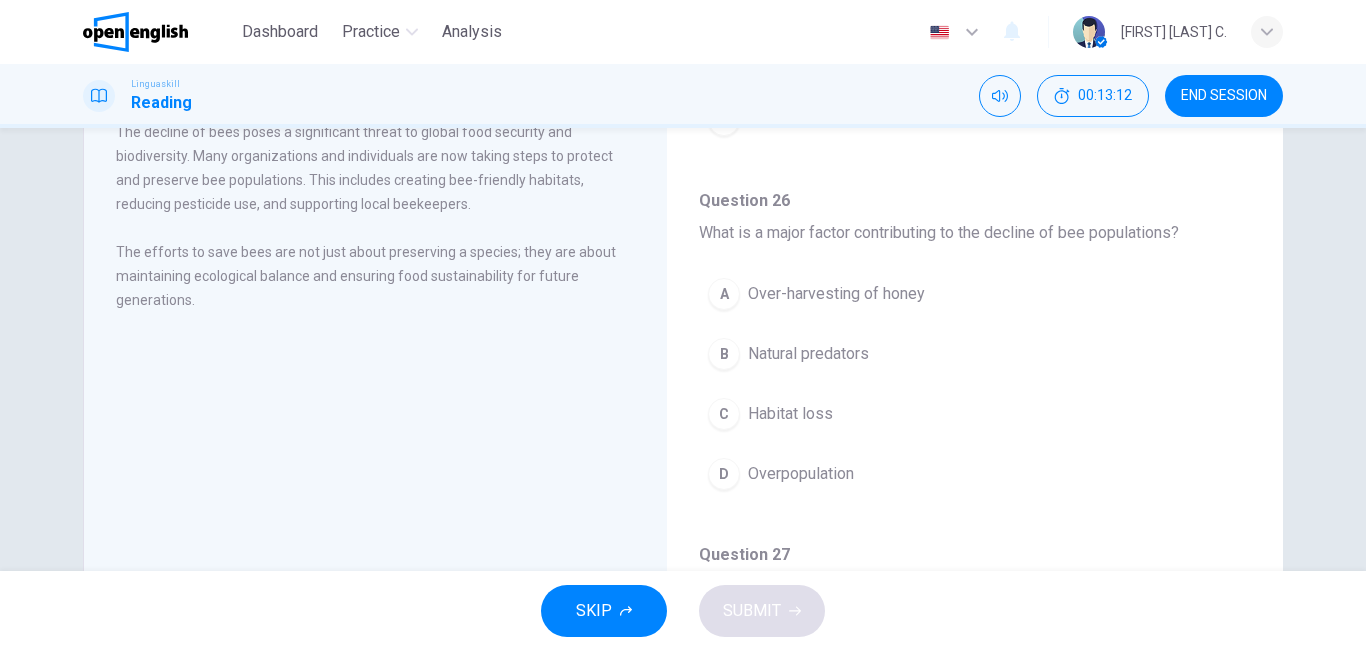 scroll, scrollTop: 180, scrollLeft: 0, axis: vertical 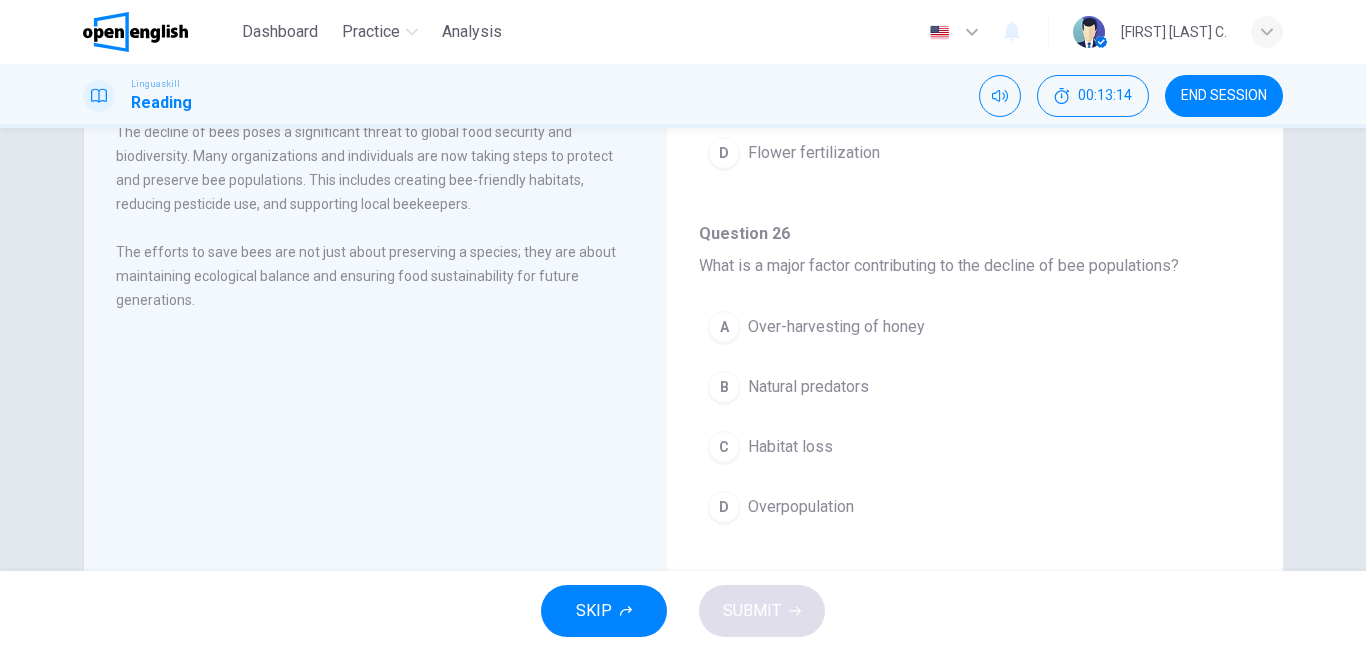 click on "Habitat loss" at bounding box center [790, 447] 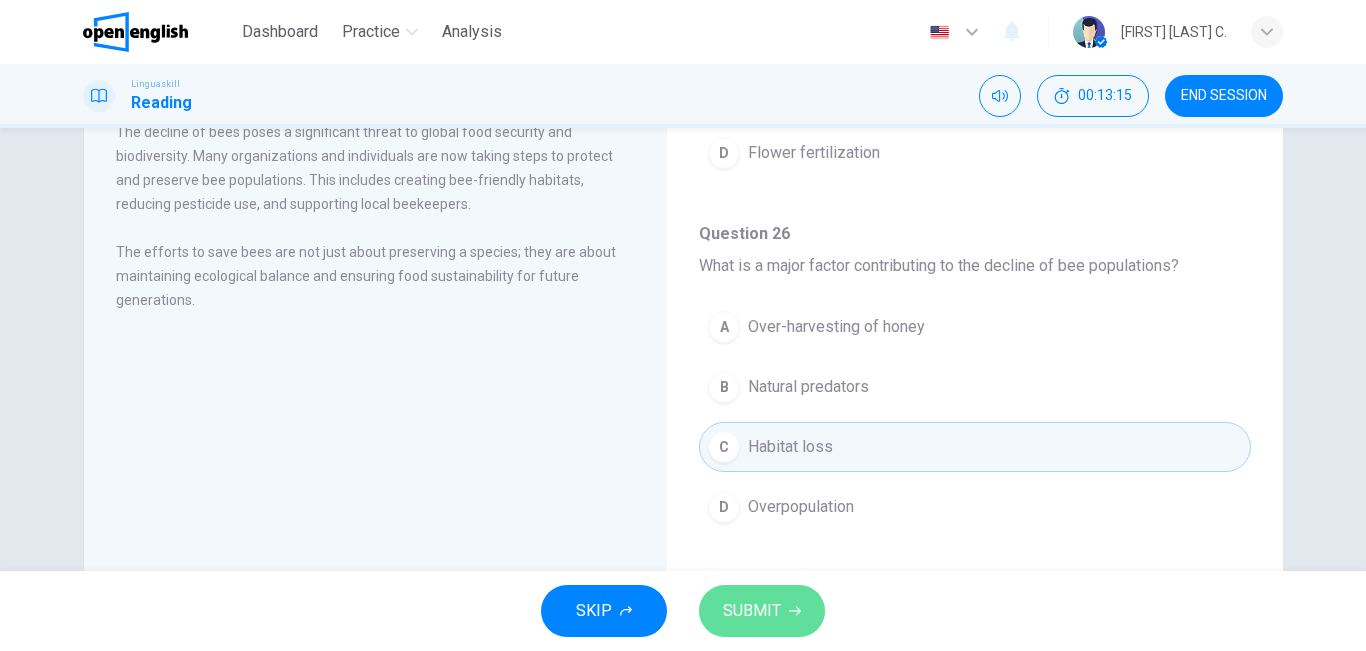 click on "SUBMIT" at bounding box center [752, 611] 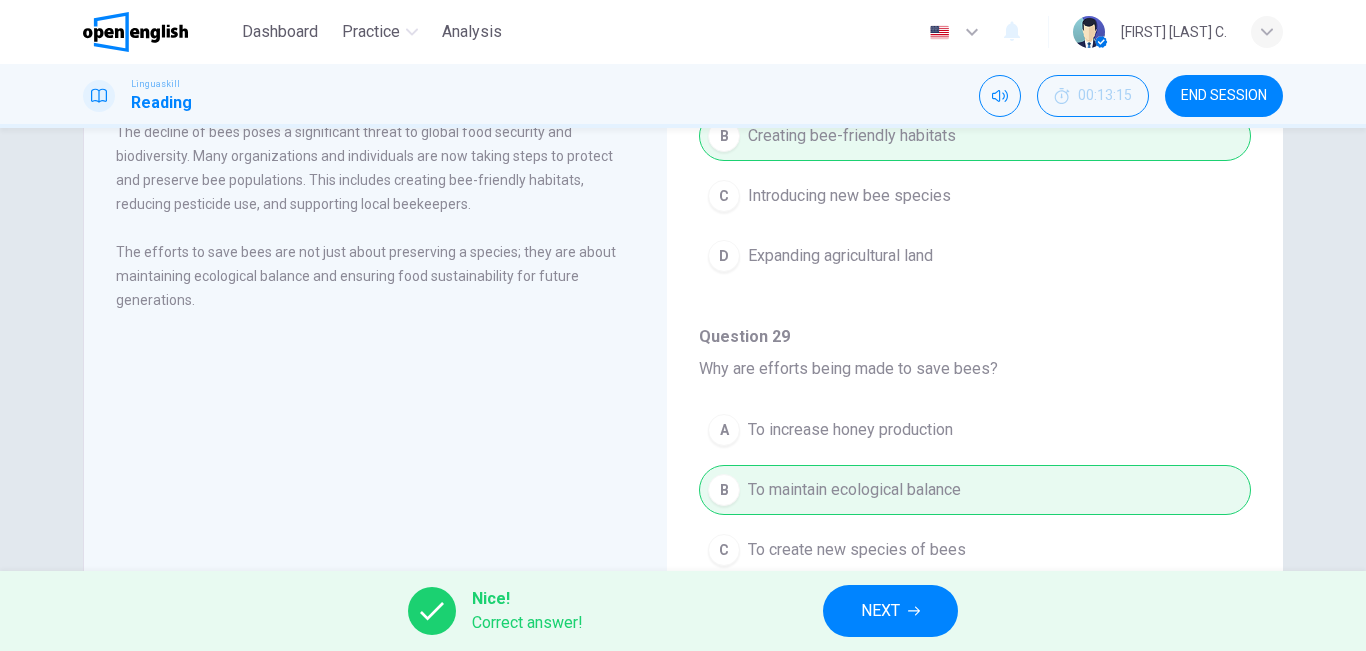scroll, scrollTop: 1251, scrollLeft: 0, axis: vertical 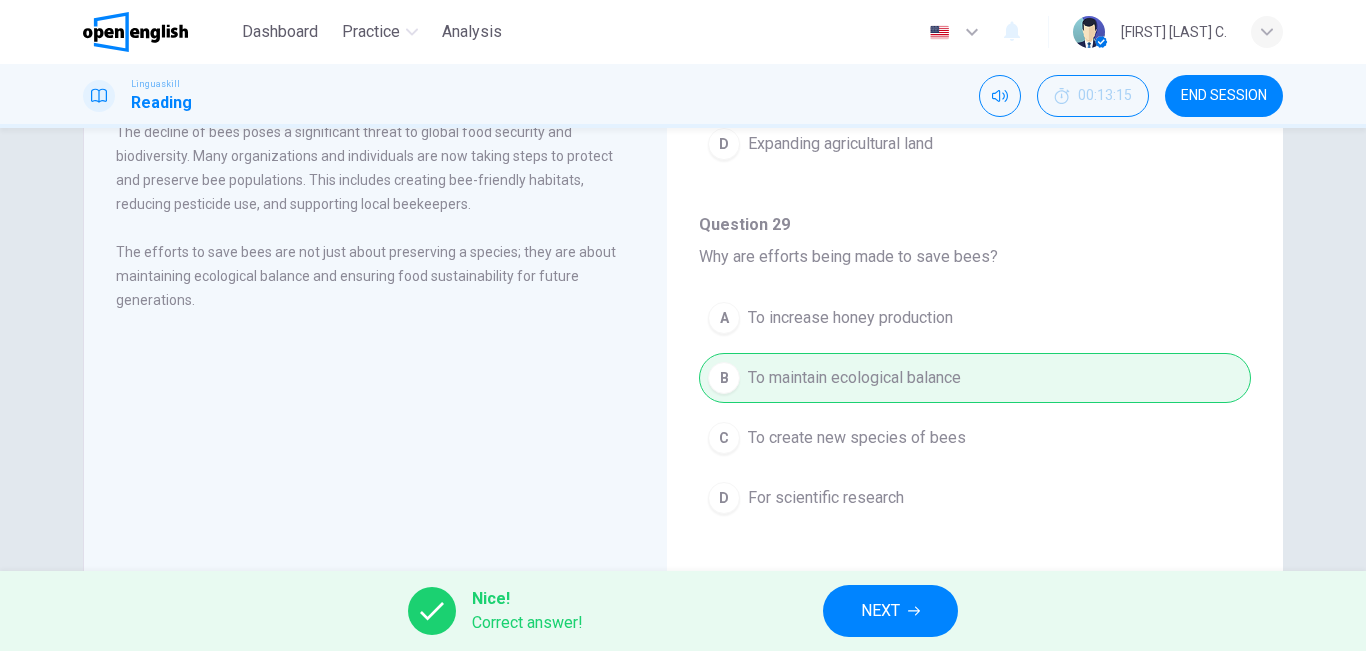 click on "NEXT" at bounding box center (890, 611) 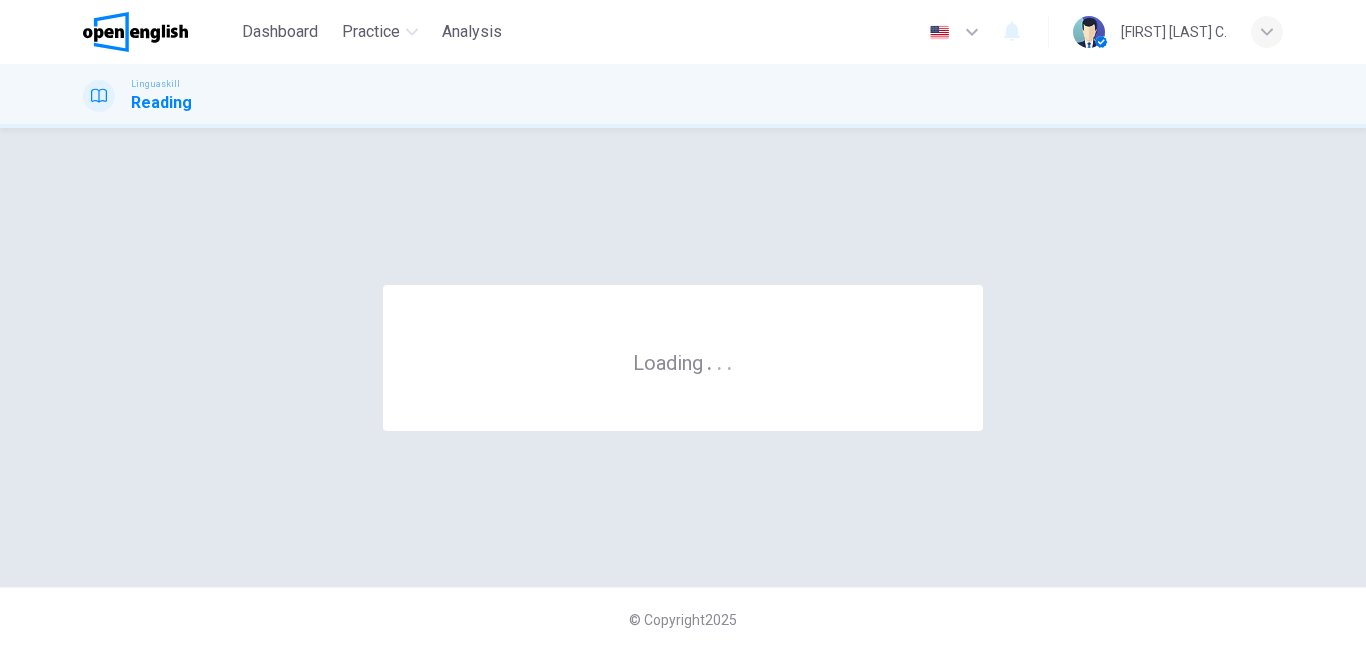 scroll, scrollTop: 0, scrollLeft: 0, axis: both 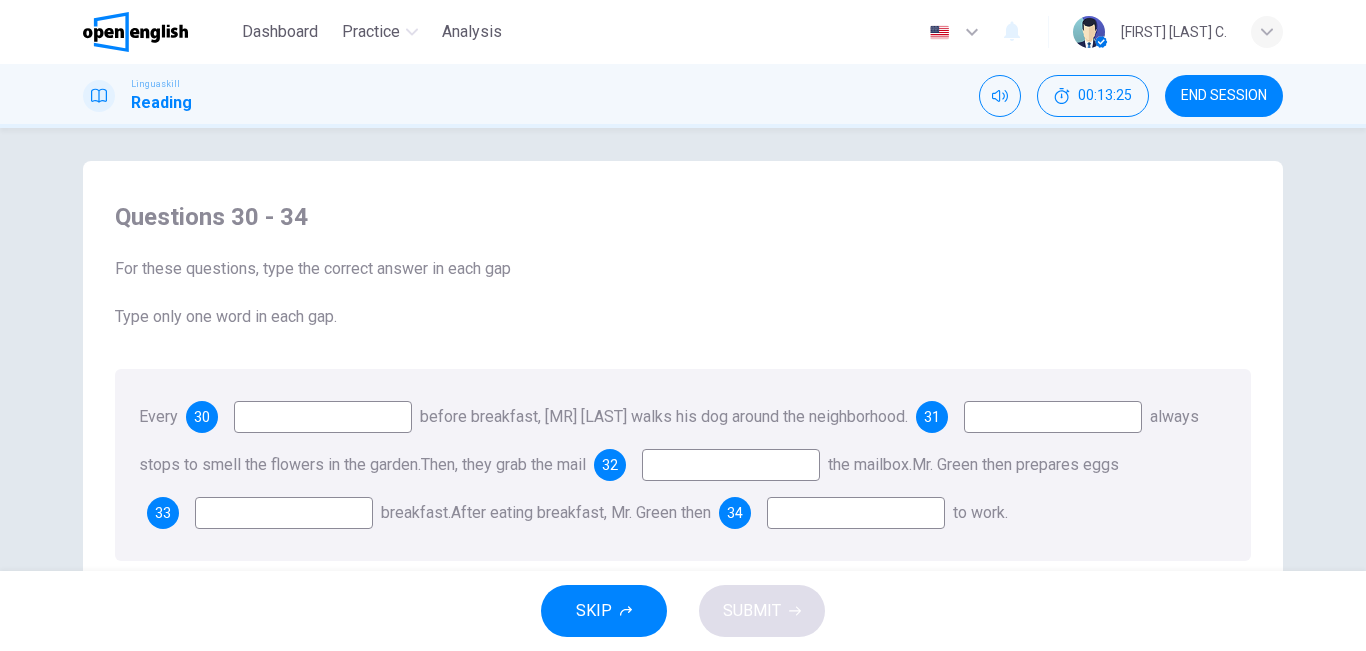 click at bounding box center (323, 417) 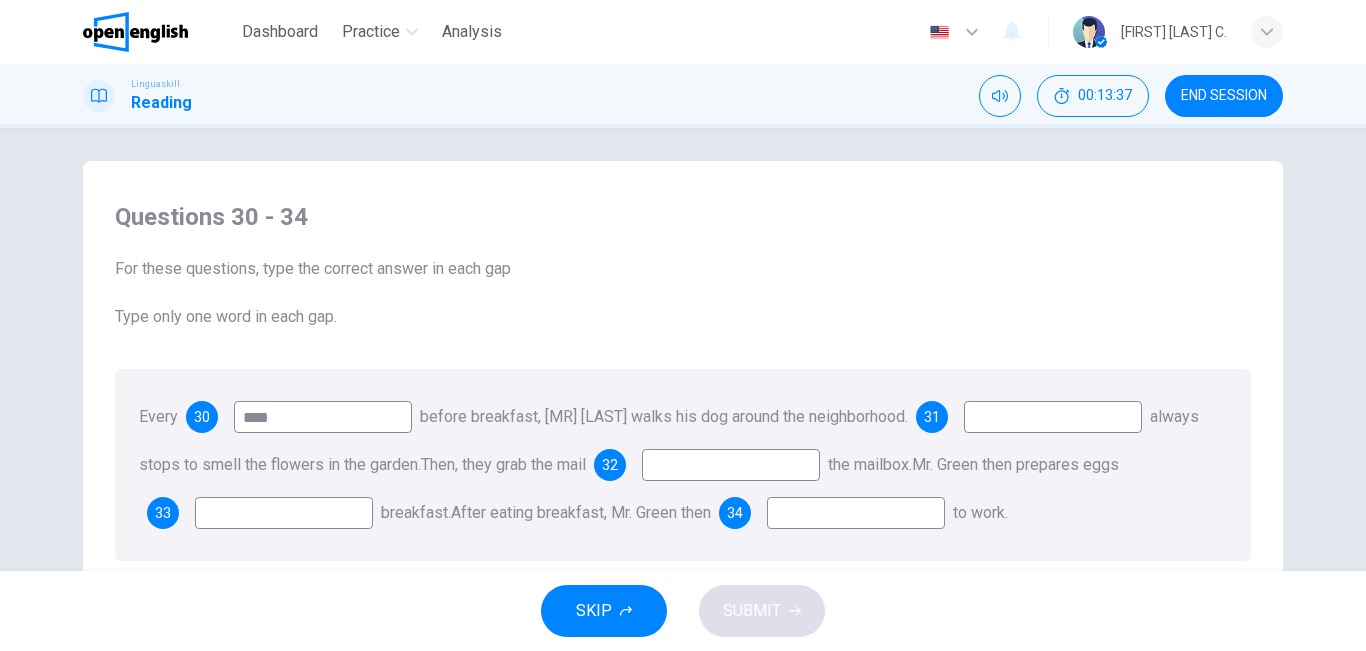 type on "****" 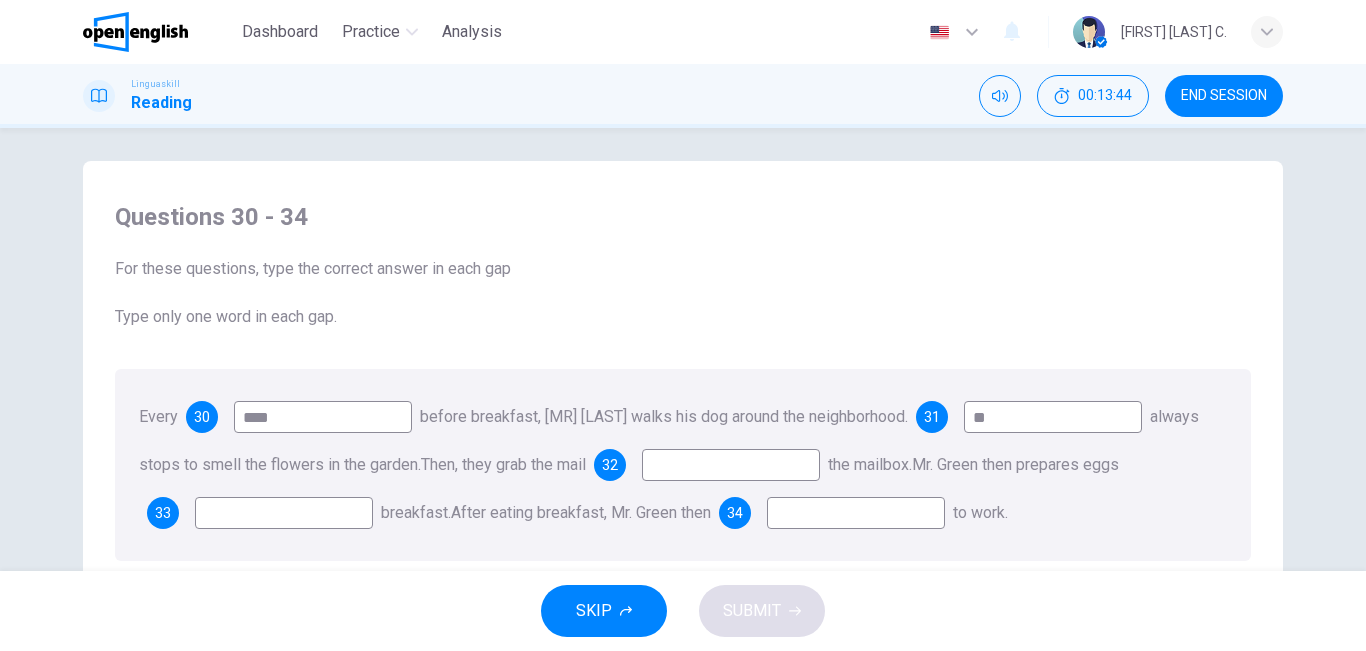 type on "**" 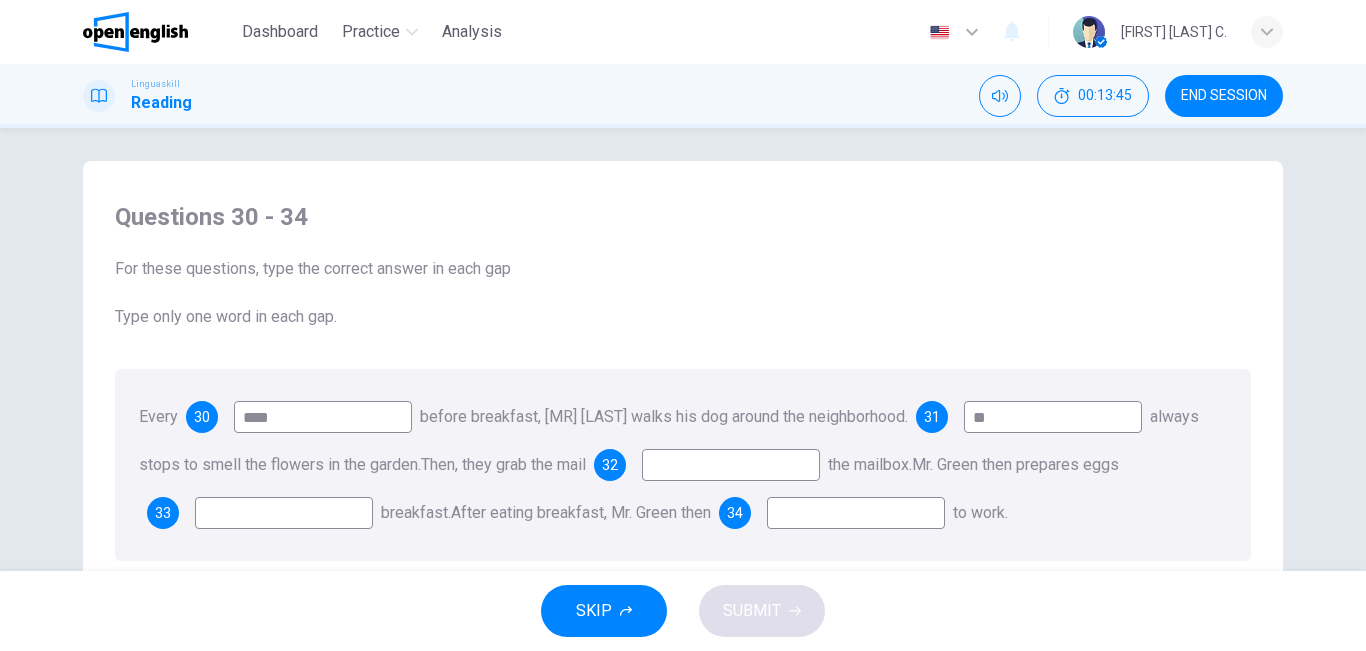click at bounding box center [731, 465] 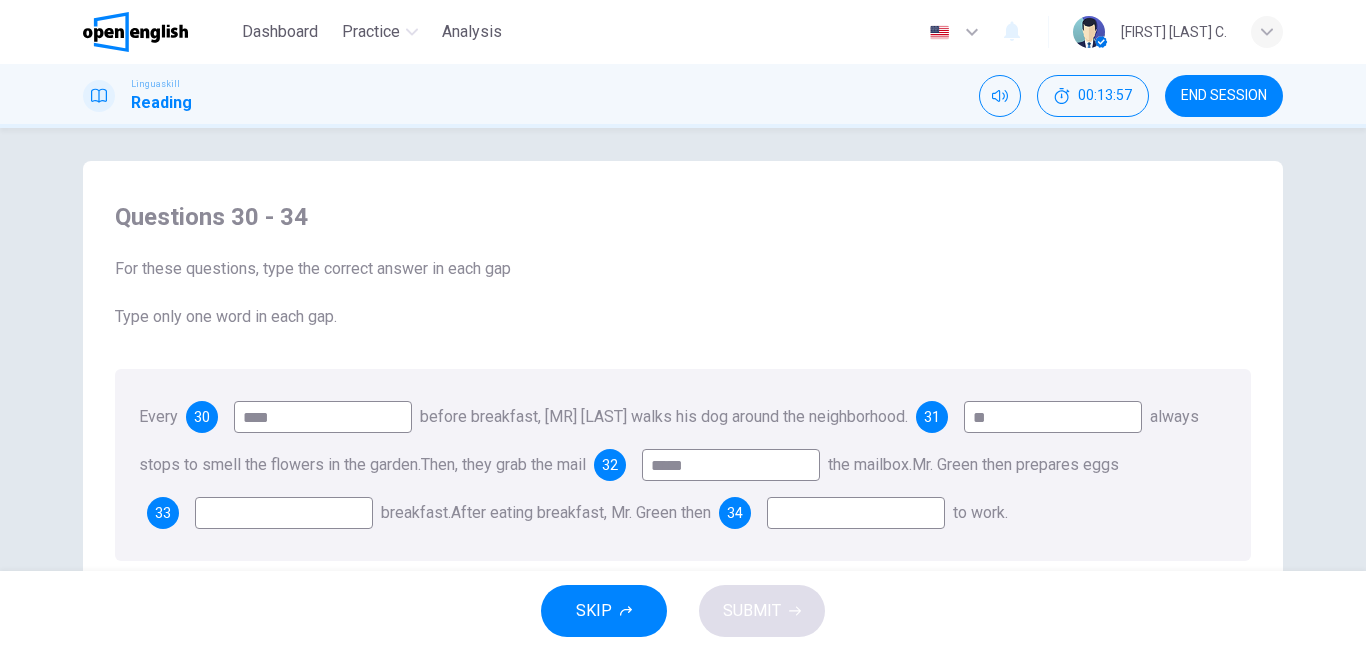 type on "*****" 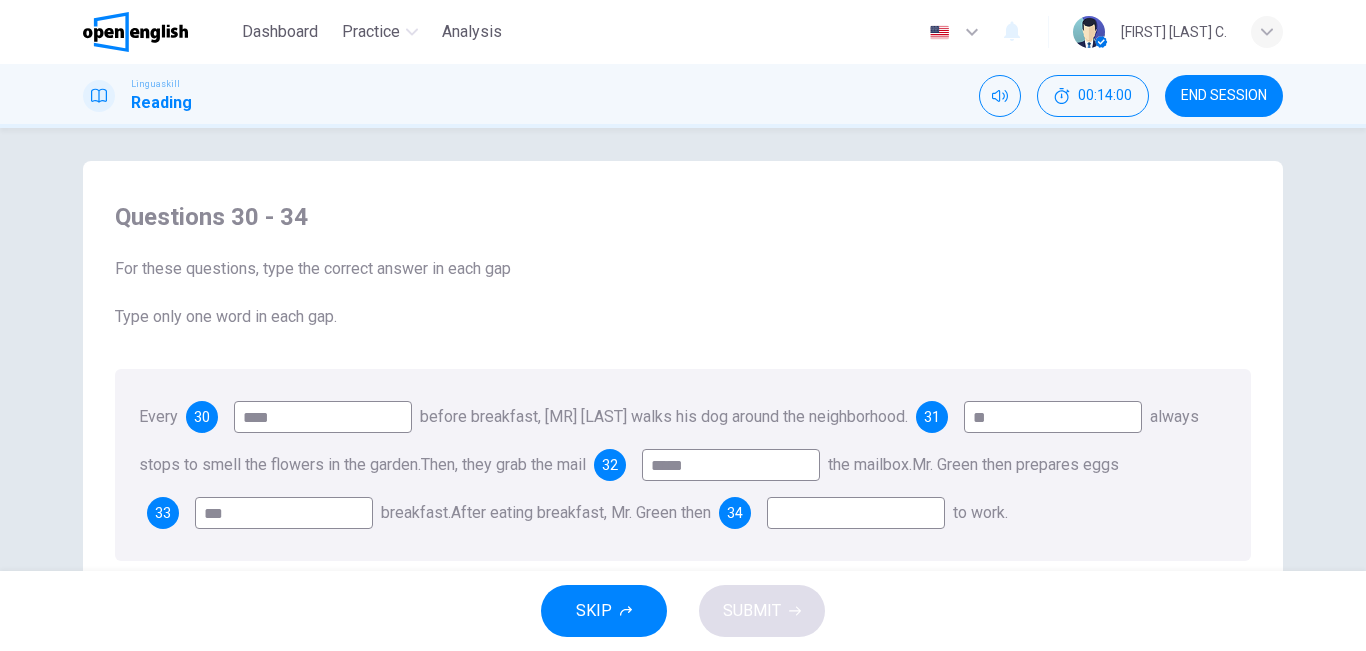 type on "***" 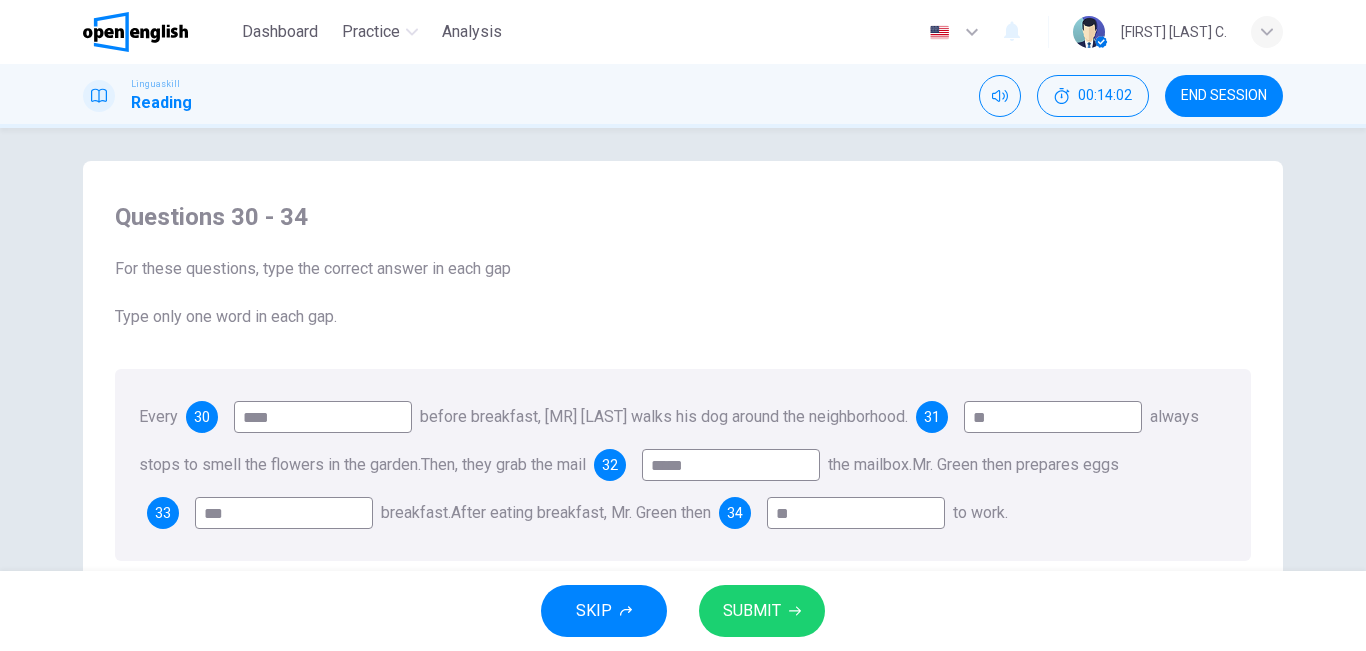 type on "**" 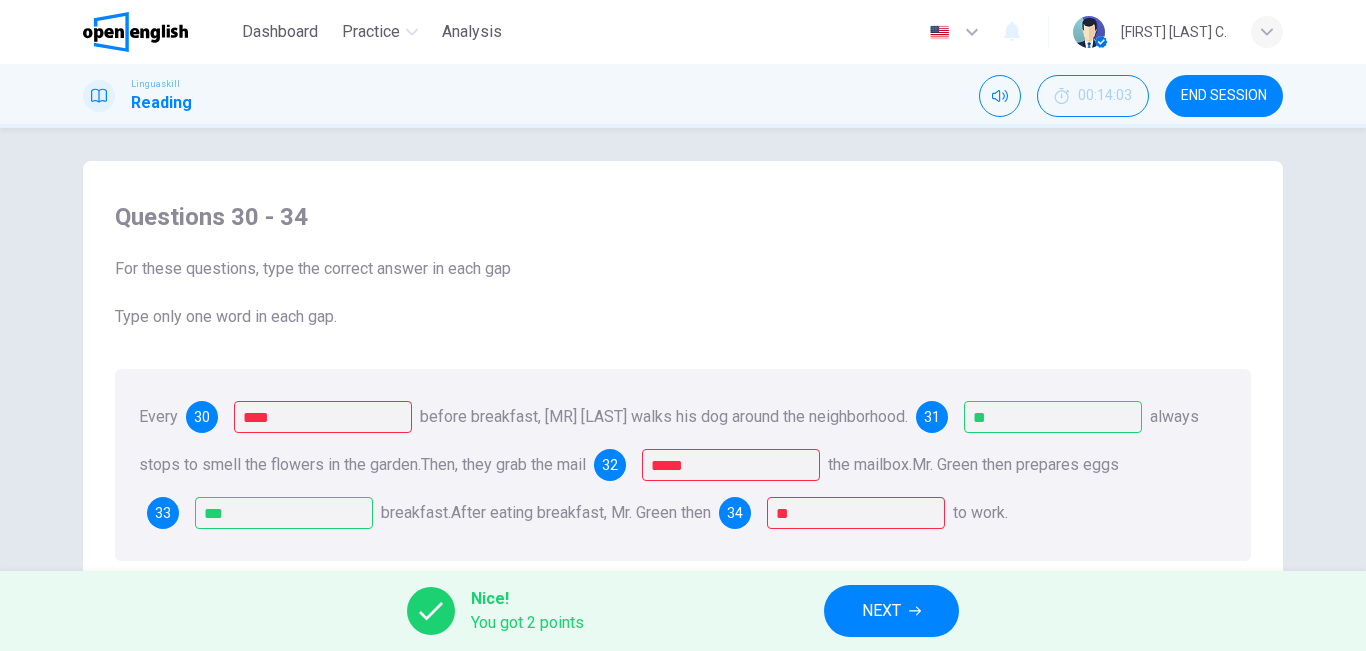 click on "NEXT" at bounding box center [881, 611] 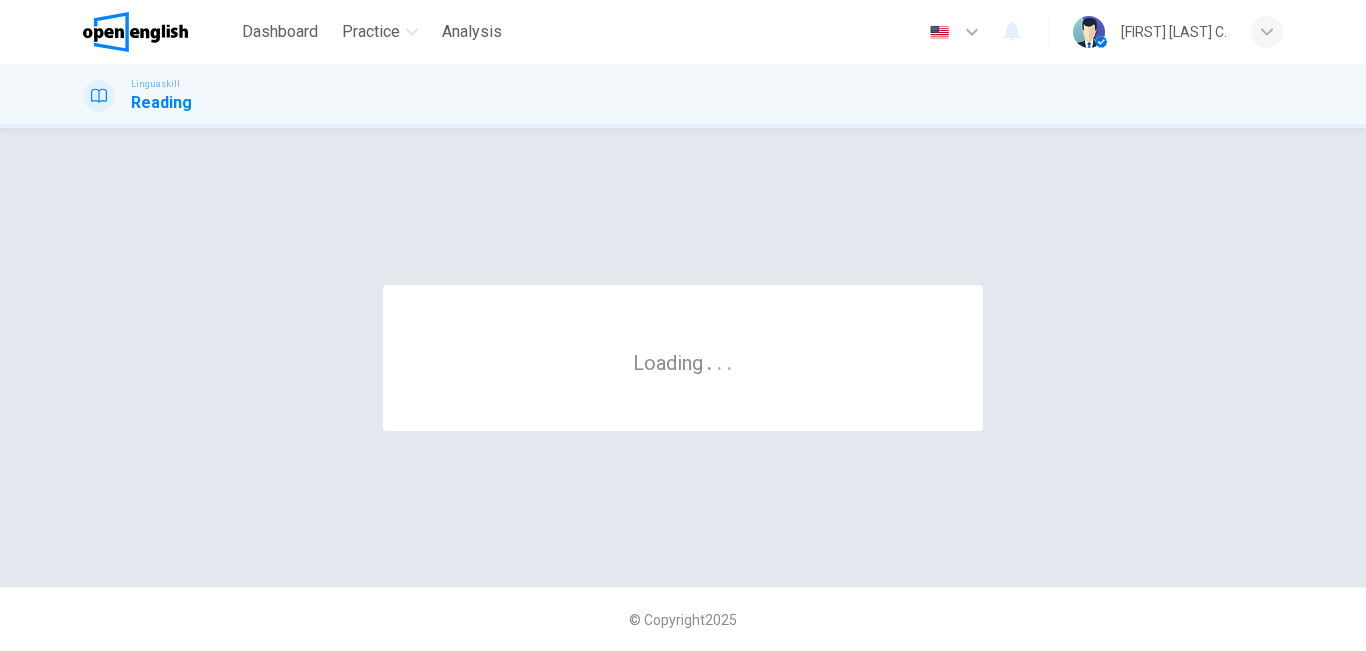 scroll, scrollTop: 0, scrollLeft: 0, axis: both 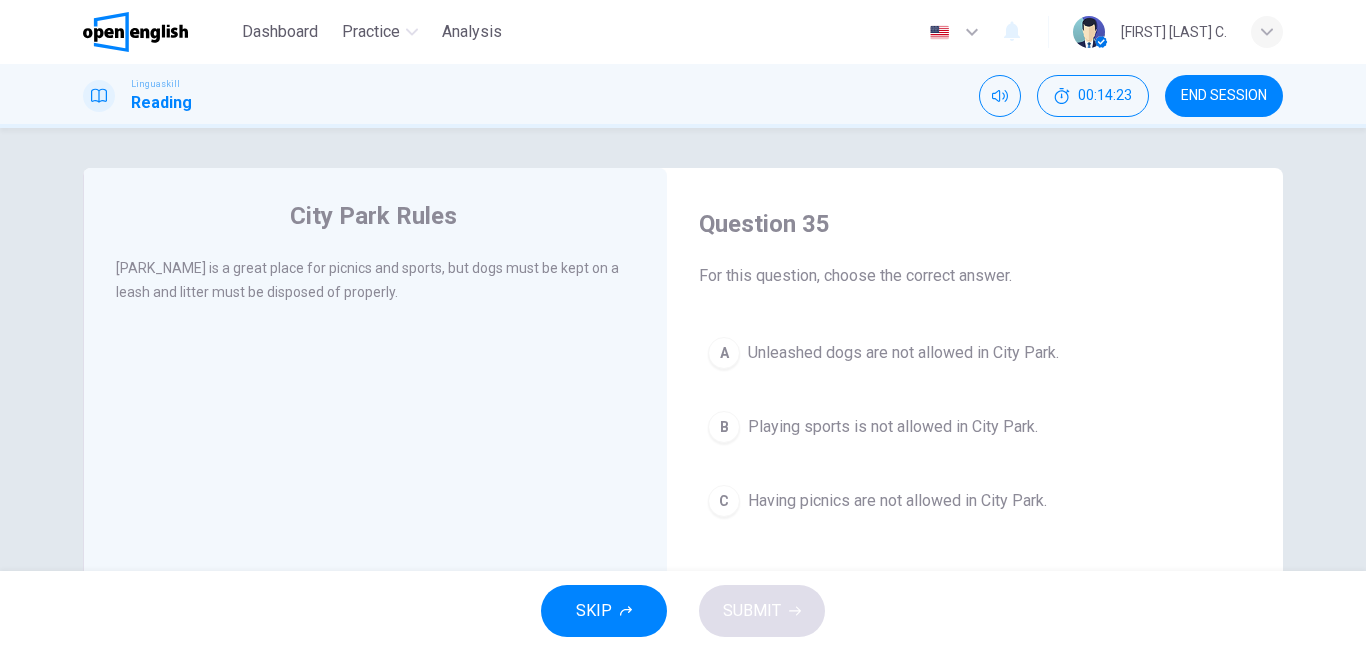 click on "Having picnics are not allowed in City Park." at bounding box center [897, 501] 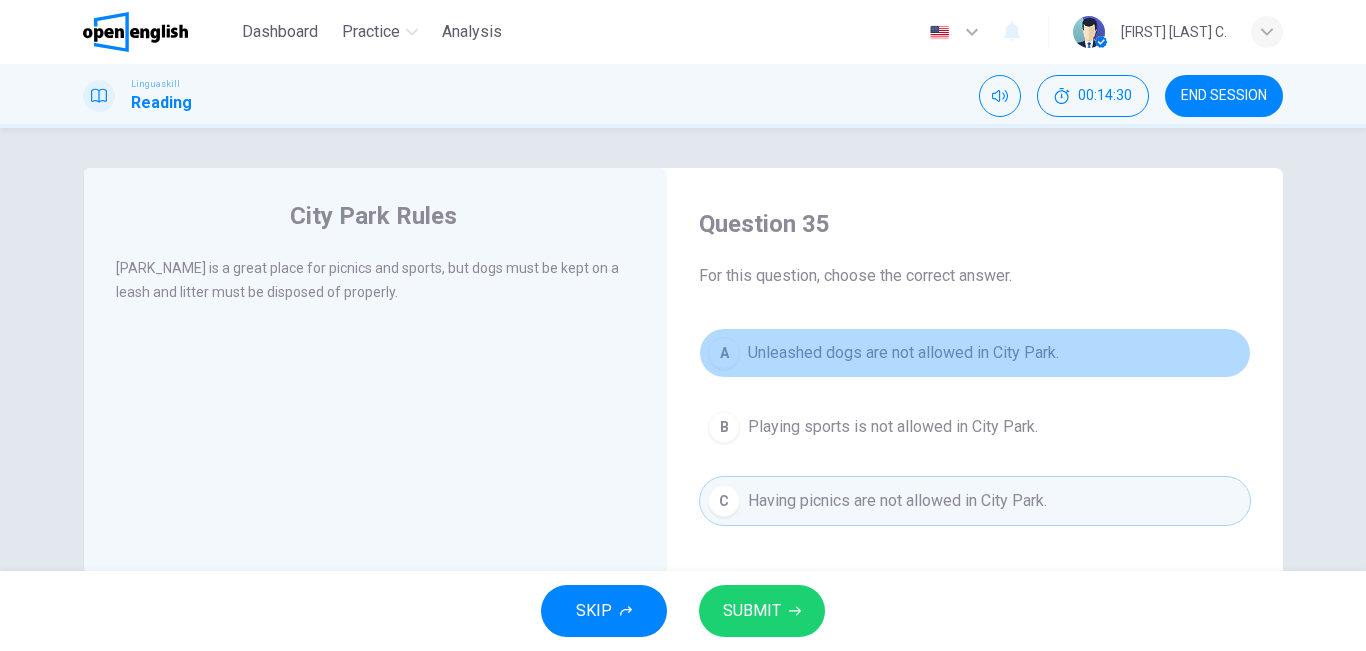 click on "Unleashed dogs are not allowed in City Park." at bounding box center [903, 353] 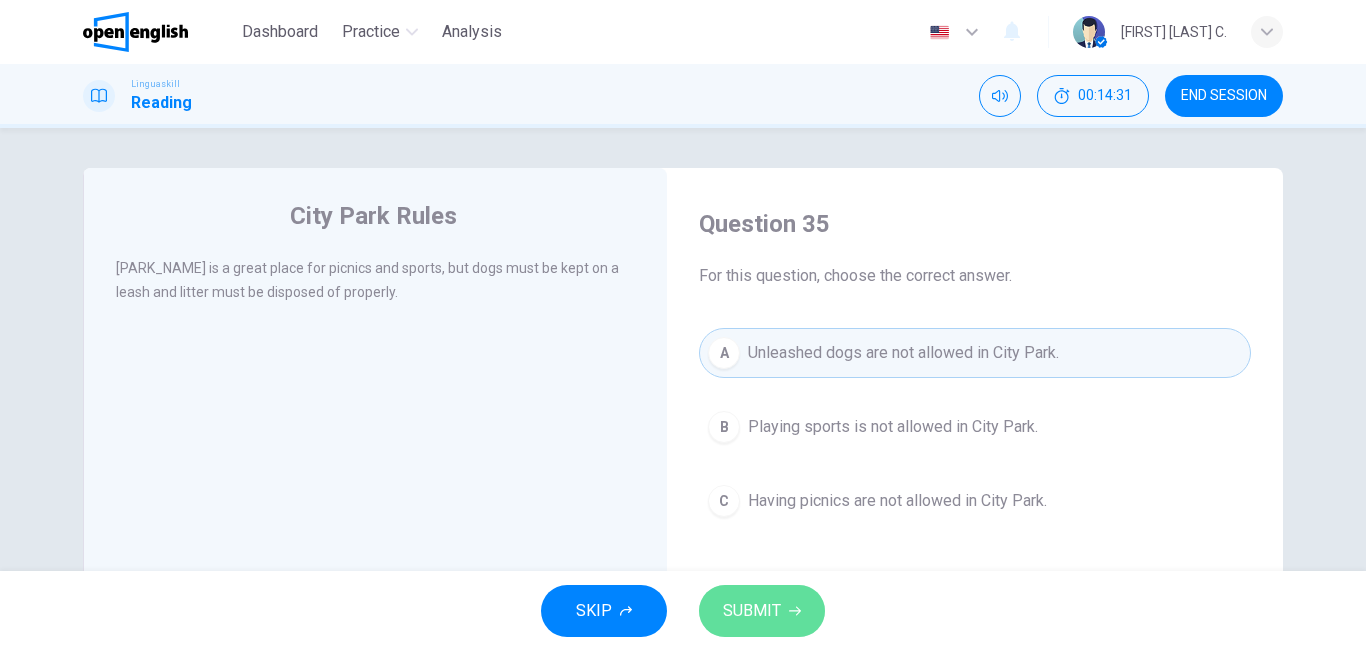 click on "SUBMIT" at bounding box center [752, 611] 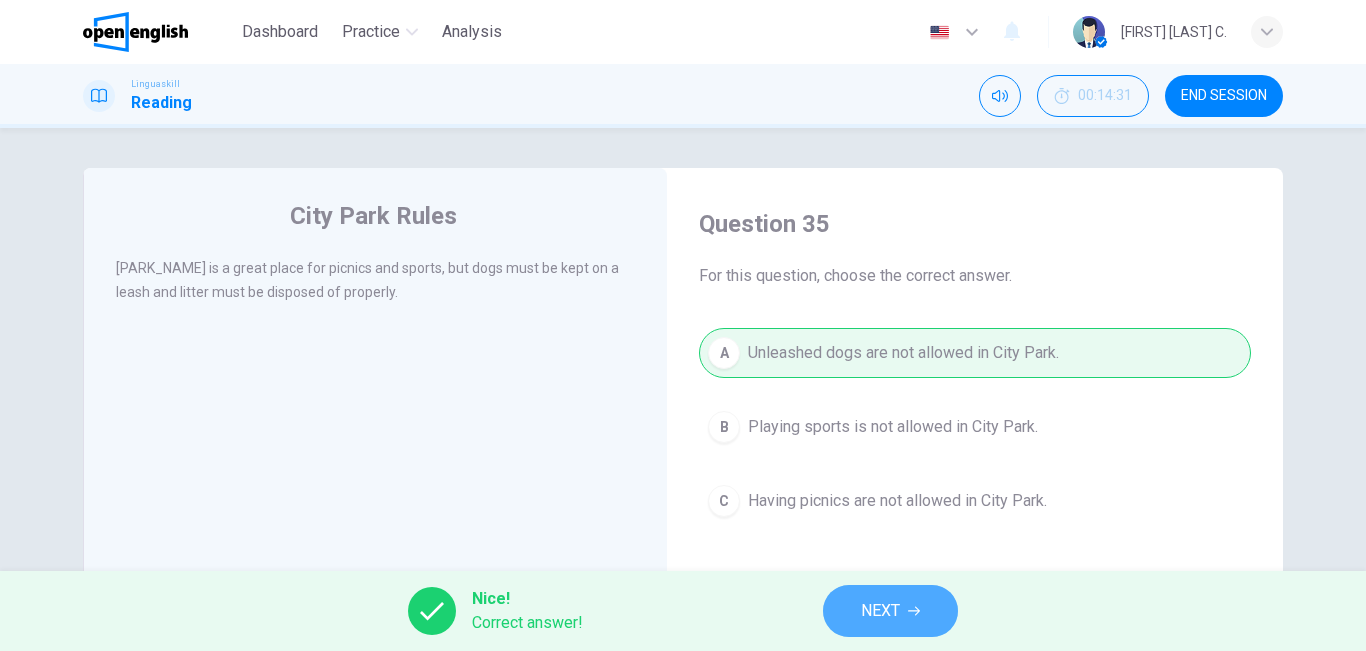 click on "NEXT" at bounding box center [880, 611] 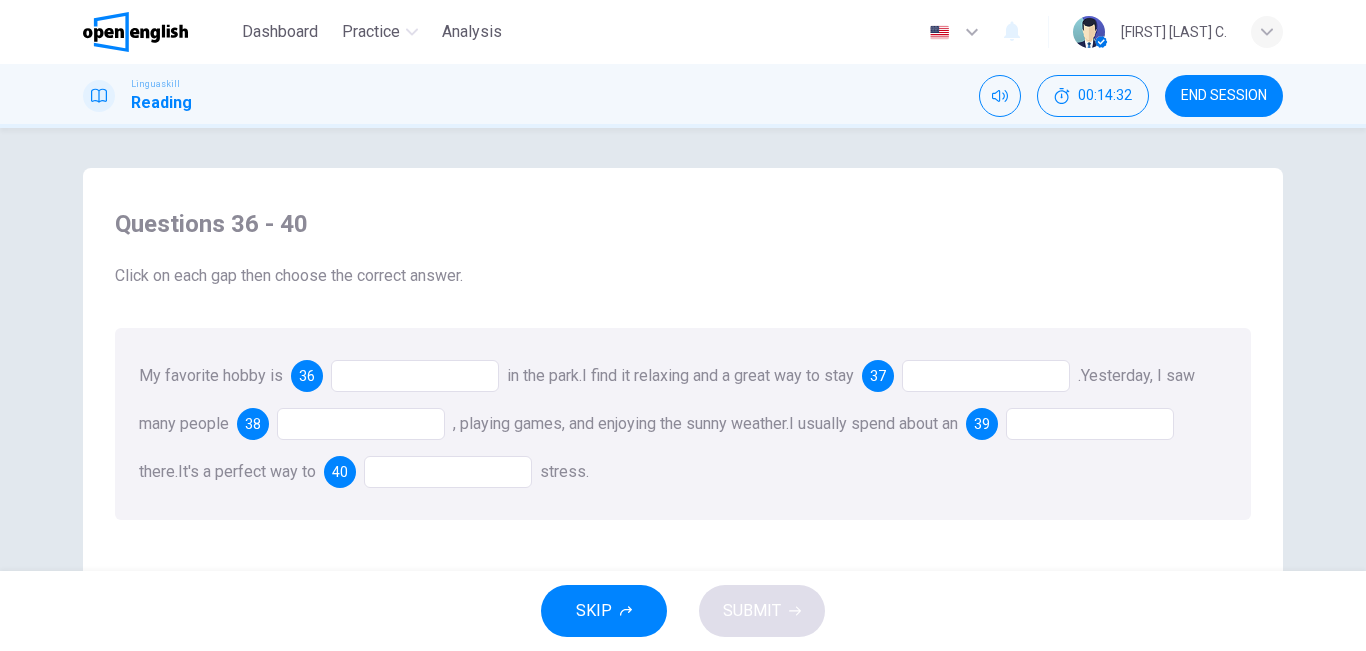 click at bounding box center (415, 376) 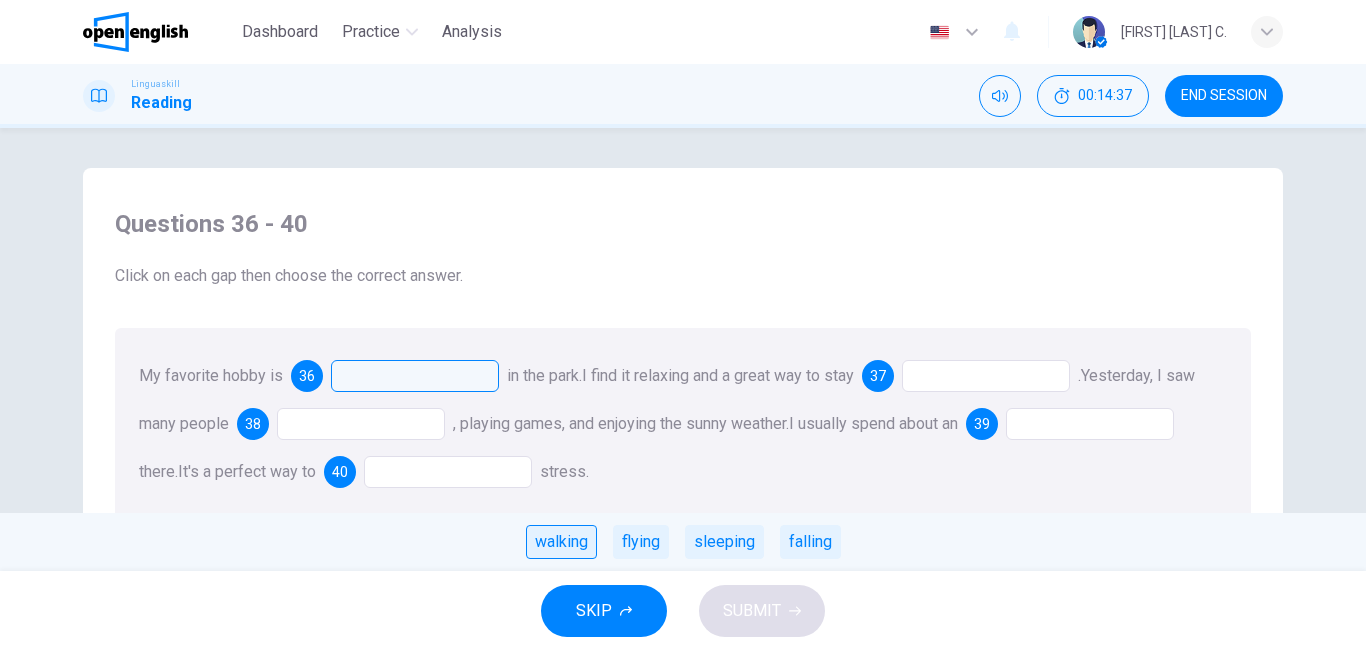 click on "walking" at bounding box center [561, 542] 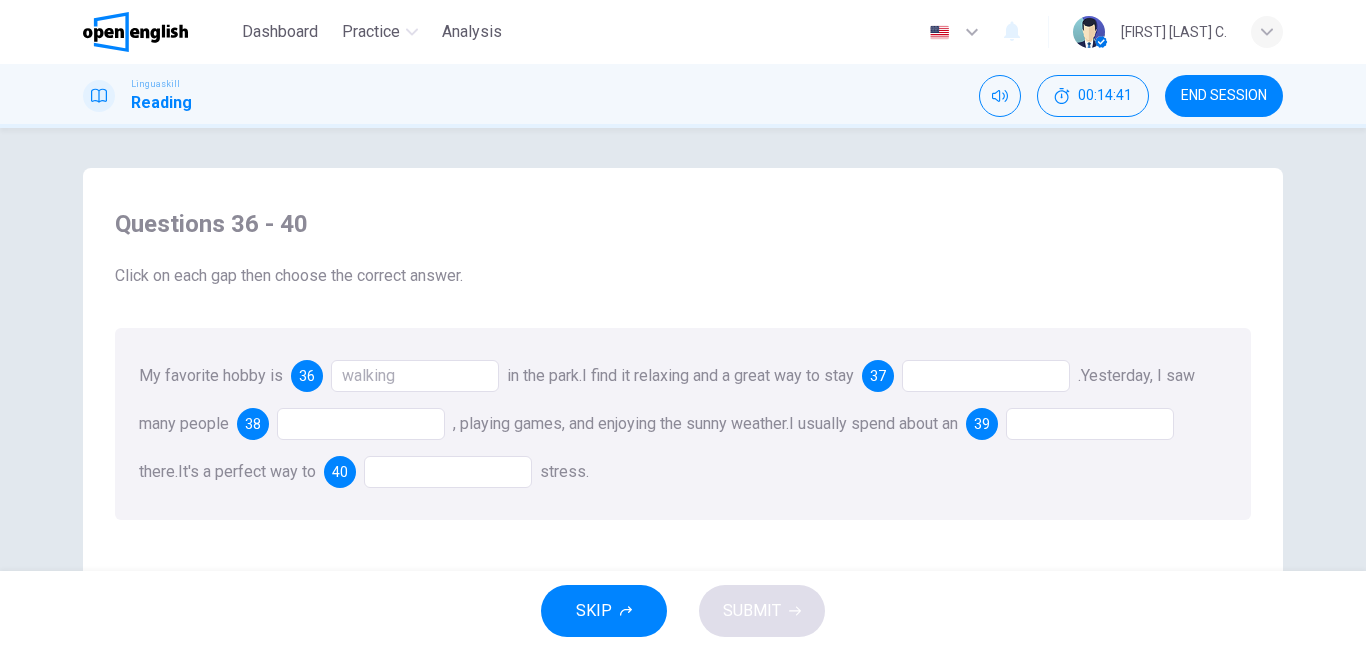 click at bounding box center [986, 376] 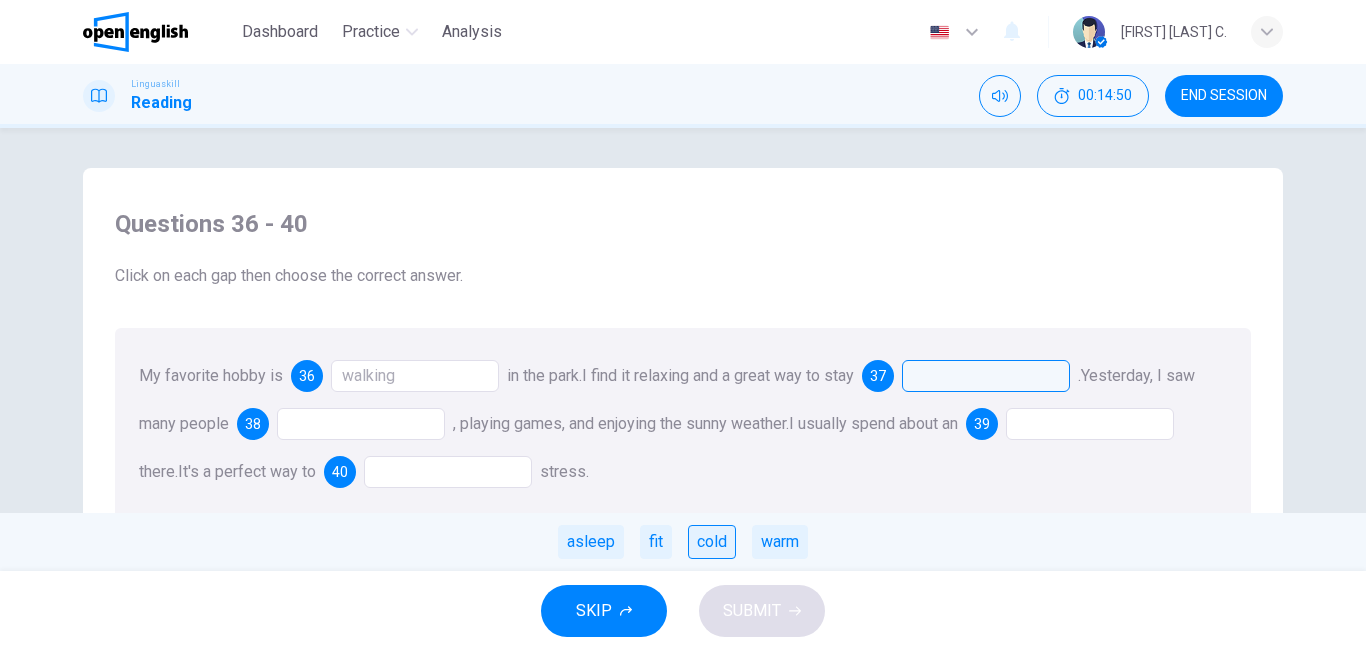 click on "cold" at bounding box center (712, 542) 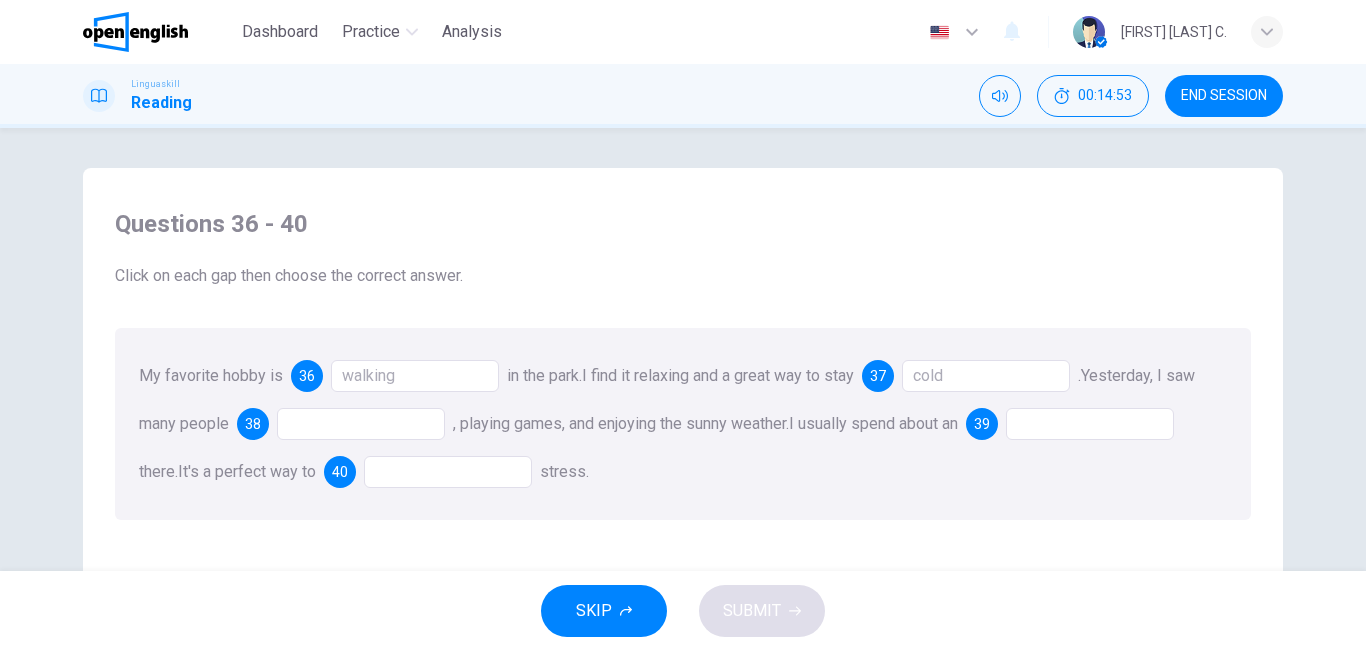 click at bounding box center [361, 424] 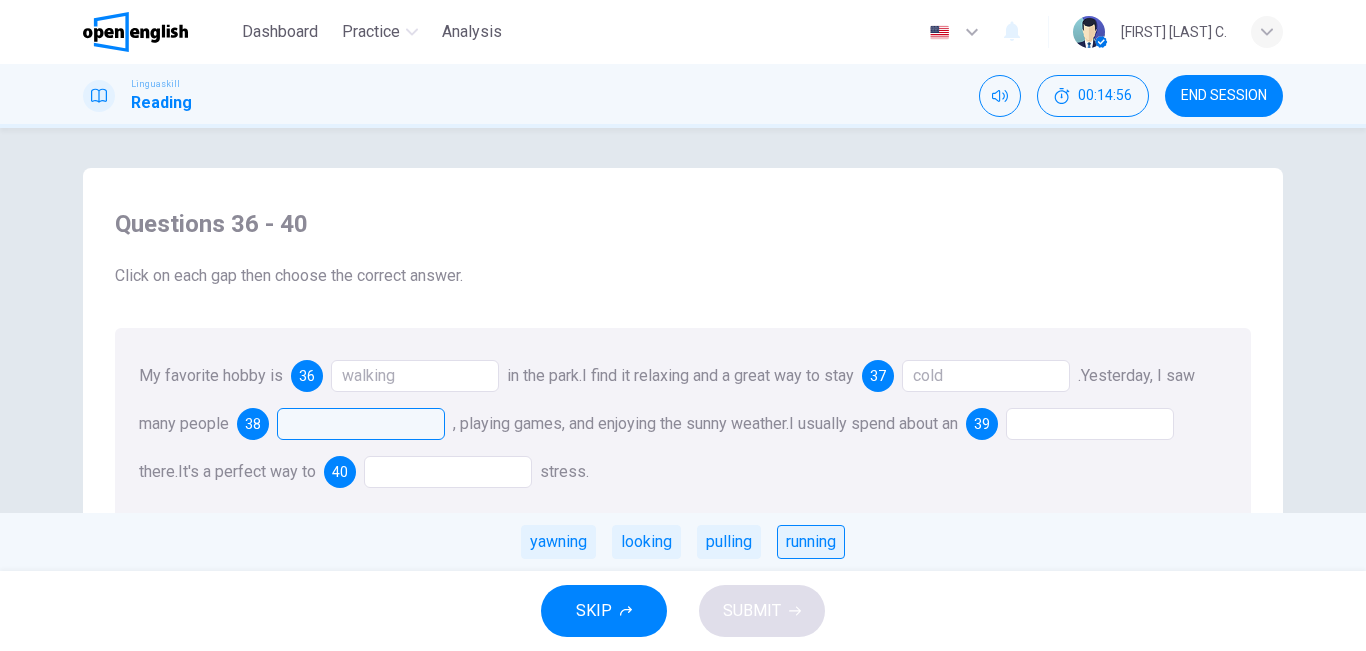 click on "running" at bounding box center (811, 542) 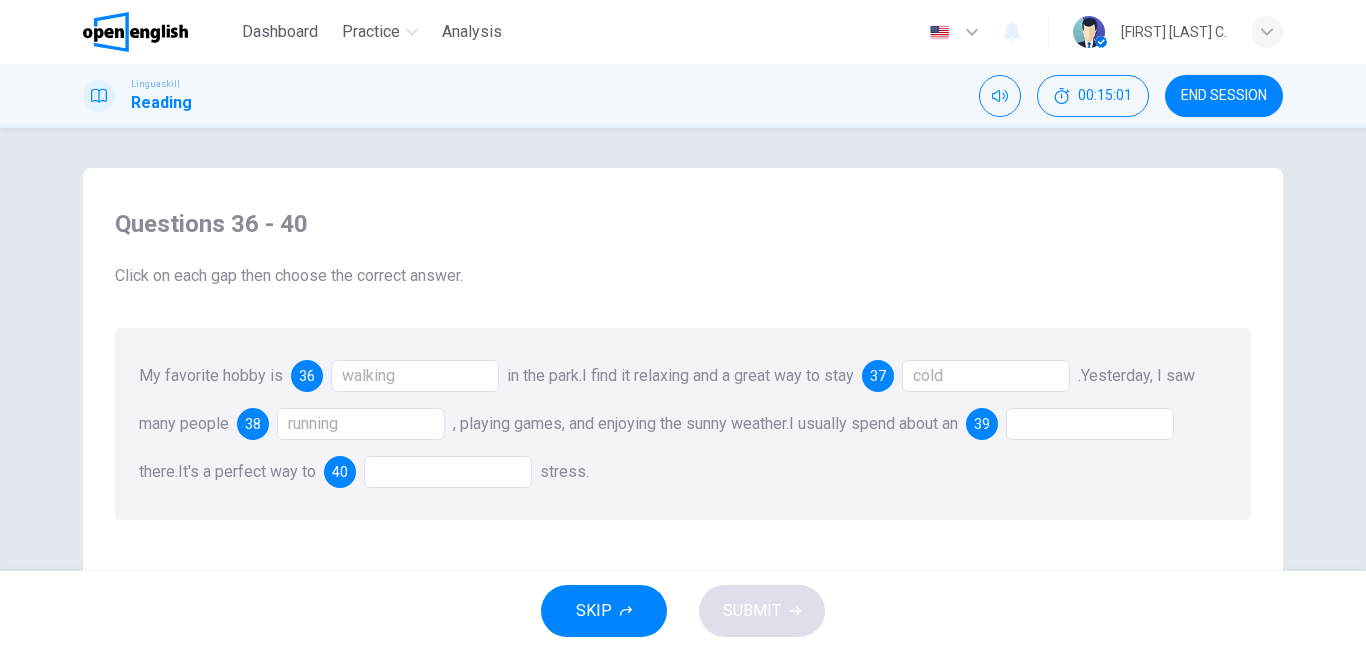 click at bounding box center [1090, 424] 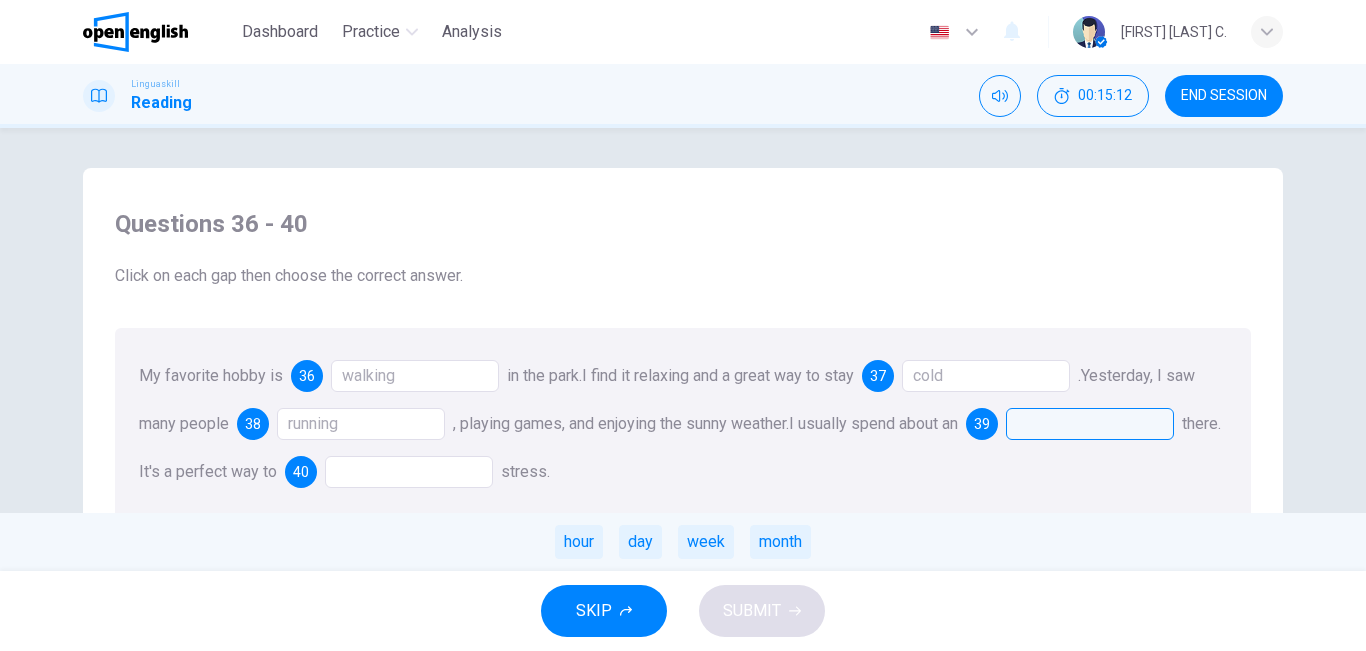 click at bounding box center [409, 472] 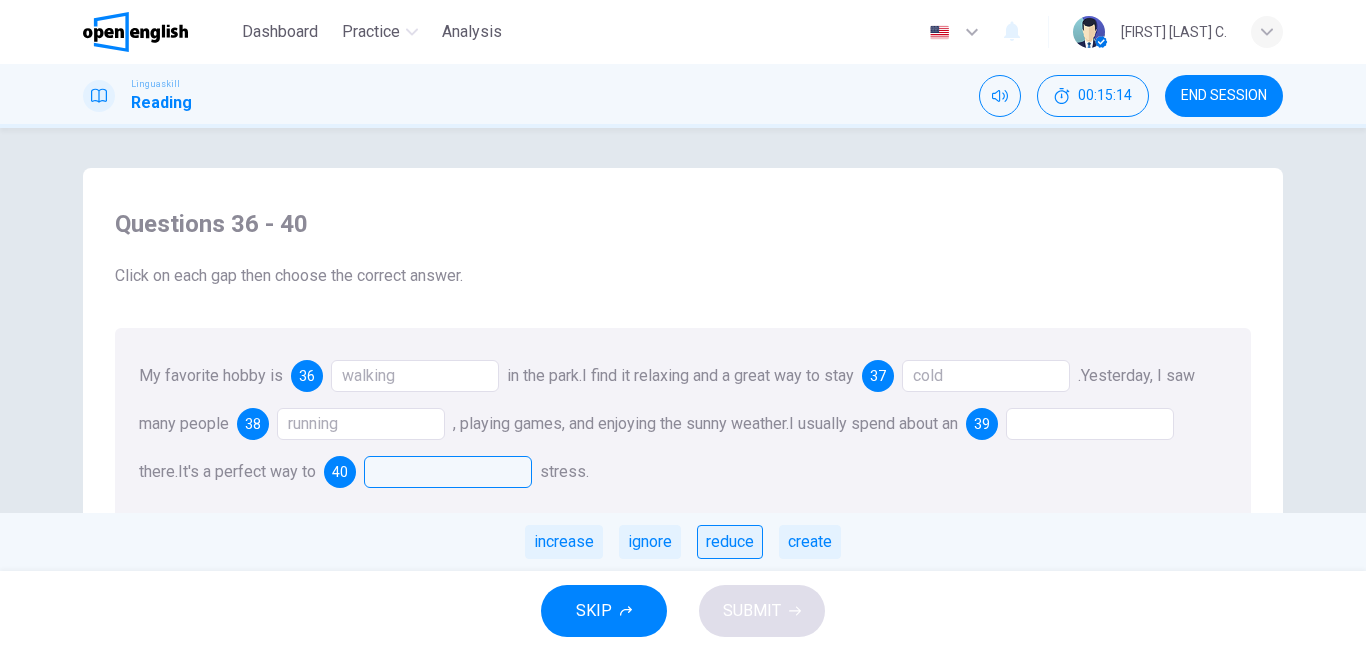 click on "reduce" at bounding box center [730, 542] 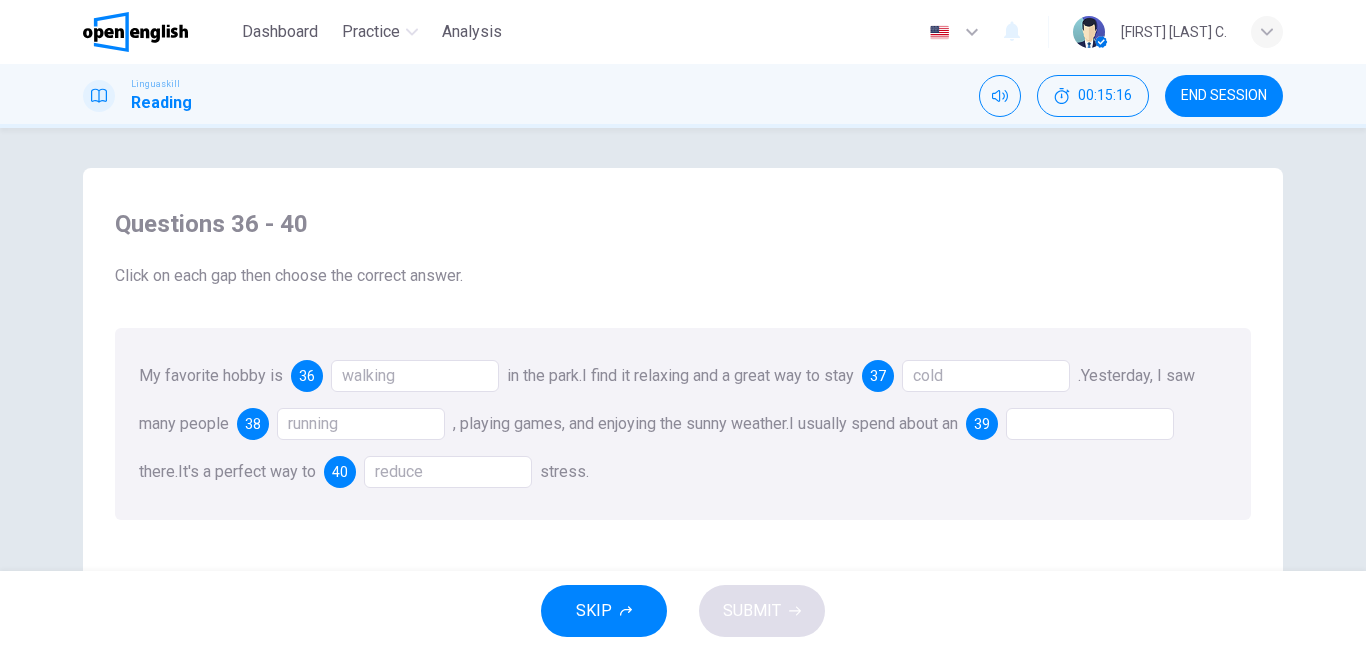 click at bounding box center (1090, 424) 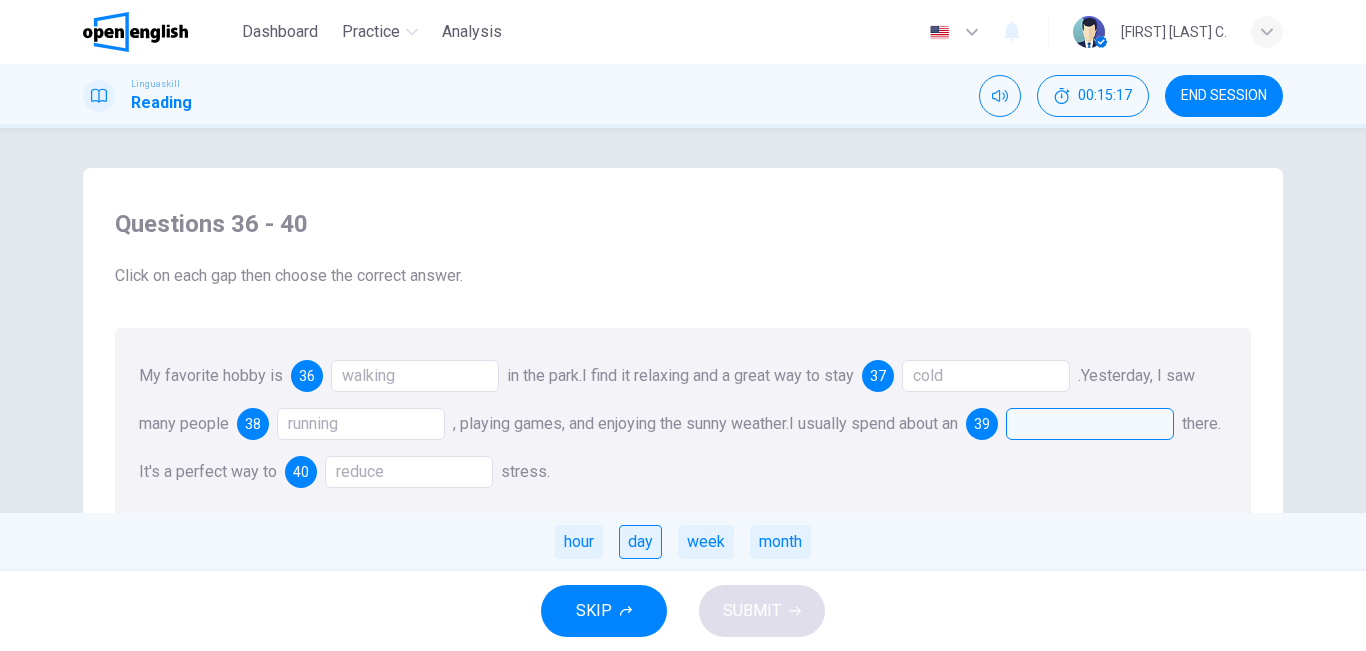 click on "day" at bounding box center [640, 542] 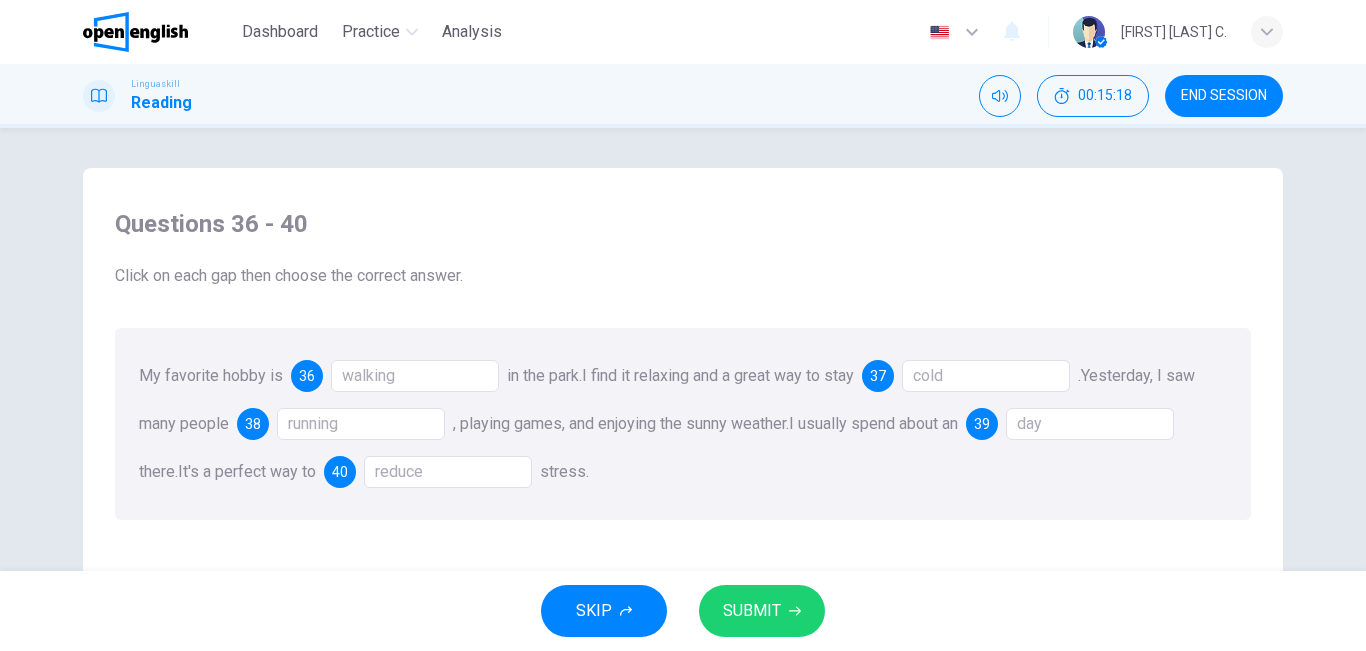 click on "SUBMIT" at bounding box center [762, 611] 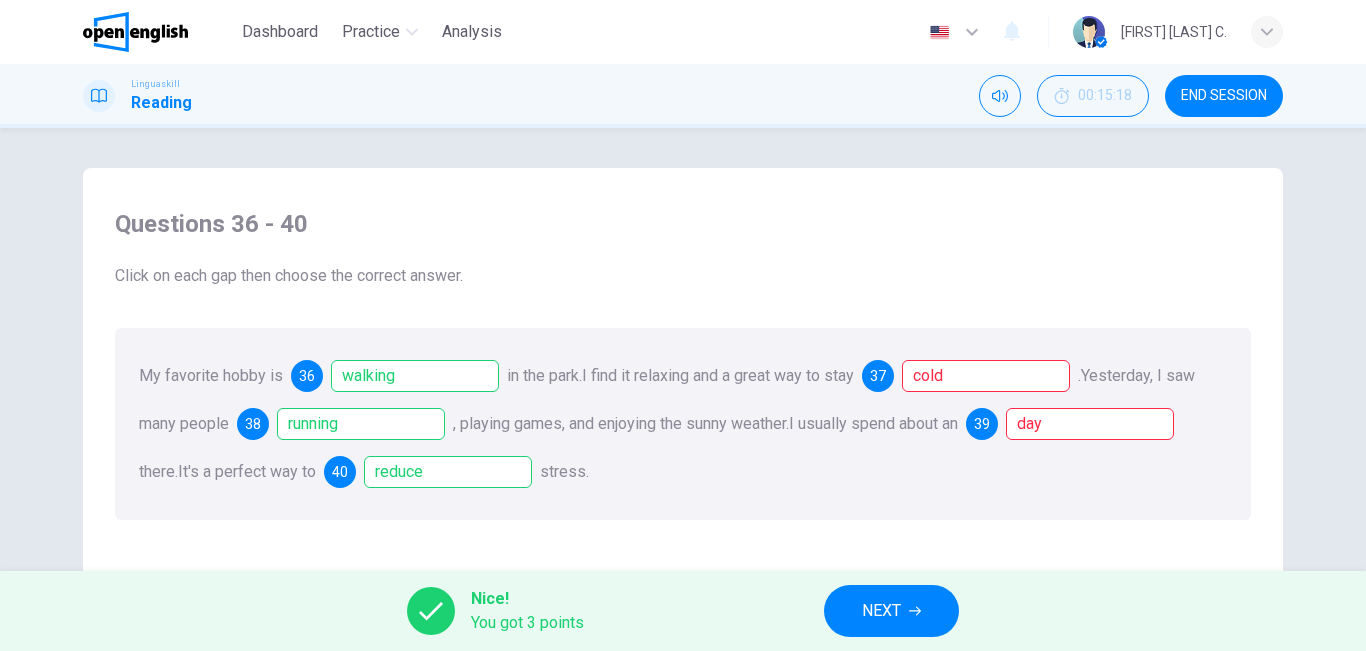 click on "NEXT" at bounding box center (891, 611) 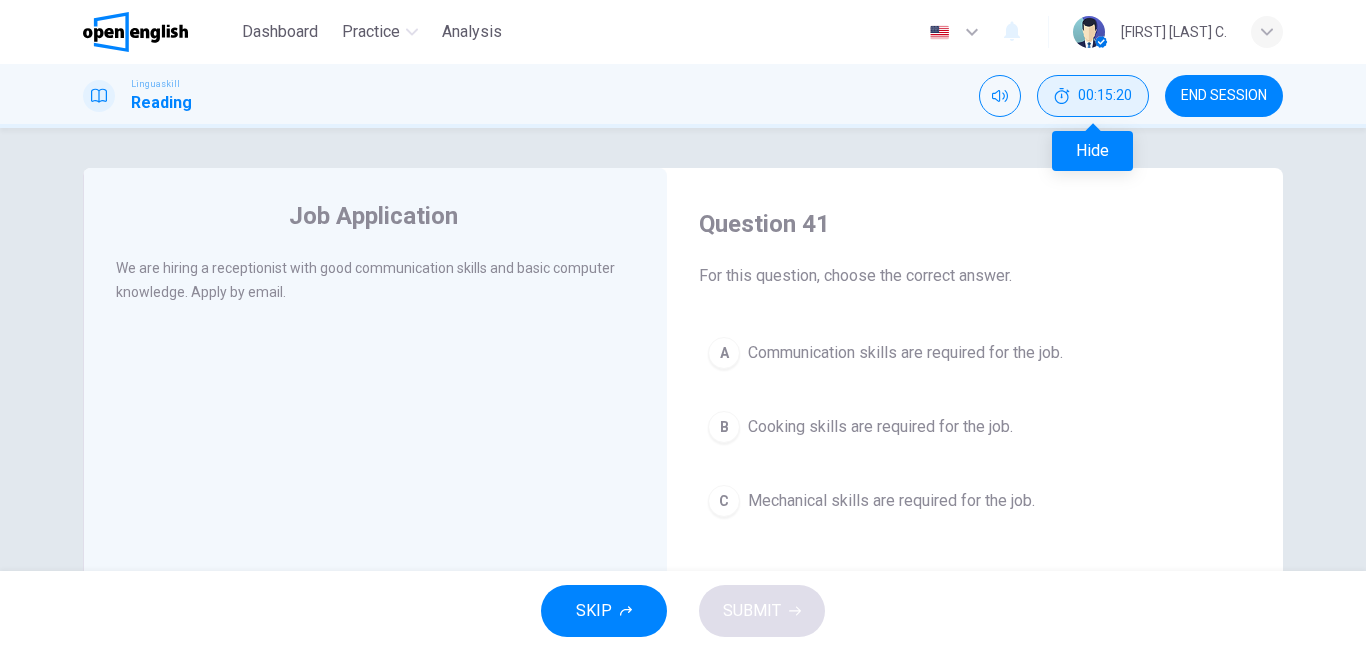 click 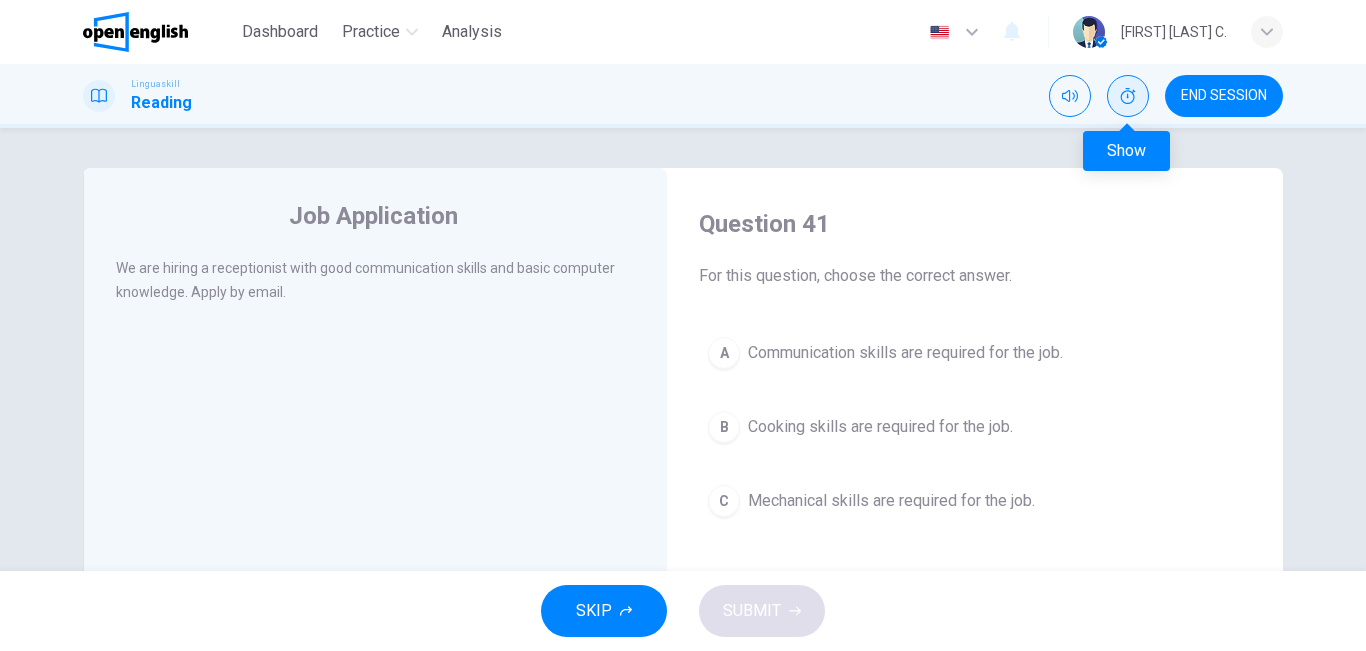 click at bounding box center [1128, 96] 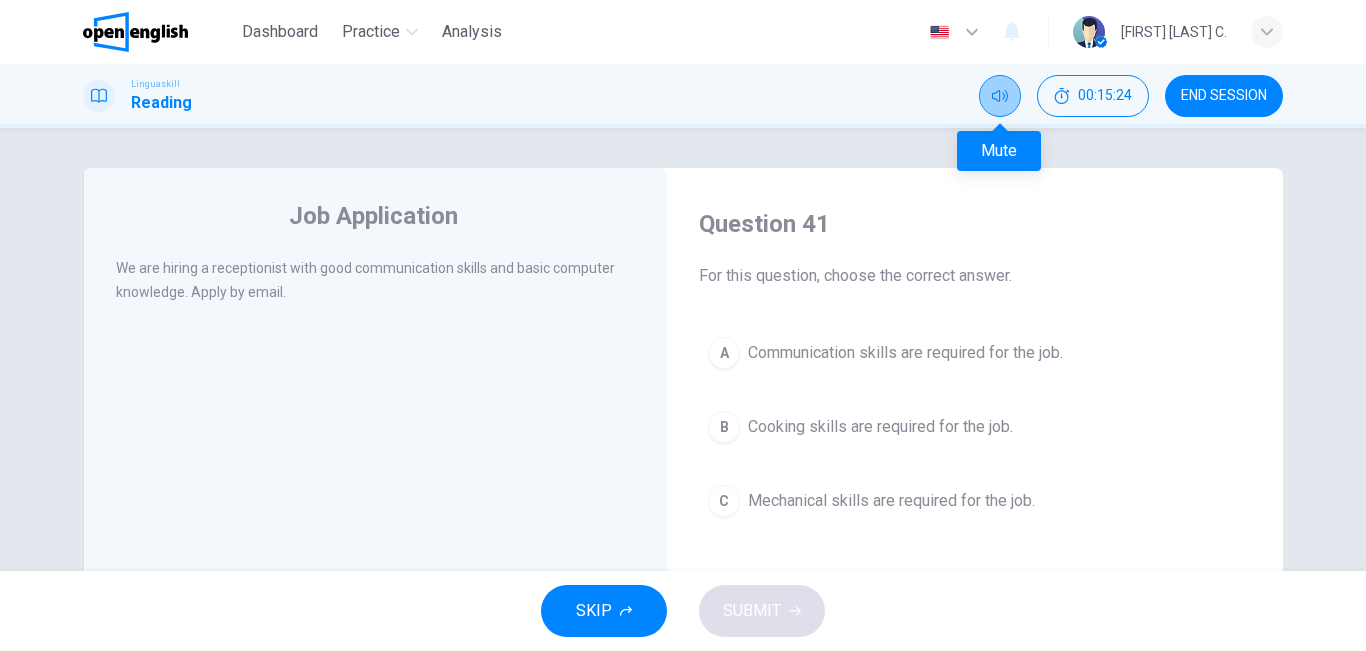 click 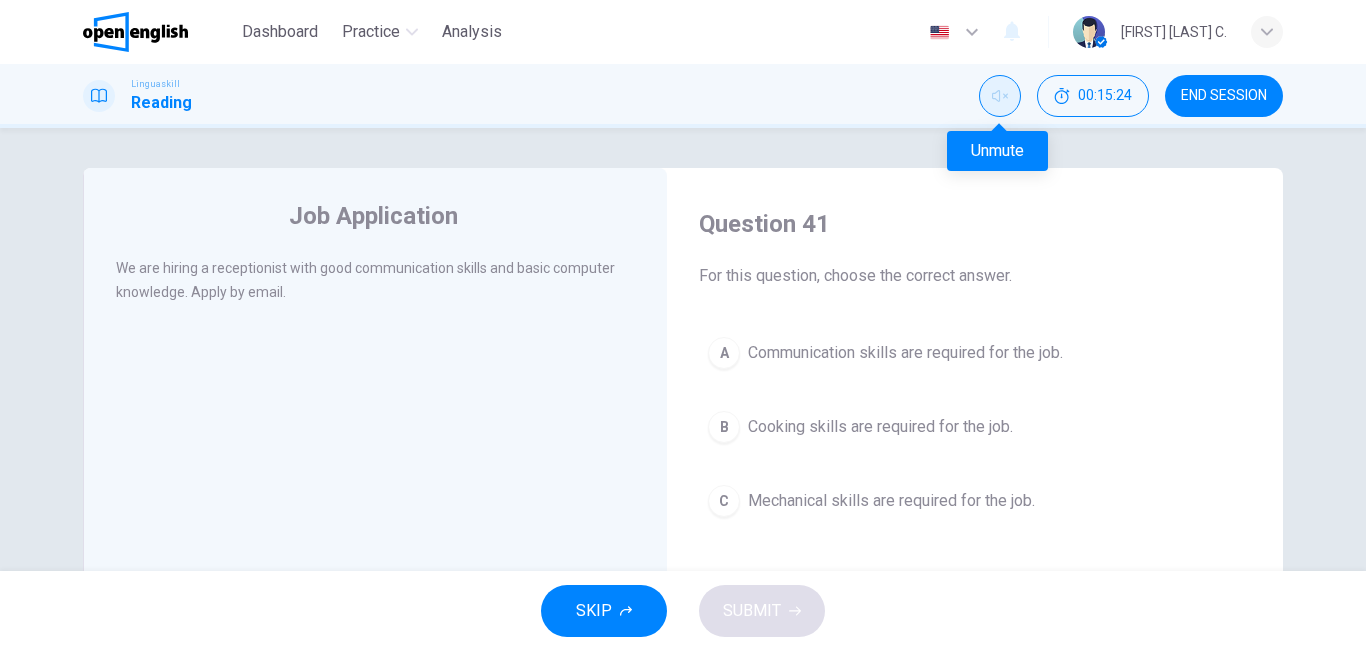 click 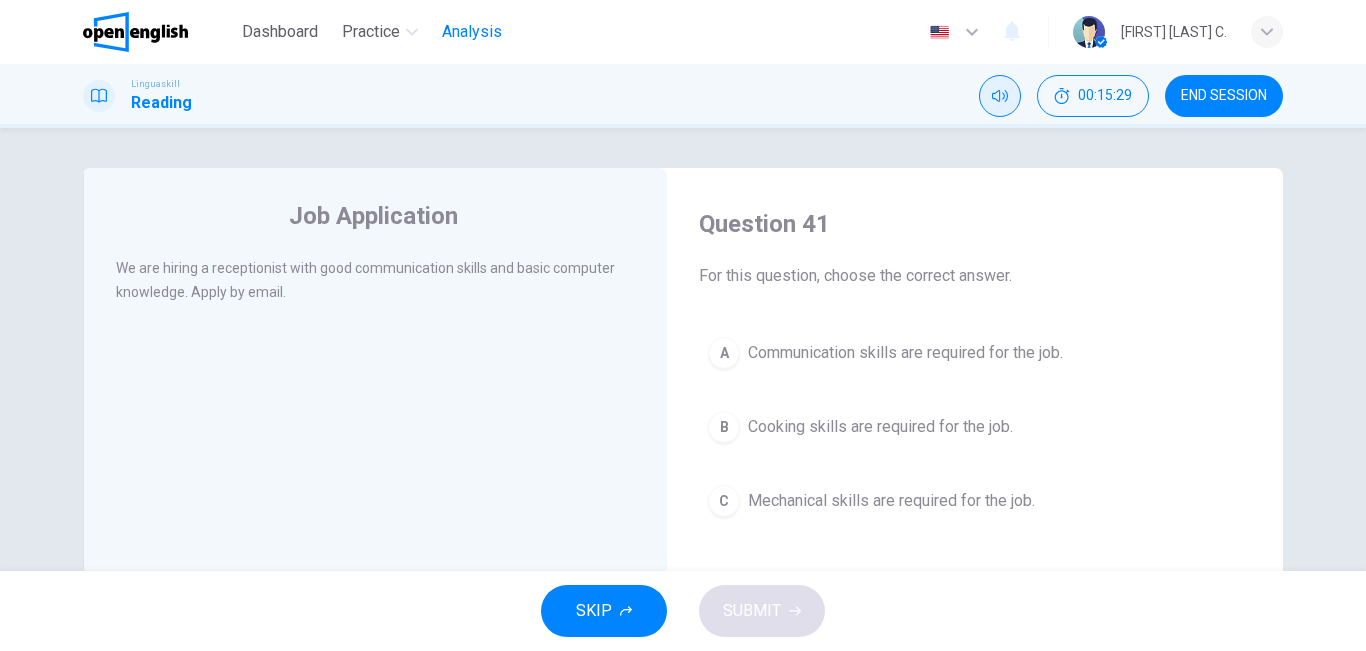 click on "Analysis" at bounding box center (472, 32) 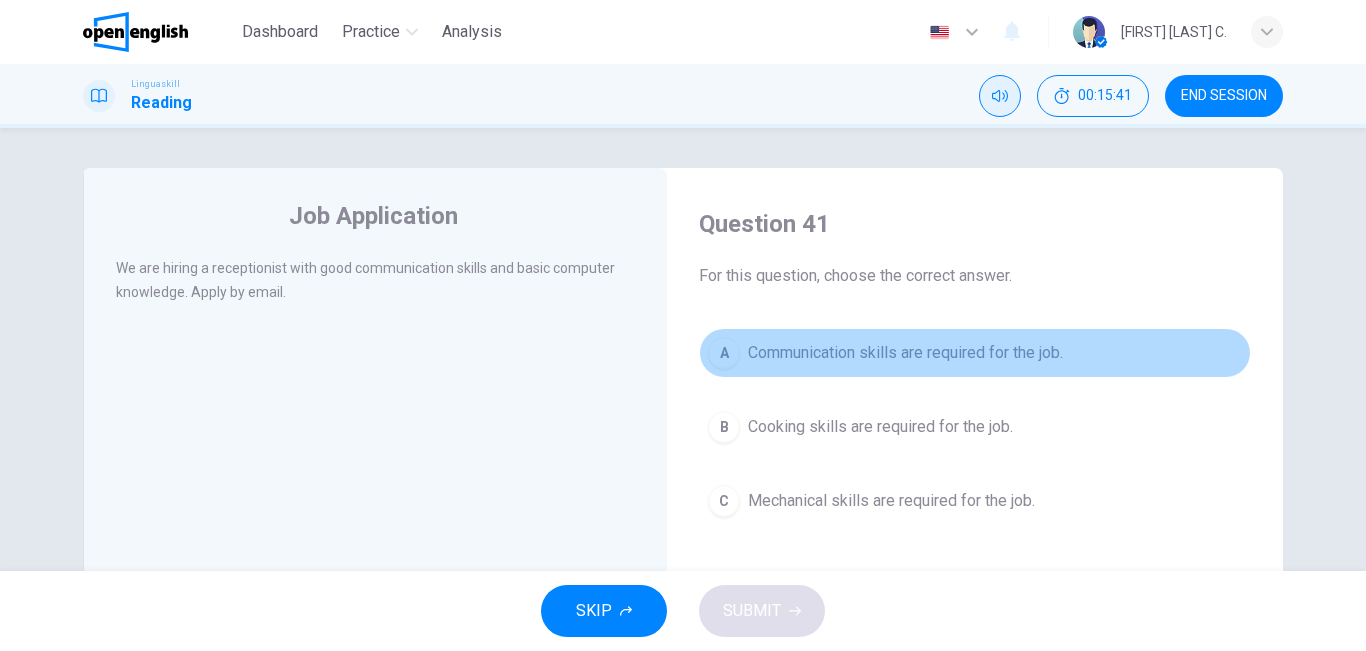 click on "Communication skills are required for the job." at bounding box center [905, 353] 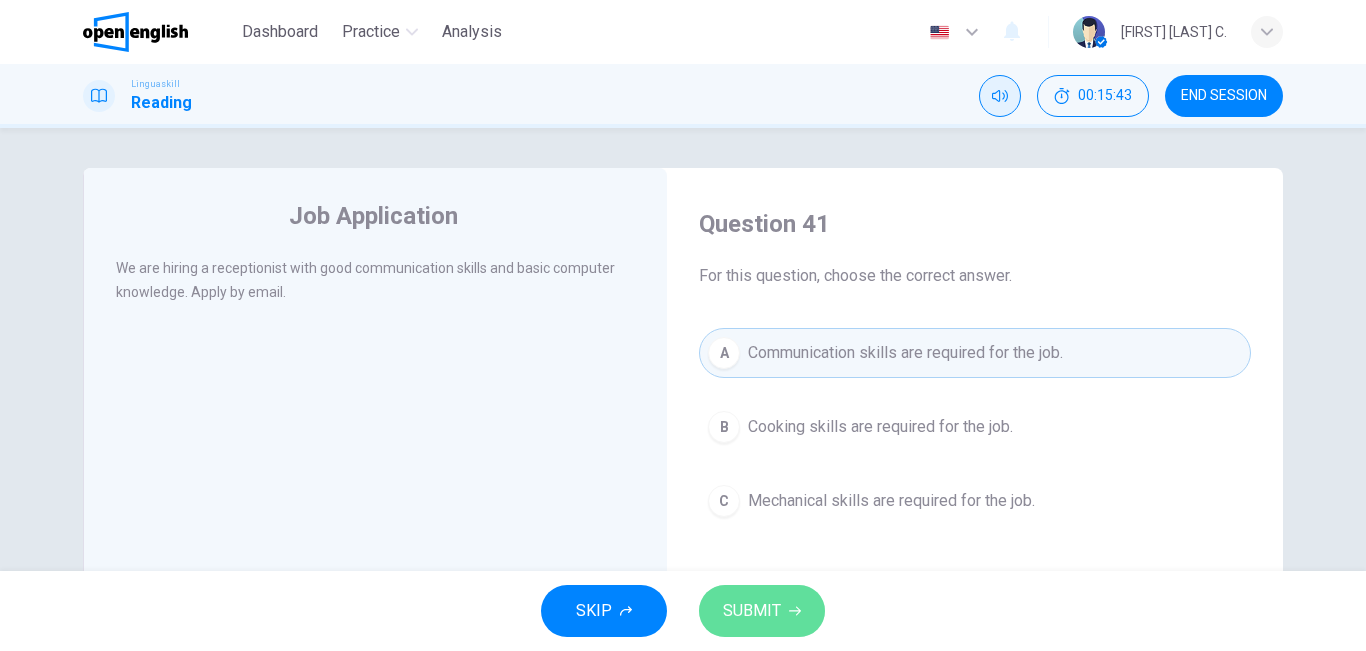 click on "SUBMIT" at bounding box center [762, 611] 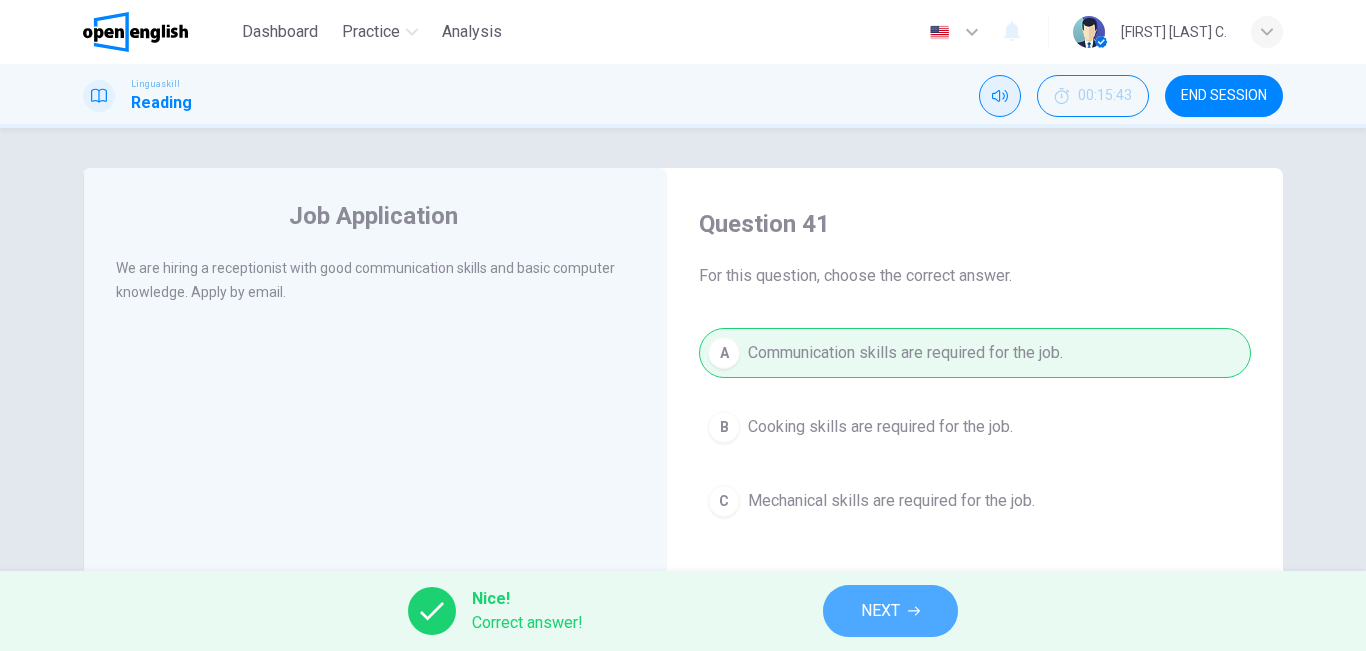 click on "NEXT" at bounding box center (890, 611) 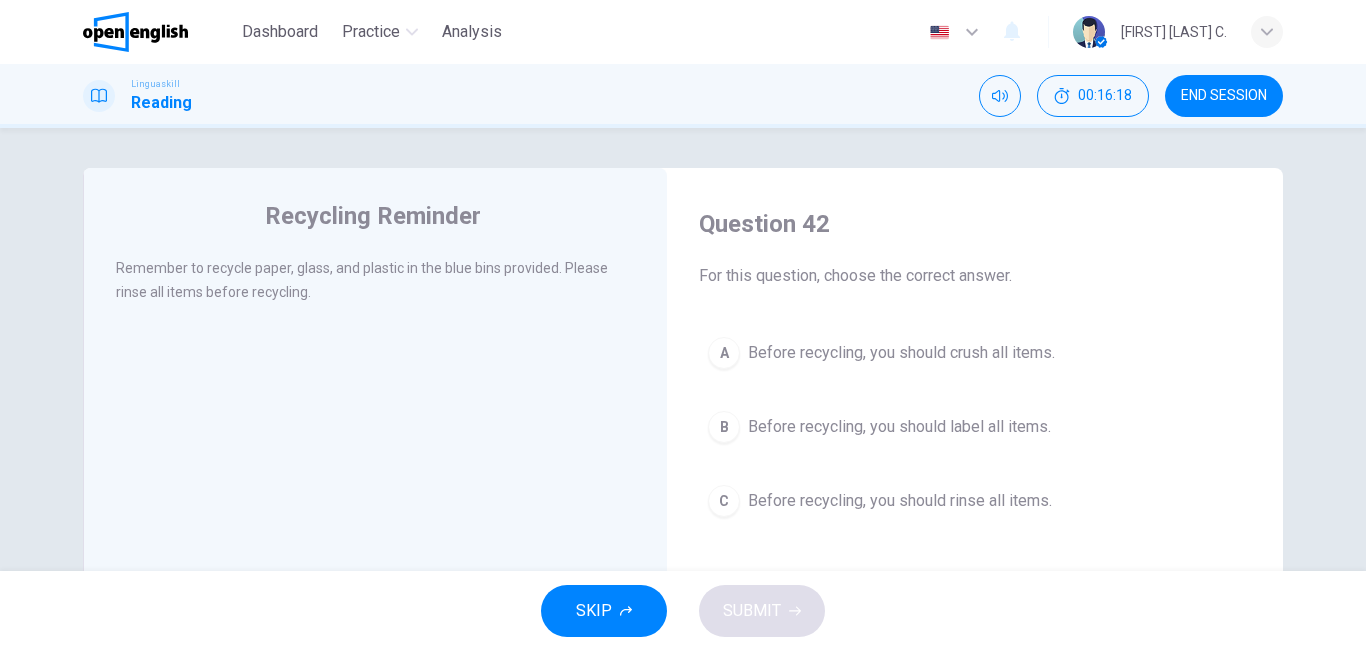 click on "Before recycling, you should rinse all items." at bounding box center [900, 501] 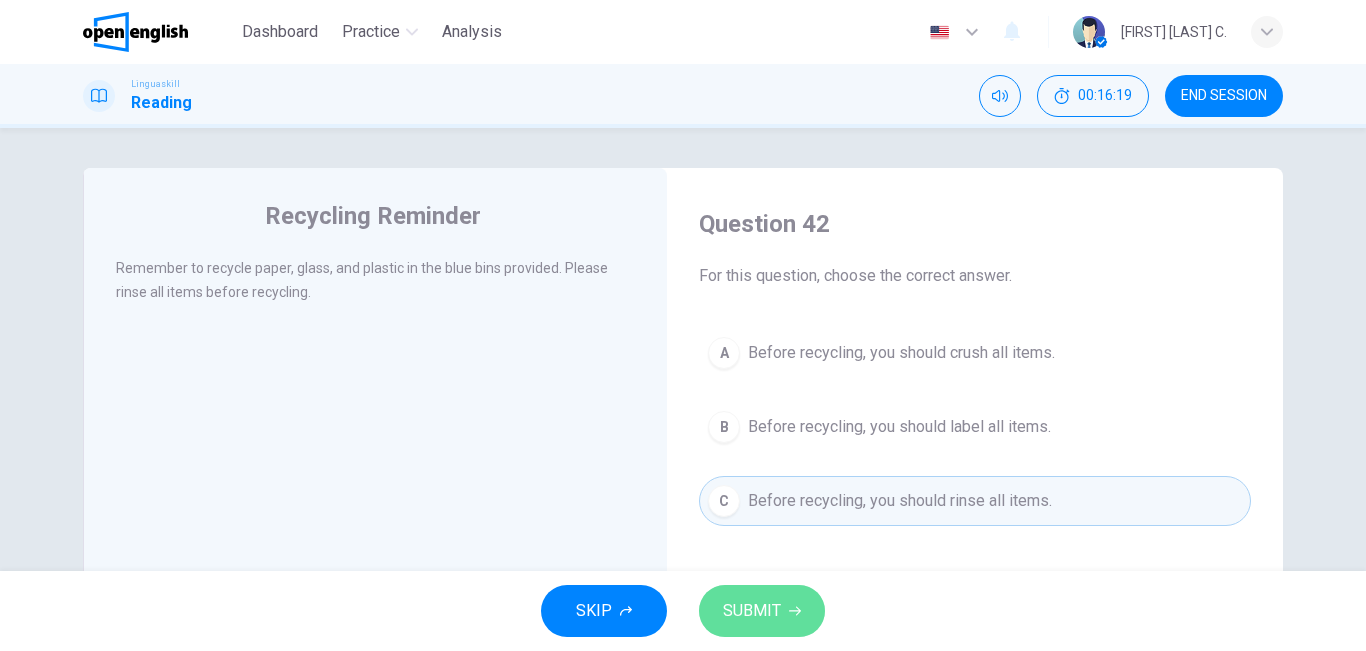 click on "SUBMIT" at bounding box center [752, 611] 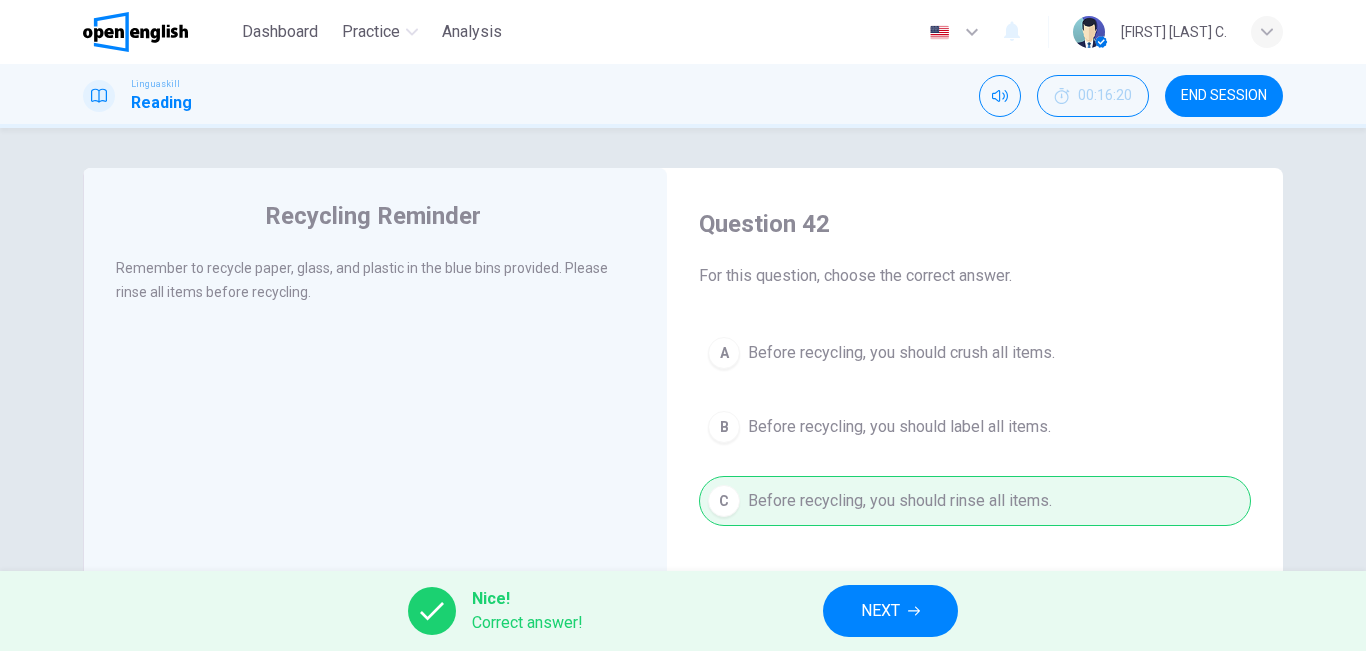 click on "NEXT" at bounding box center (890, 611) 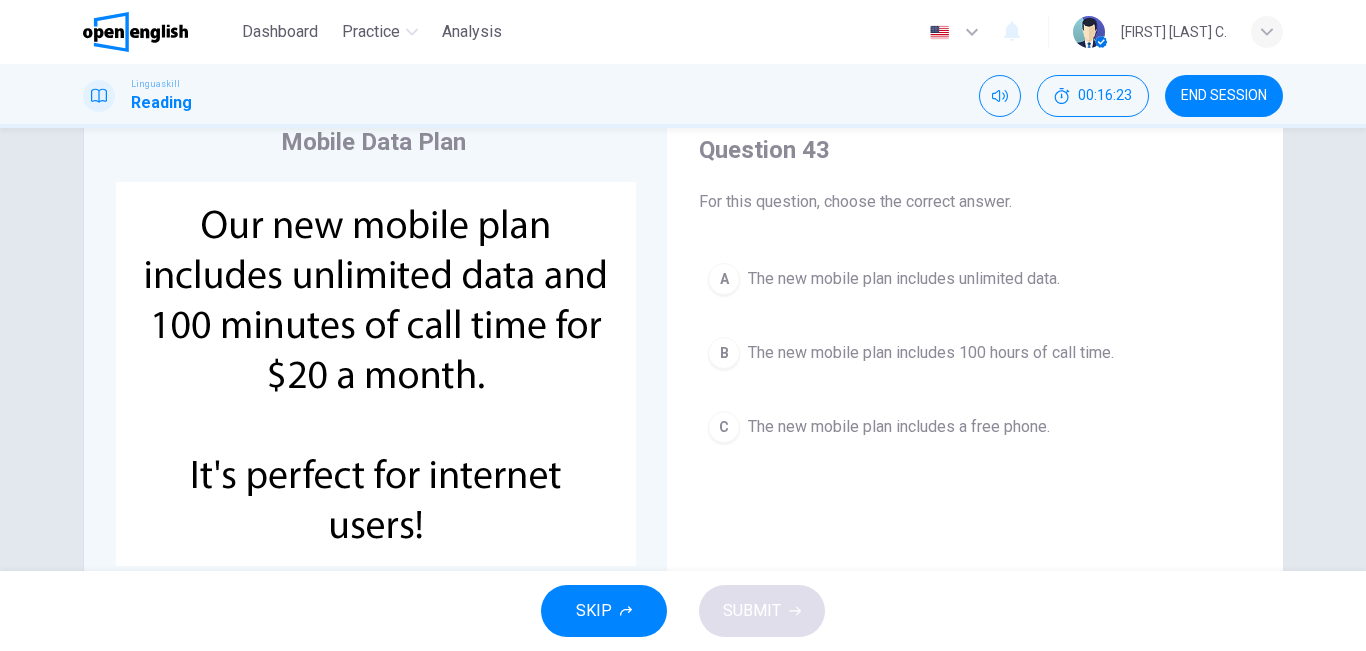 scroll, scrollTop: 67, scrollLeft: 0, axis: vertical 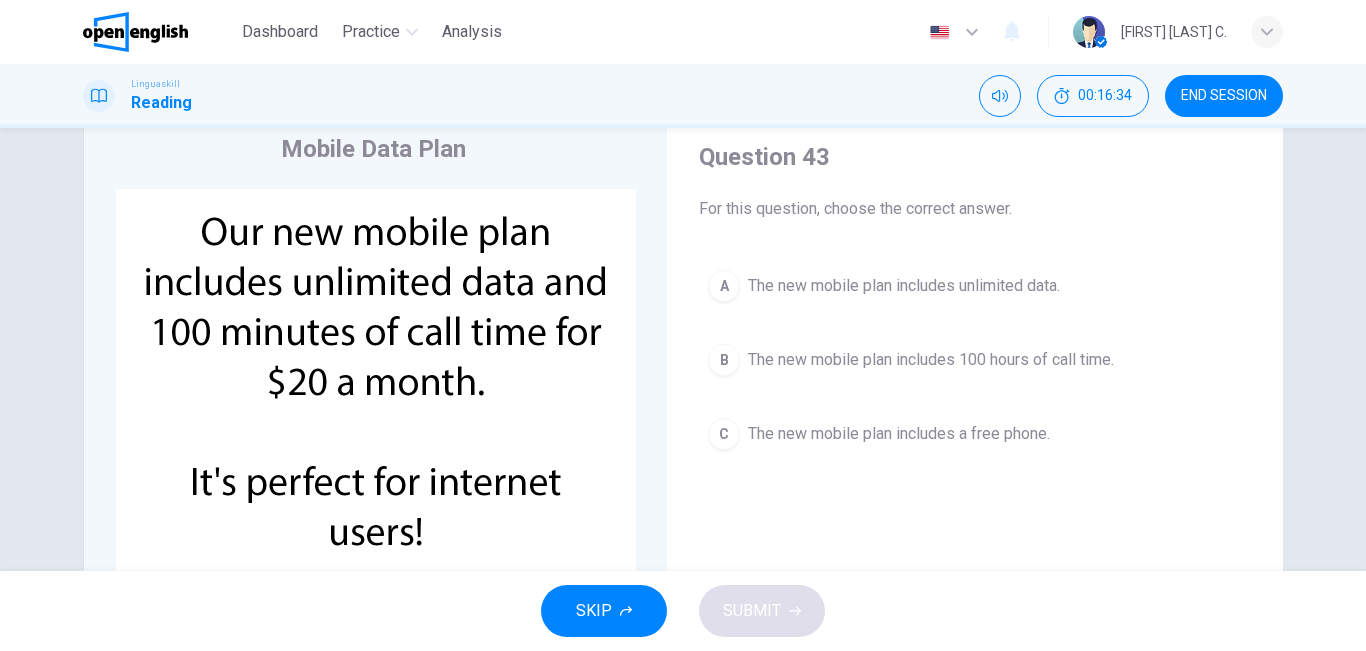 click on "The new mobile plan includes unlimited data." at bounding box center (904, 286) 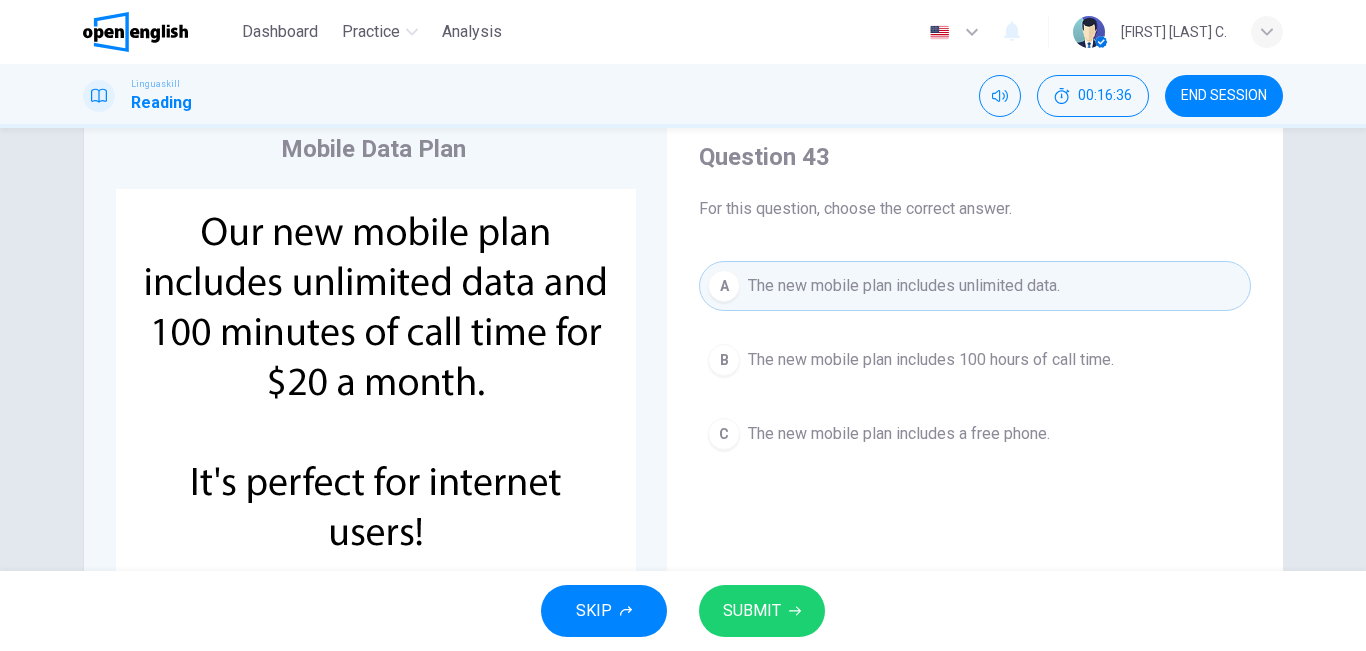 click on "SUBMIT" at bounding box center [752, 611] 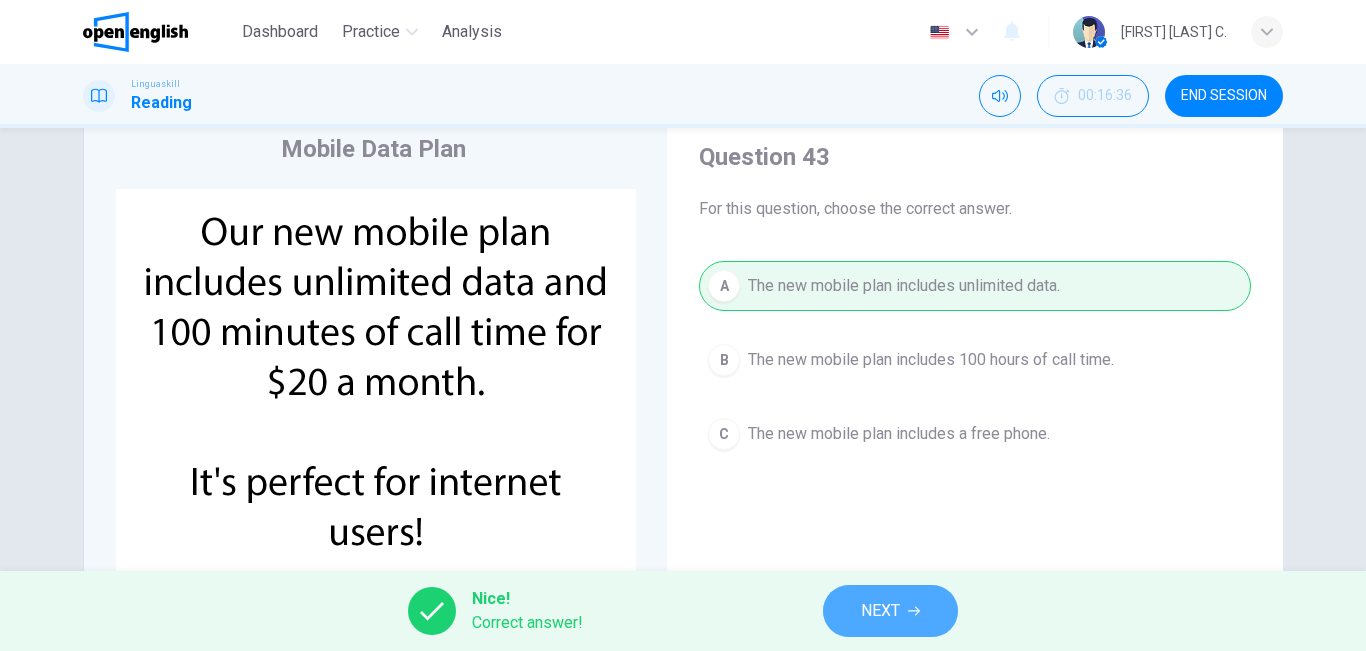 click on "NEXT" at bounding box center (880, 611) 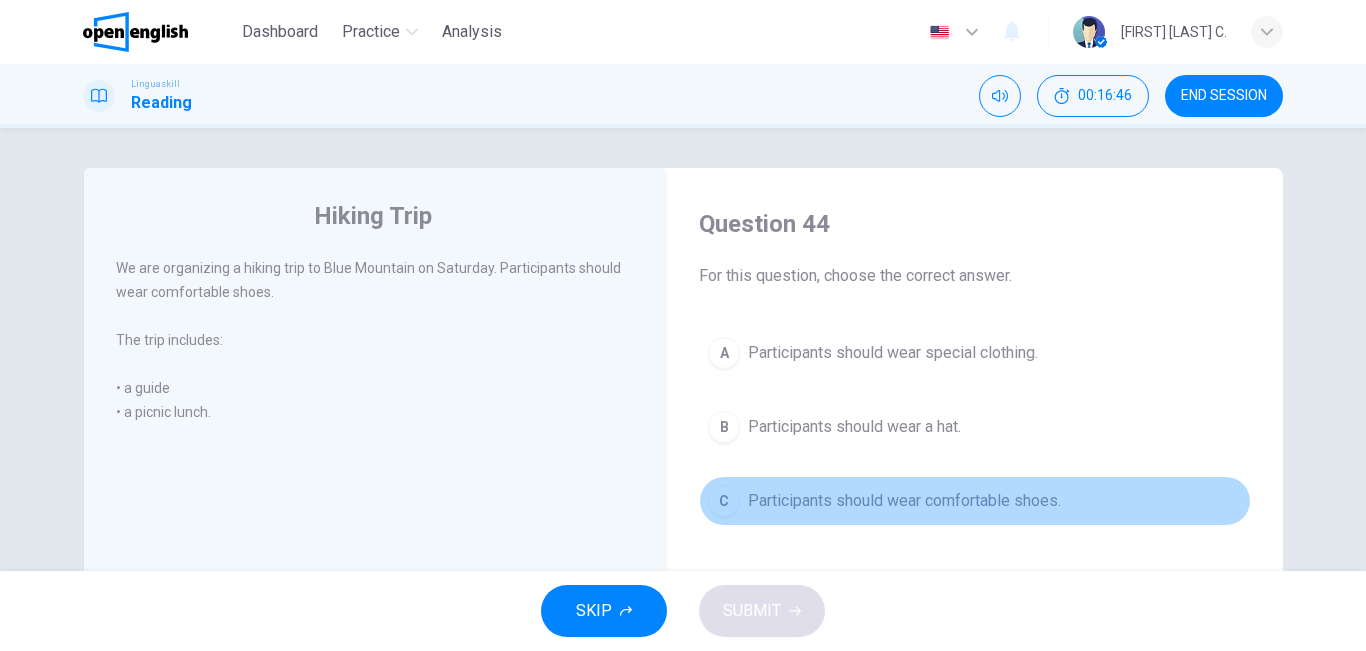 click on "Participants should wear comfortable shoes." at bounding box center [904, 501] 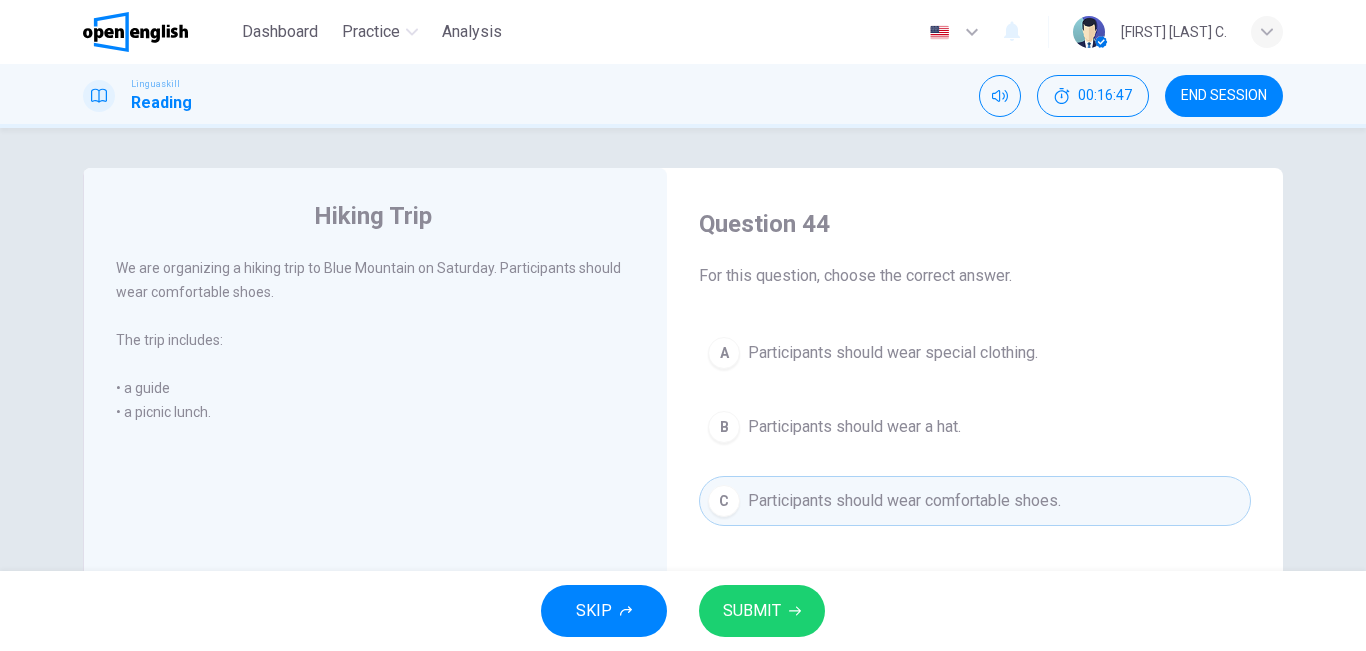 click on "SUBMIT" at bounding box center (752, 611) 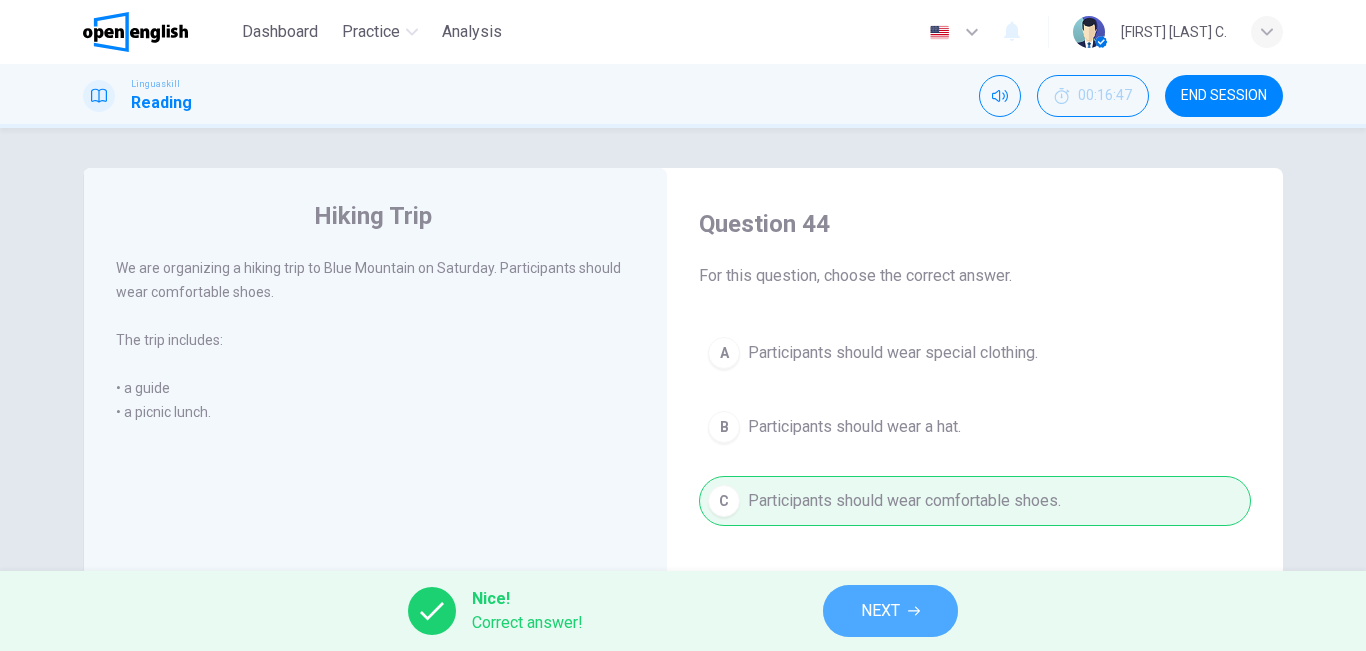 click on "NEXT" at bounding box center [890, 611] 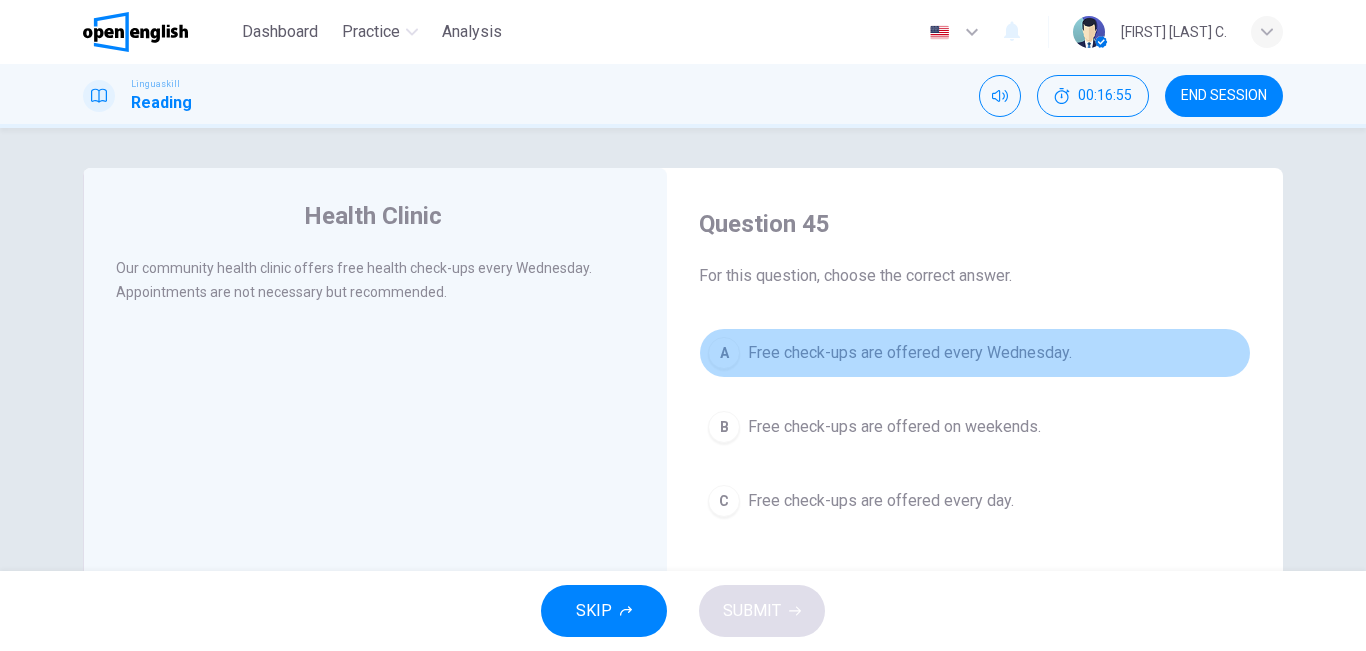 click on "Free check-ups are offered every Wednesday." at bounding box center (910, 353) 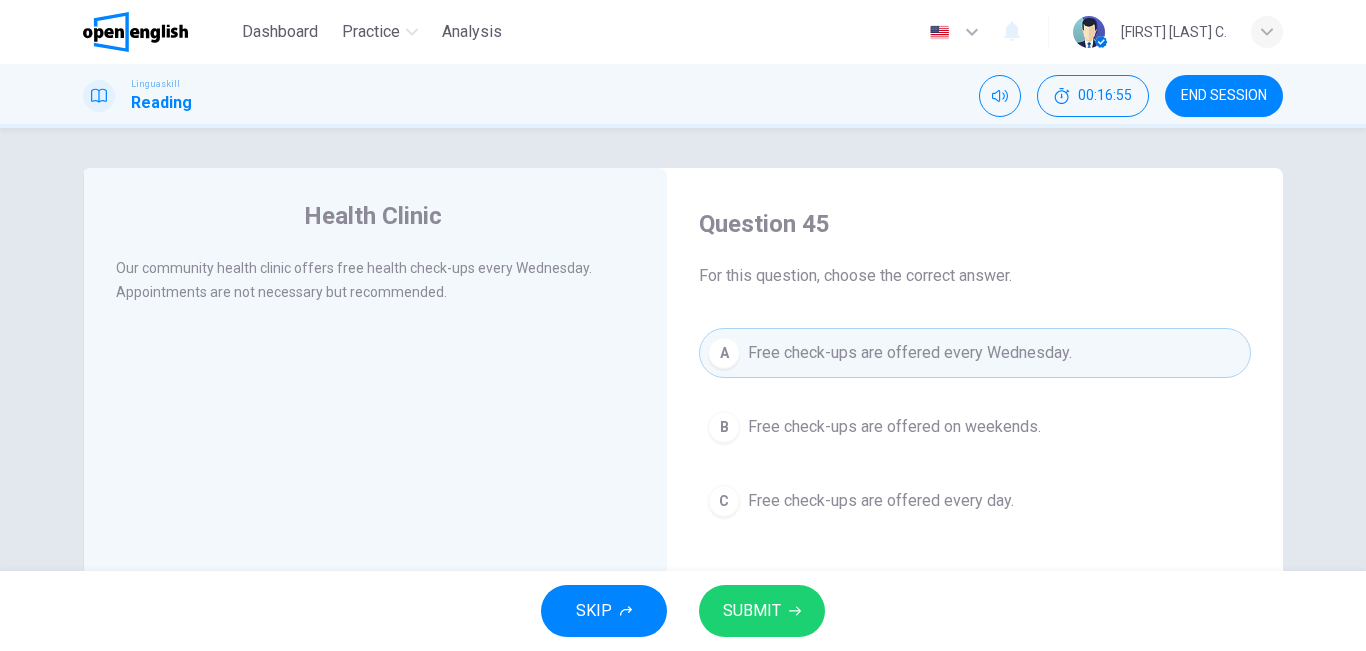 click on "SUBMIT" at bounding box center [752, 611] 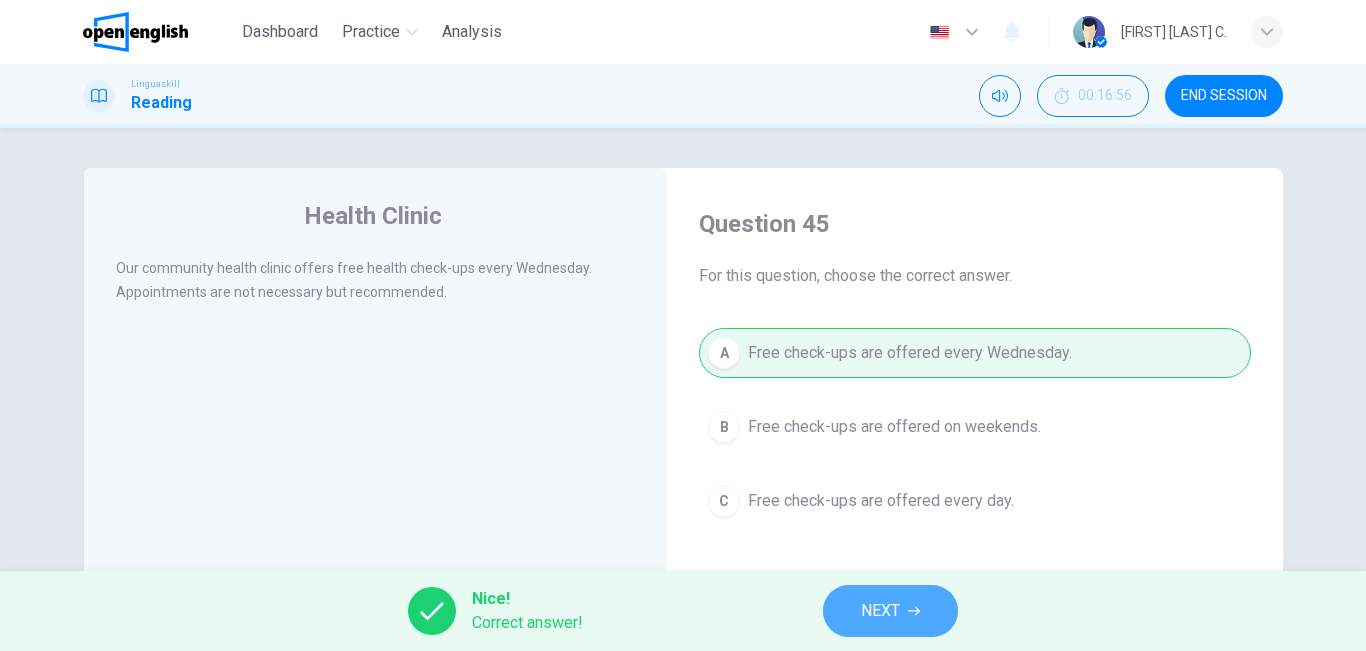 click on "NEXT" at bounding box center (890, 611) 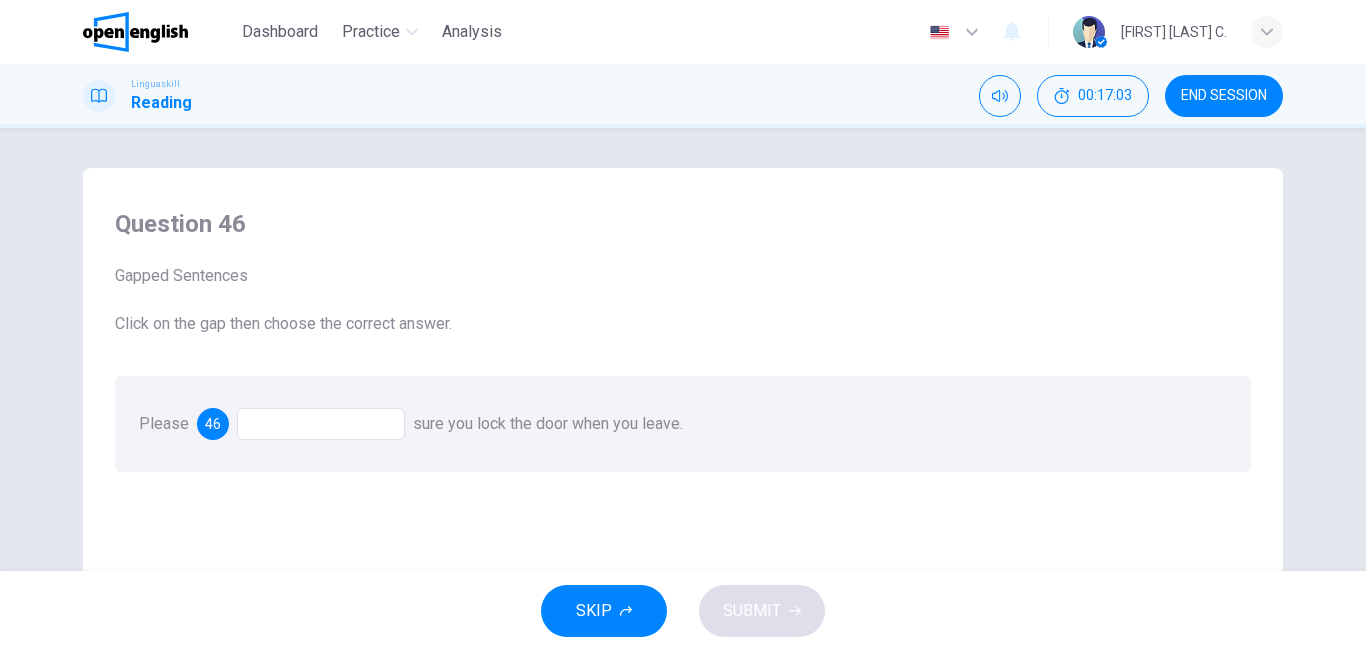 click at bounding box center [321, 424] 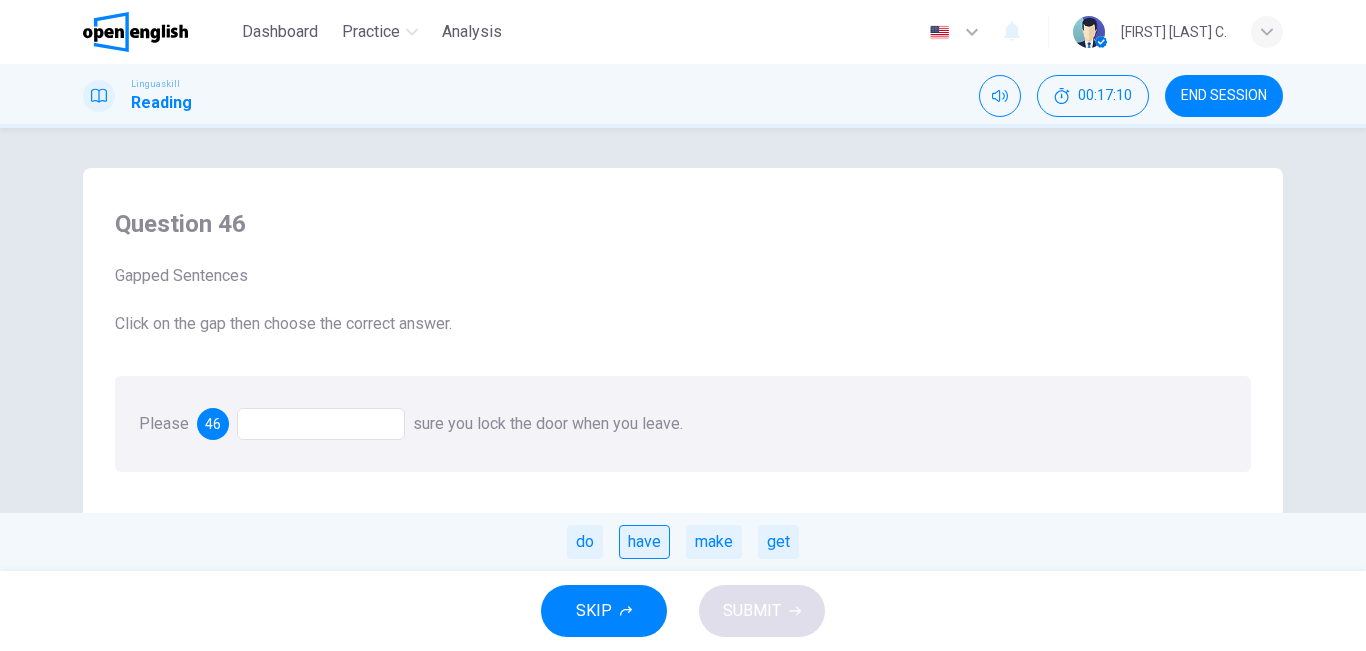 click on "have" at bounding box center (644, 542) 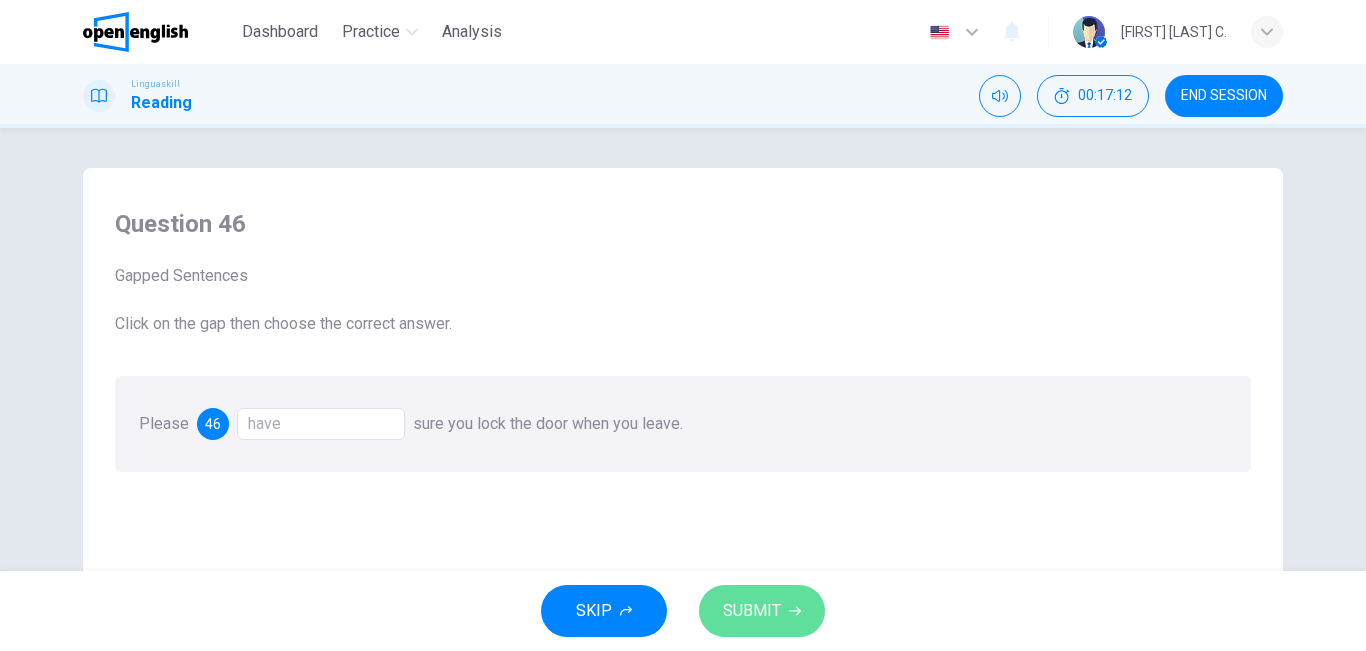 click on "SUBMIT" at bounding box center [752, 611] 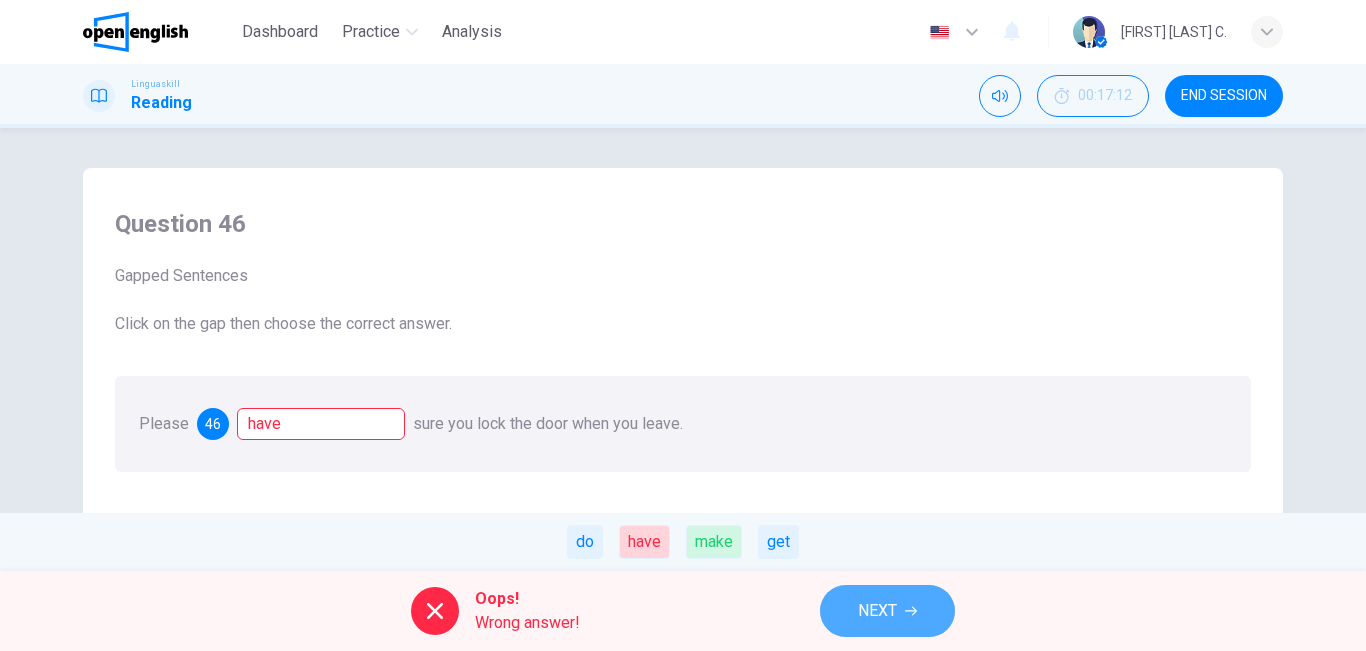 click on "NEXT" at bounding box center [877, 611] 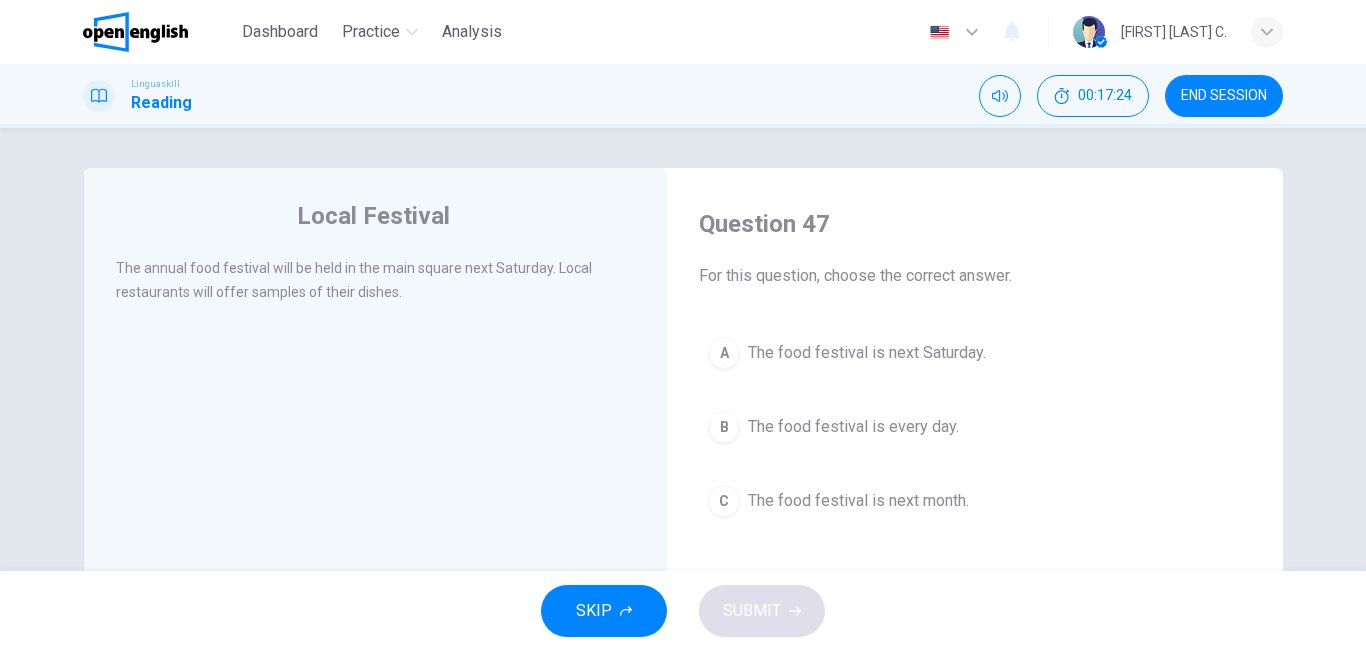 click on "A The food festival is next Saturday." at bounding box center (975, 353) 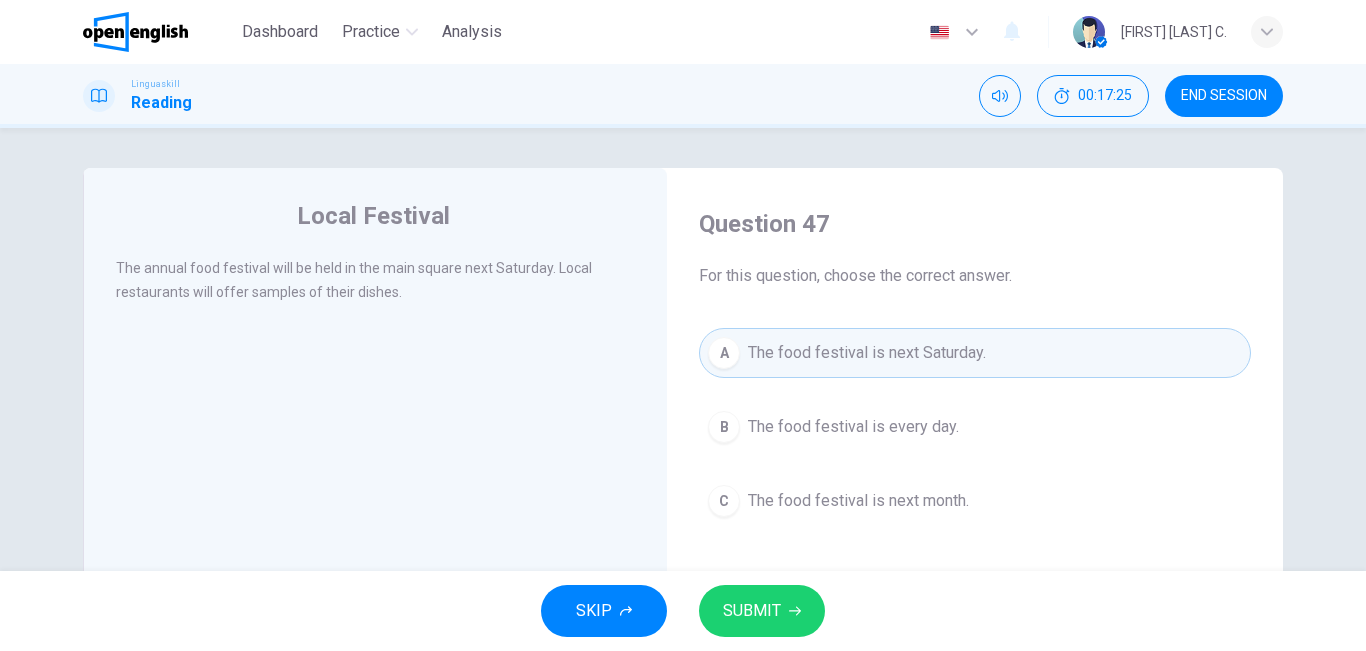 click on "SUBMIT" at bounding box center [752, 611] 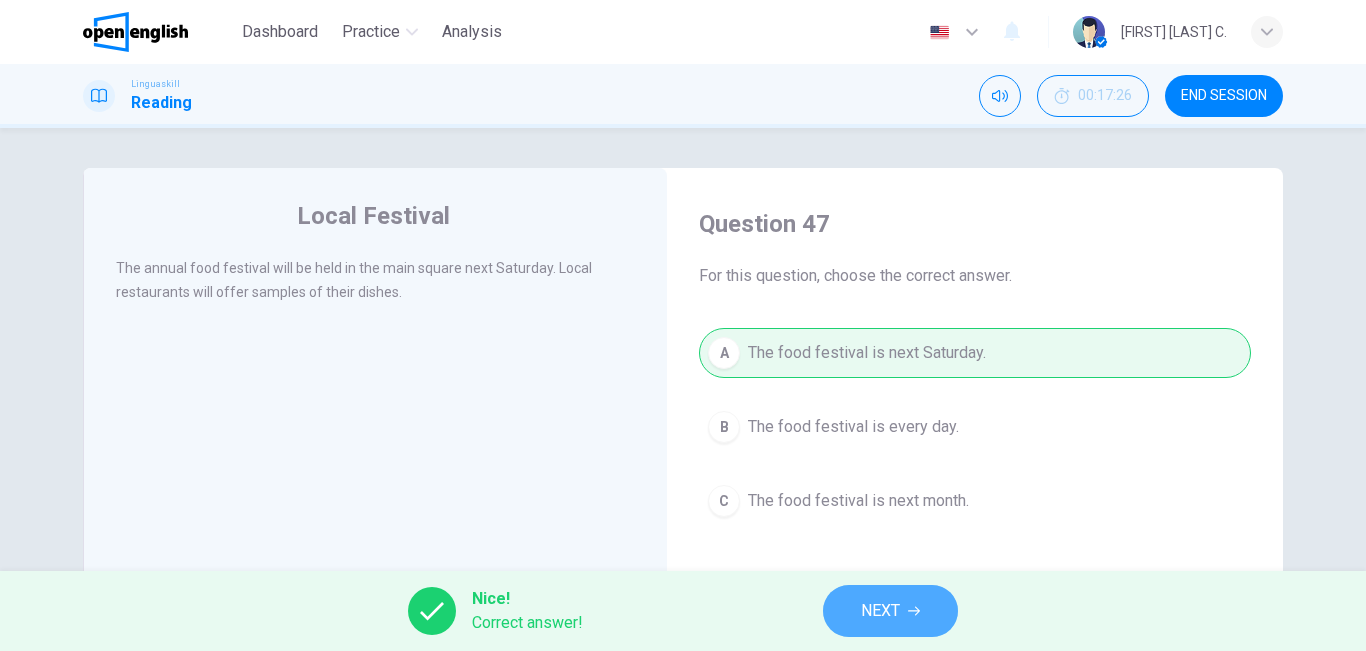 click on "NEXT" at bounding box center [880, 611] 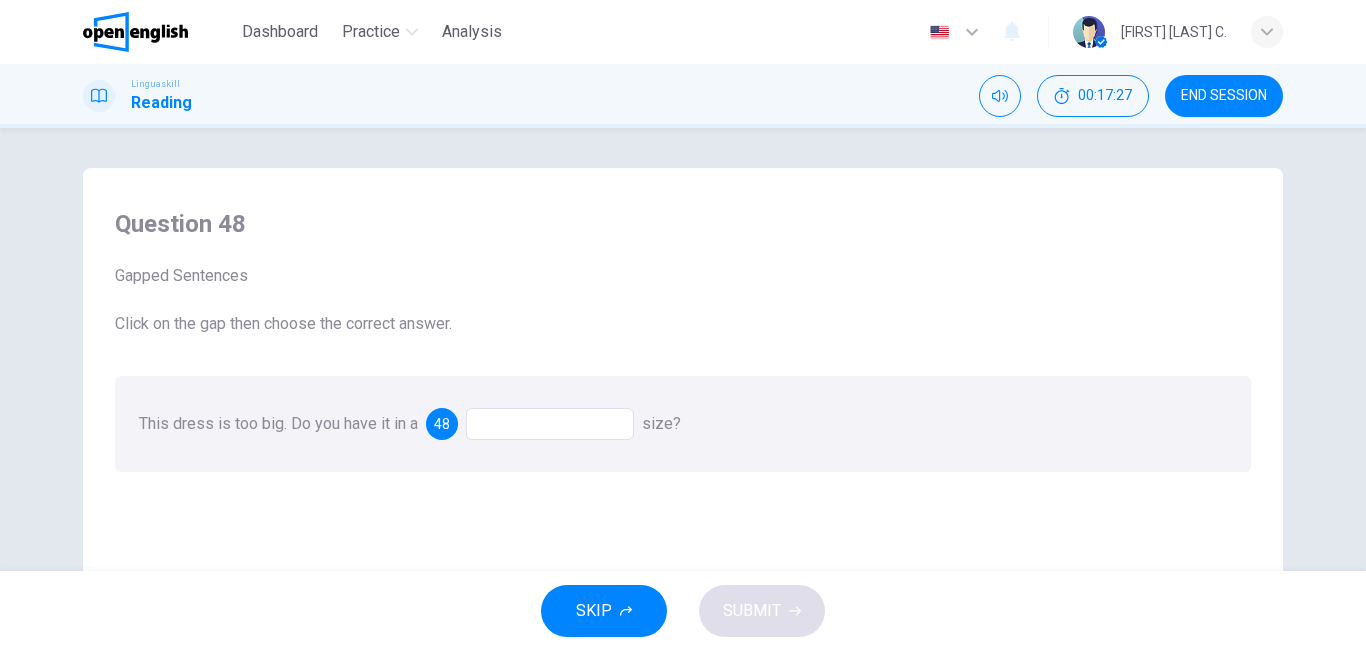 click at bounding box center (550, 424) 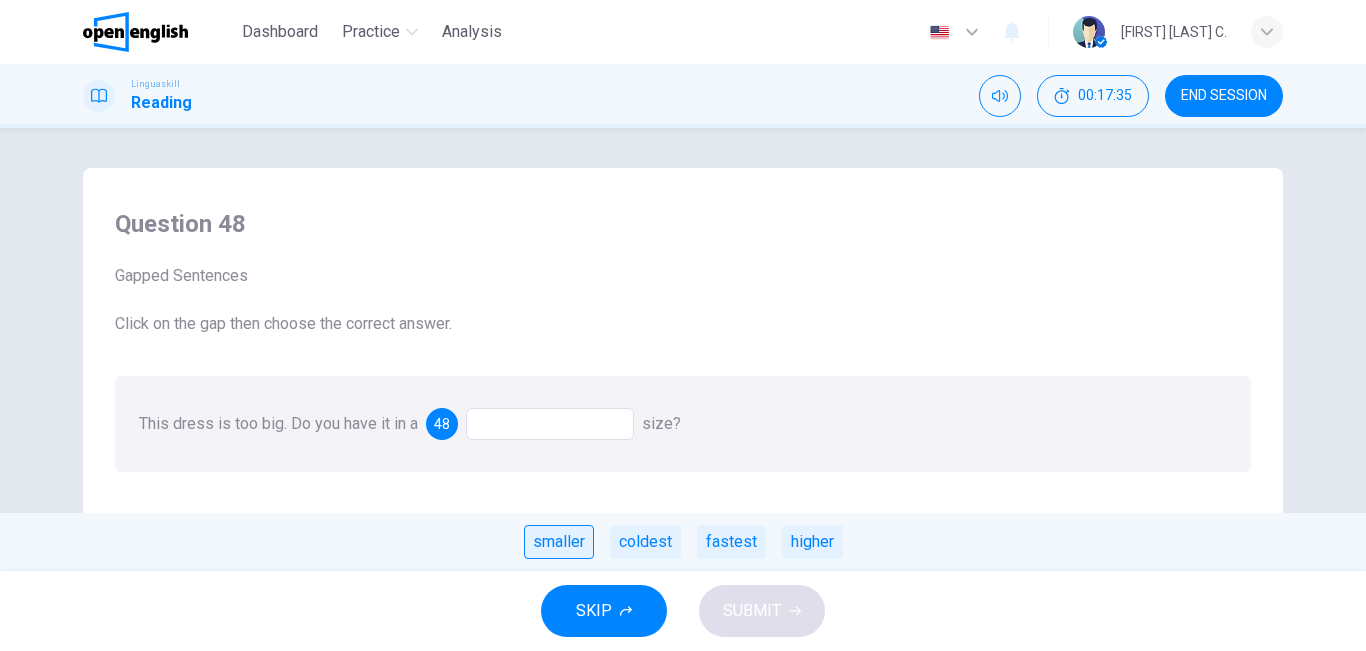 click on "smaller" at bounding box center [559, 542] 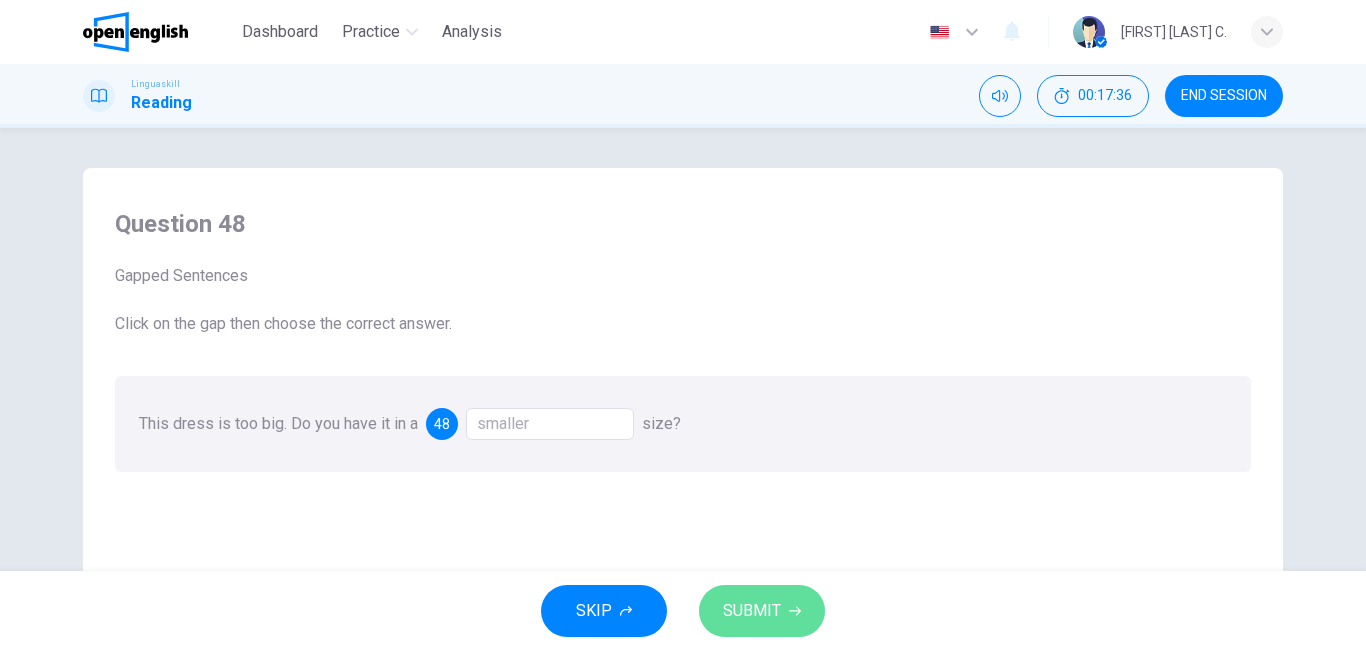 click on "SUBMIT" at bounding box center (762, 611) 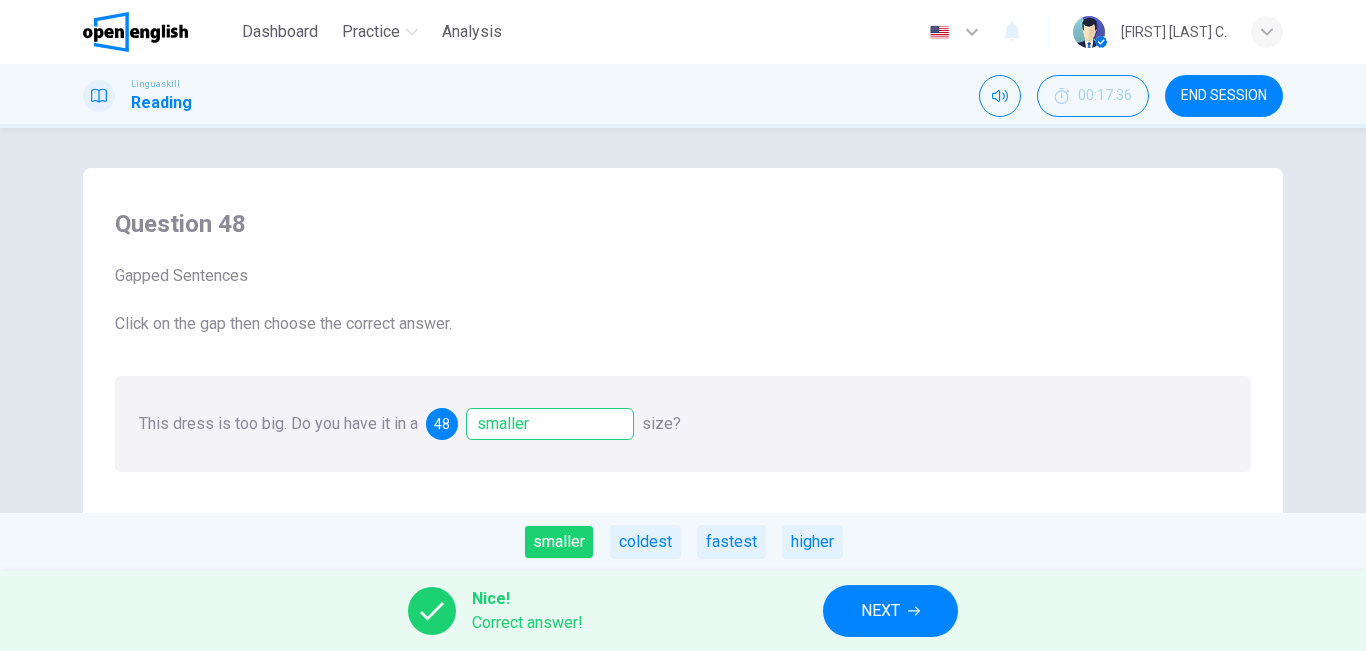 click on "NEXT" at bounding box center (890, 611) 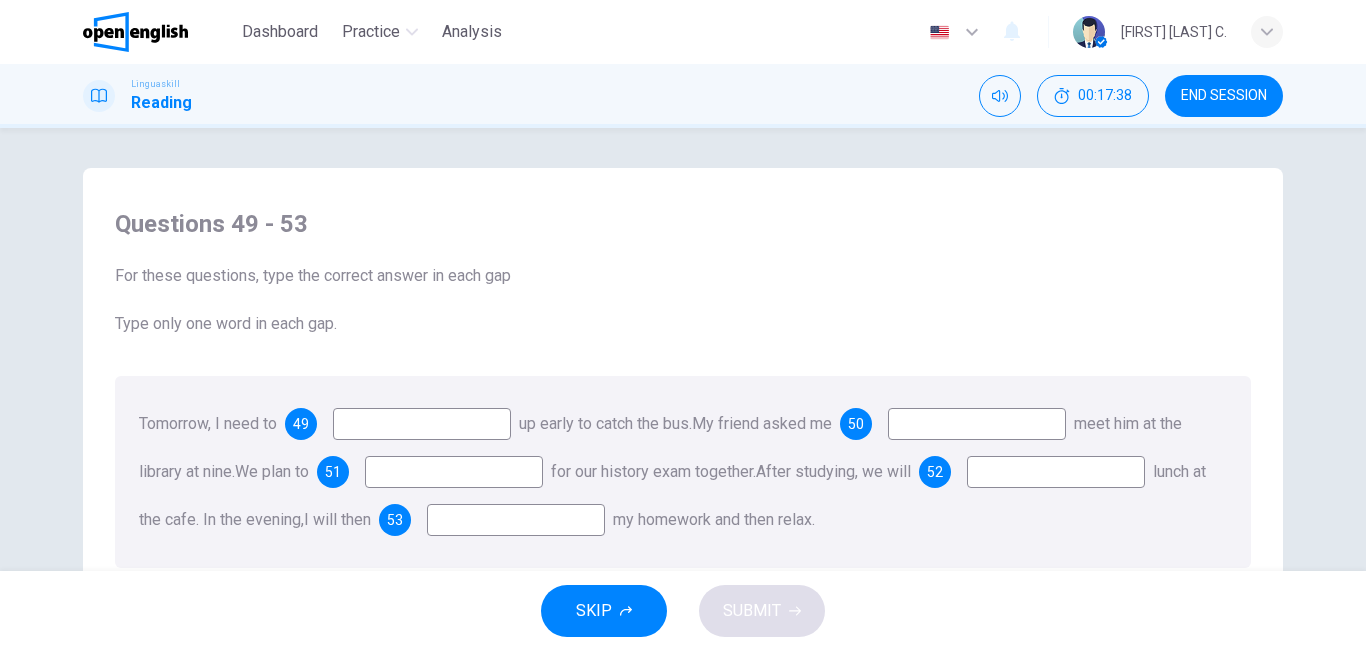 click at bounding box center (422, 424) 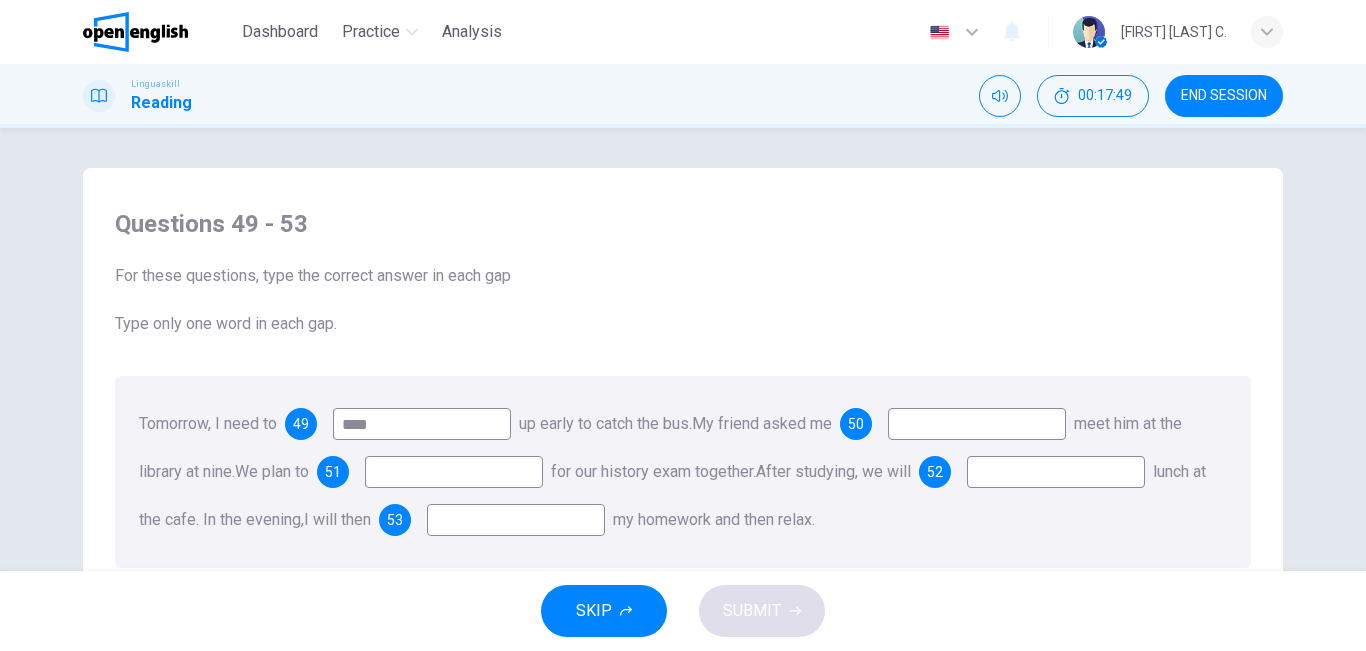 type on "****" 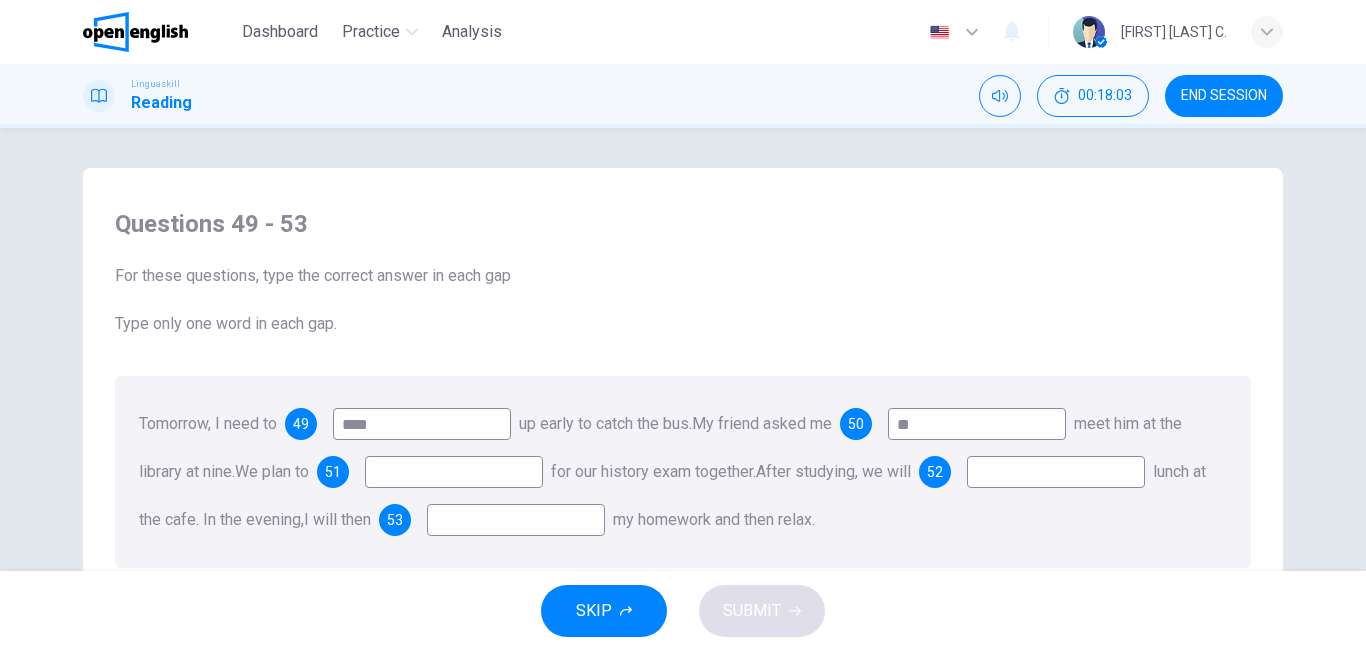 type on "**" 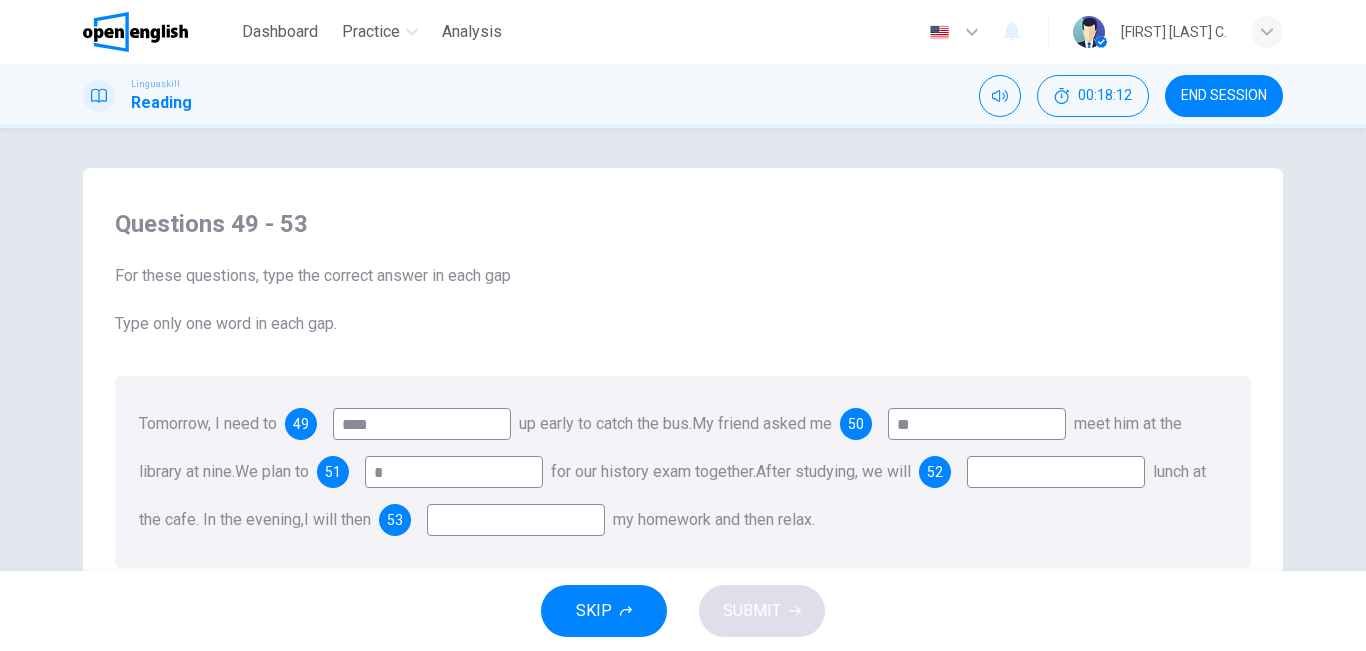 type on "*" 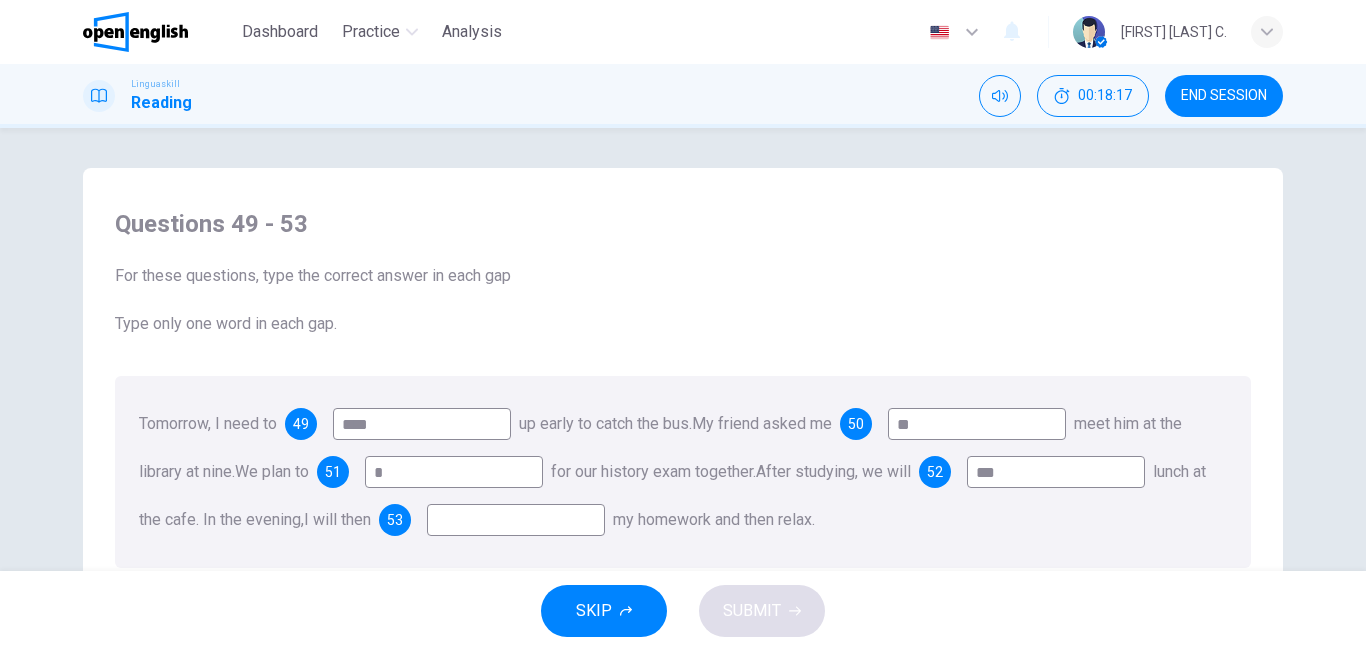 type on "***" 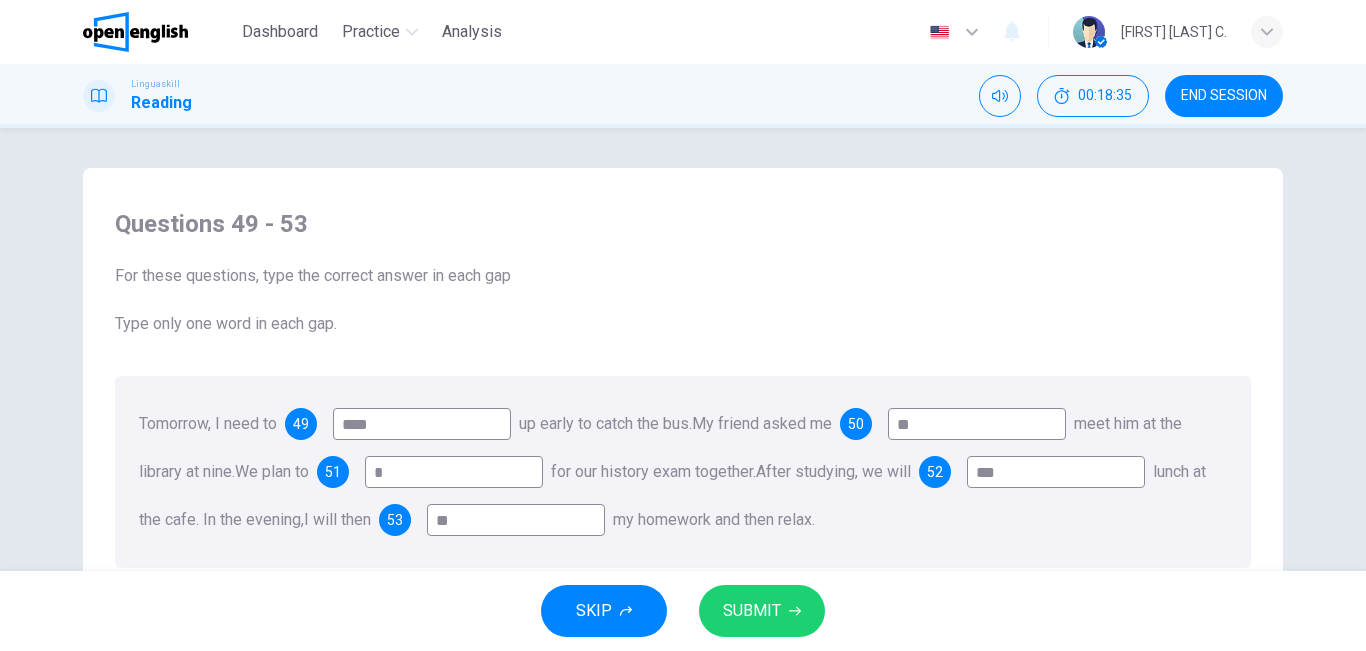 type on "**" 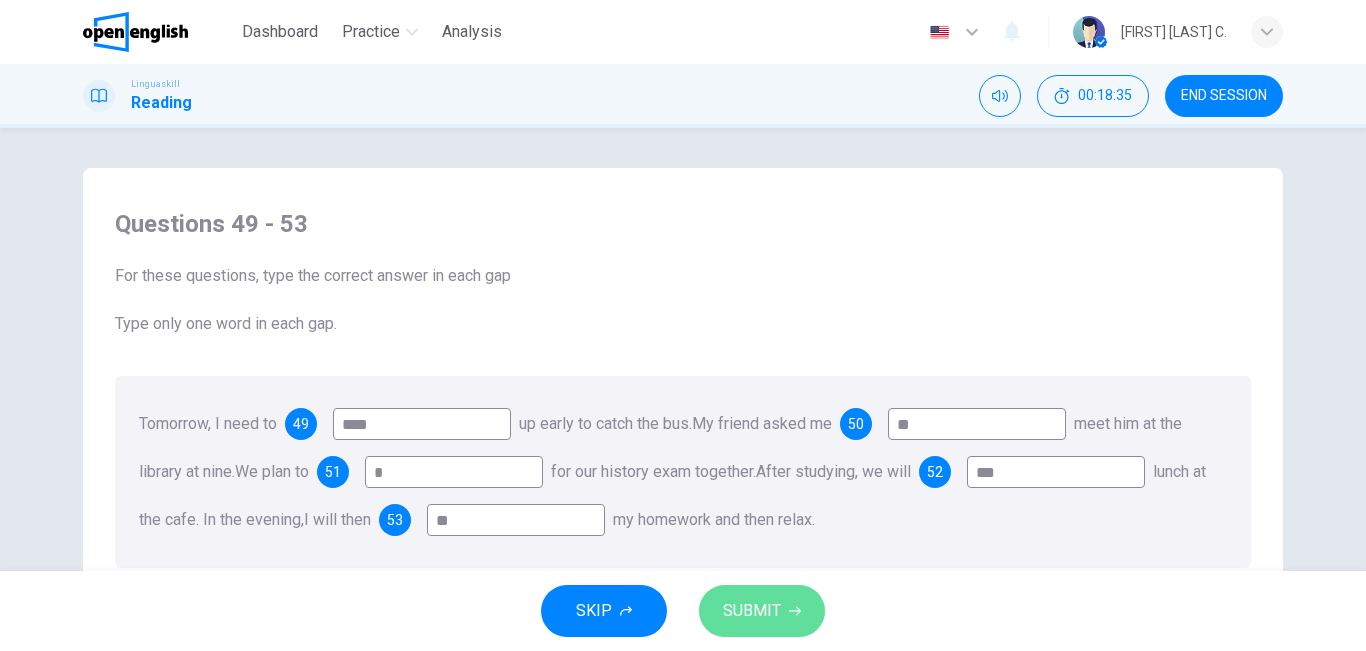 click on "SUBMIT" at bounding box center [752, 611] 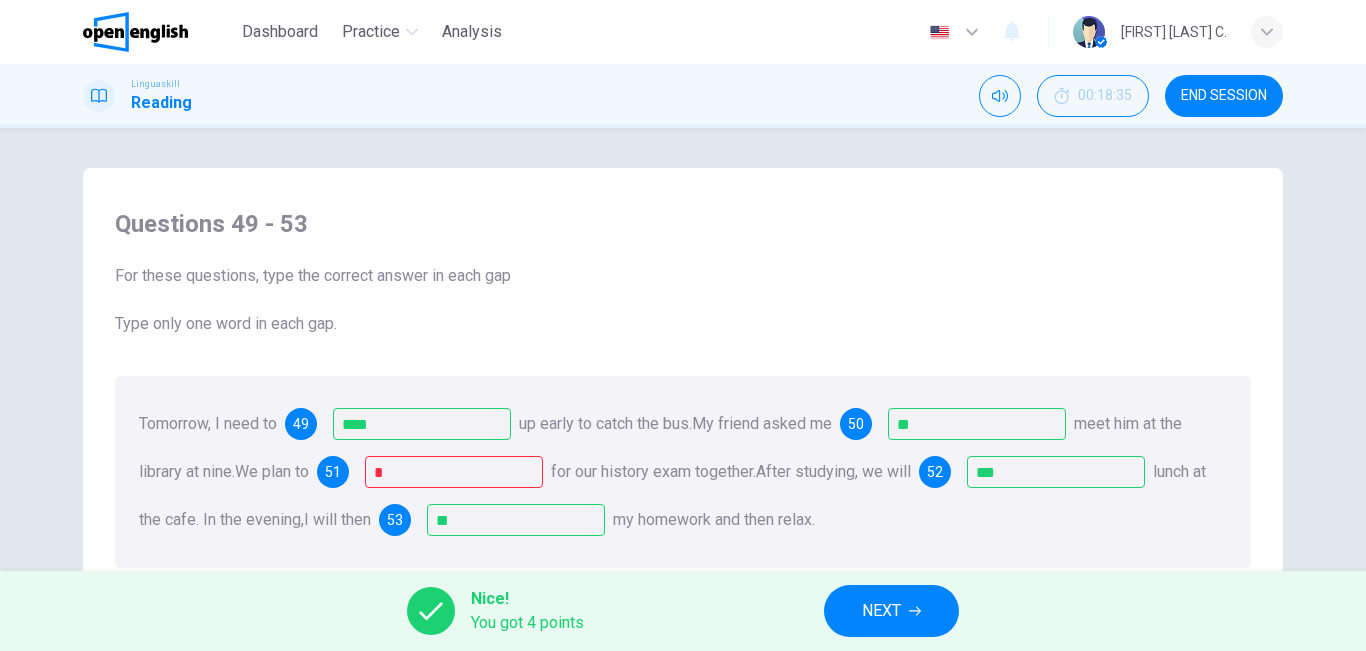 click on "NEXT" at bounding box center (891, 611) 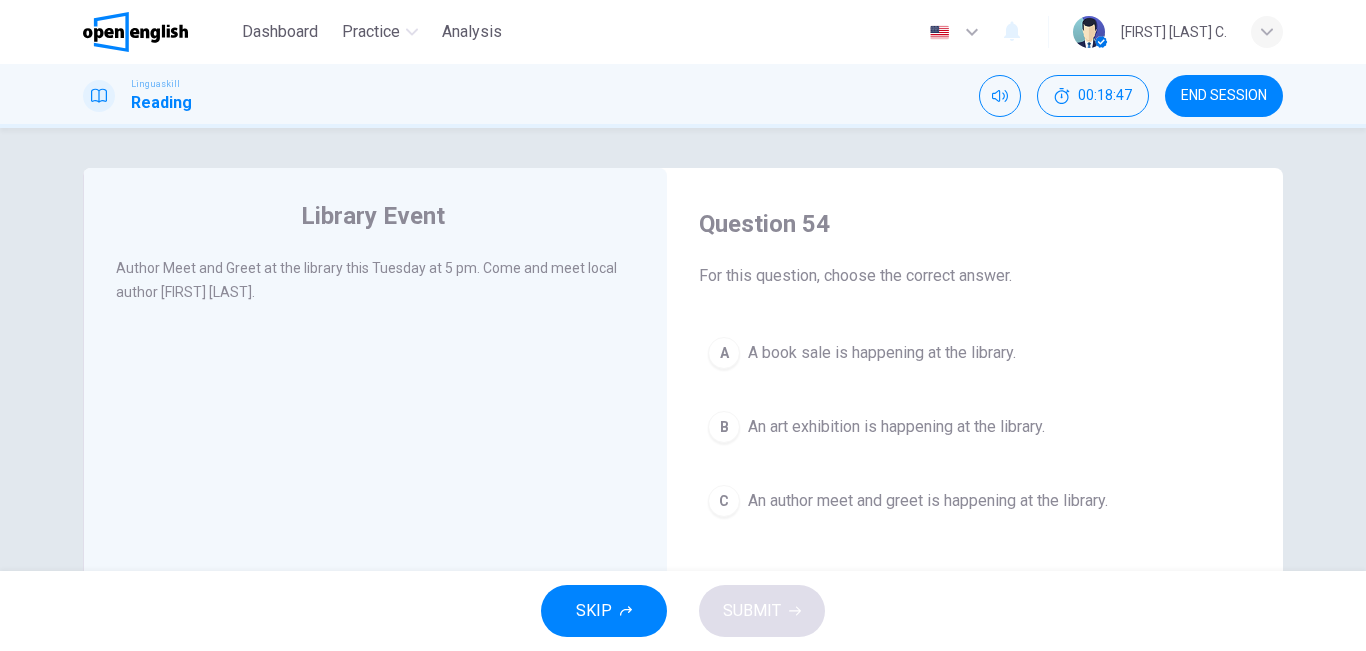 click on "An author meet and greet is happening at the library." at bounding box center [928, 501] 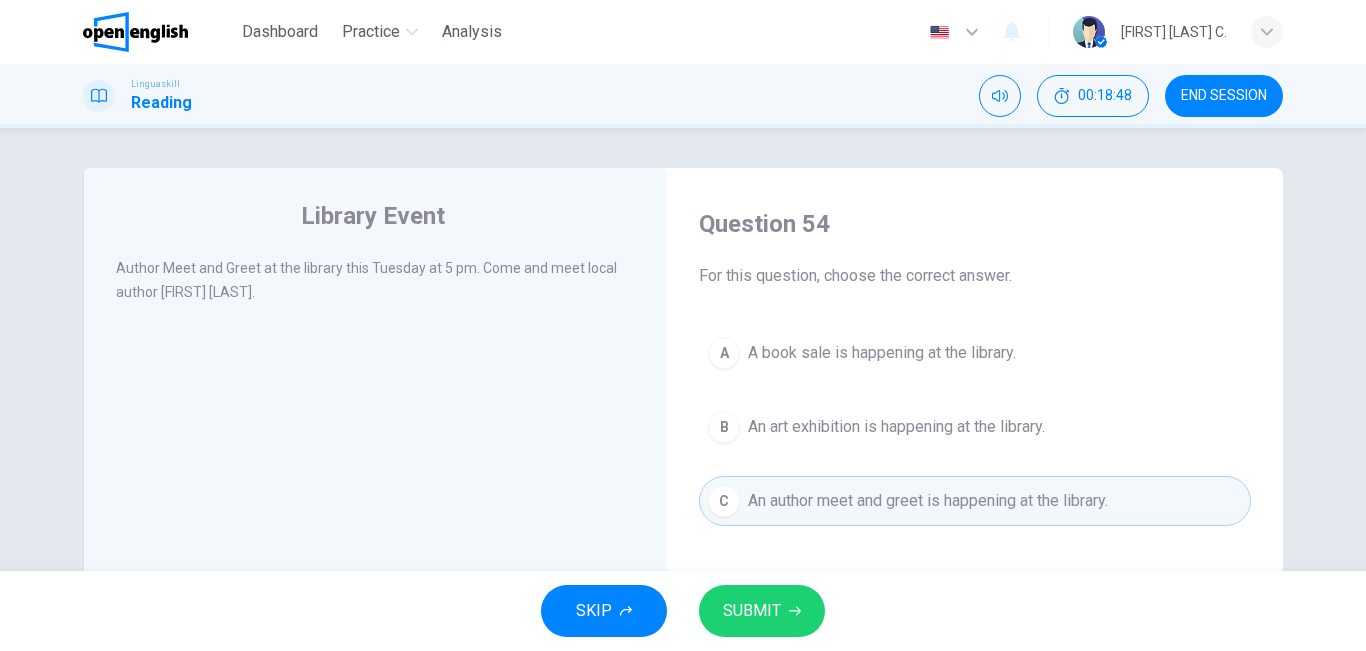 click on "SUBMIT" at bounding box center [762, 611] 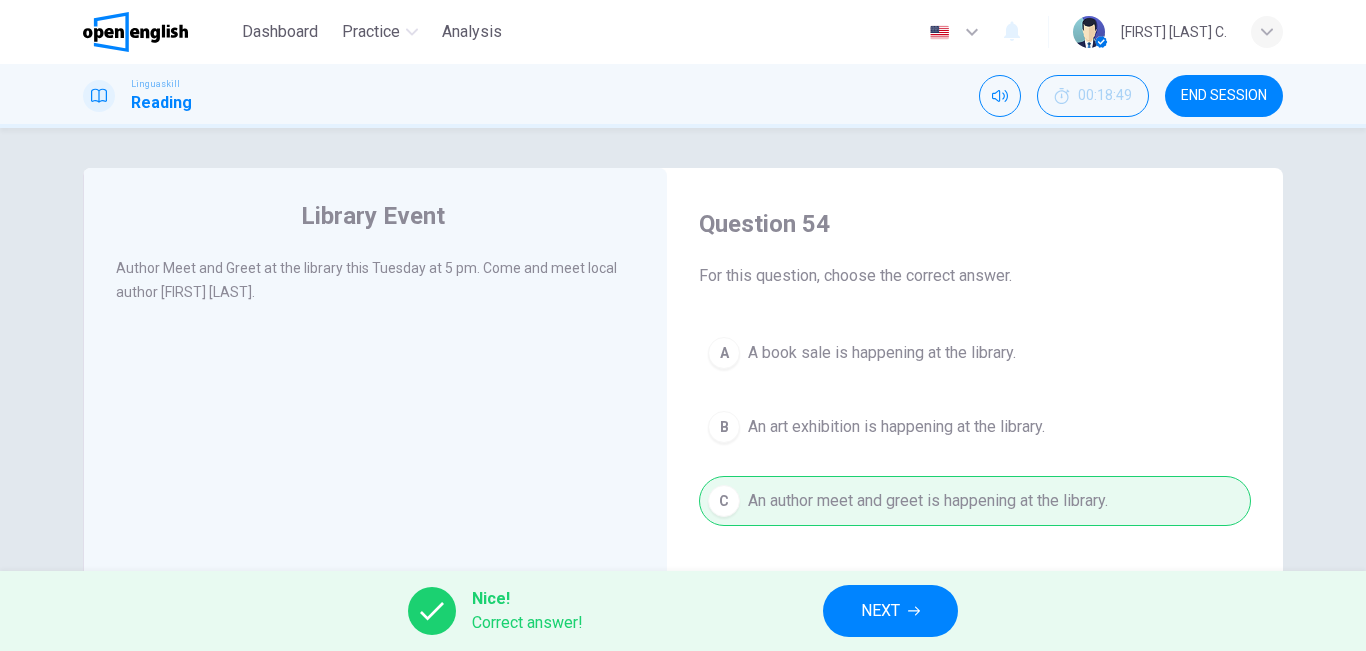 click on "NEXT" at bounding box center [890, 611] 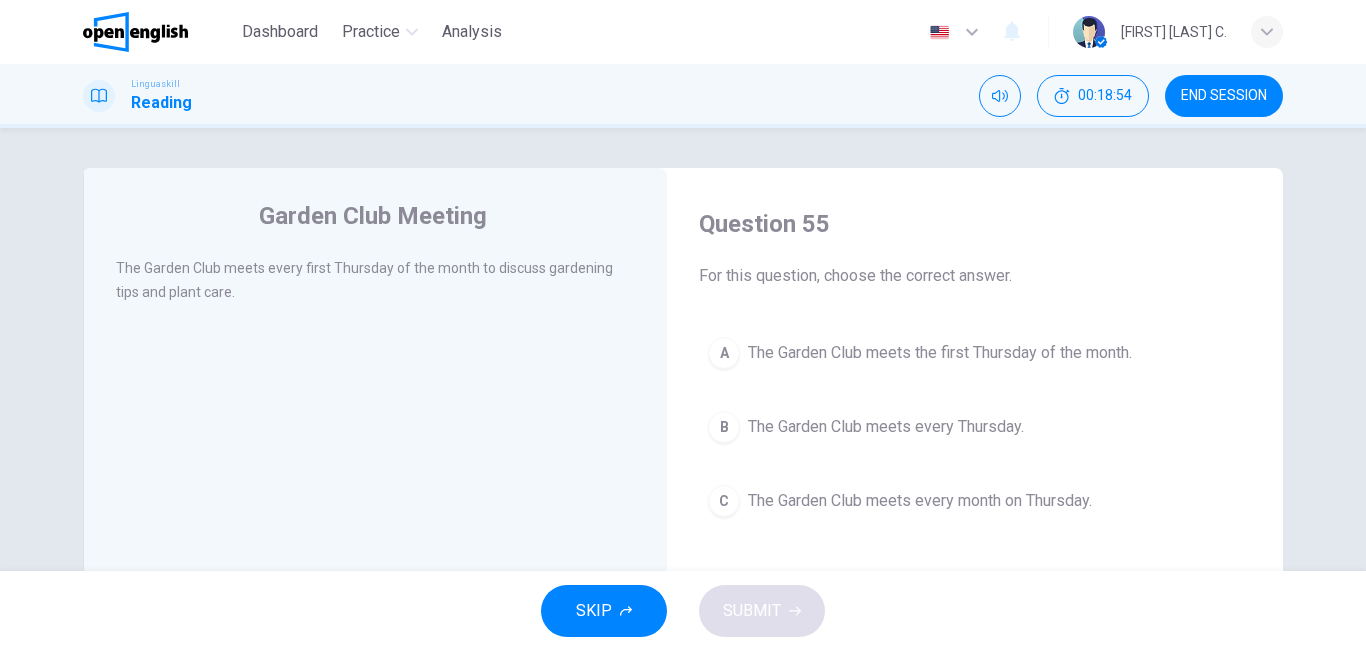 click on "The Garden Club meets the first Thursday of the month." at bounding box center (940, 353) 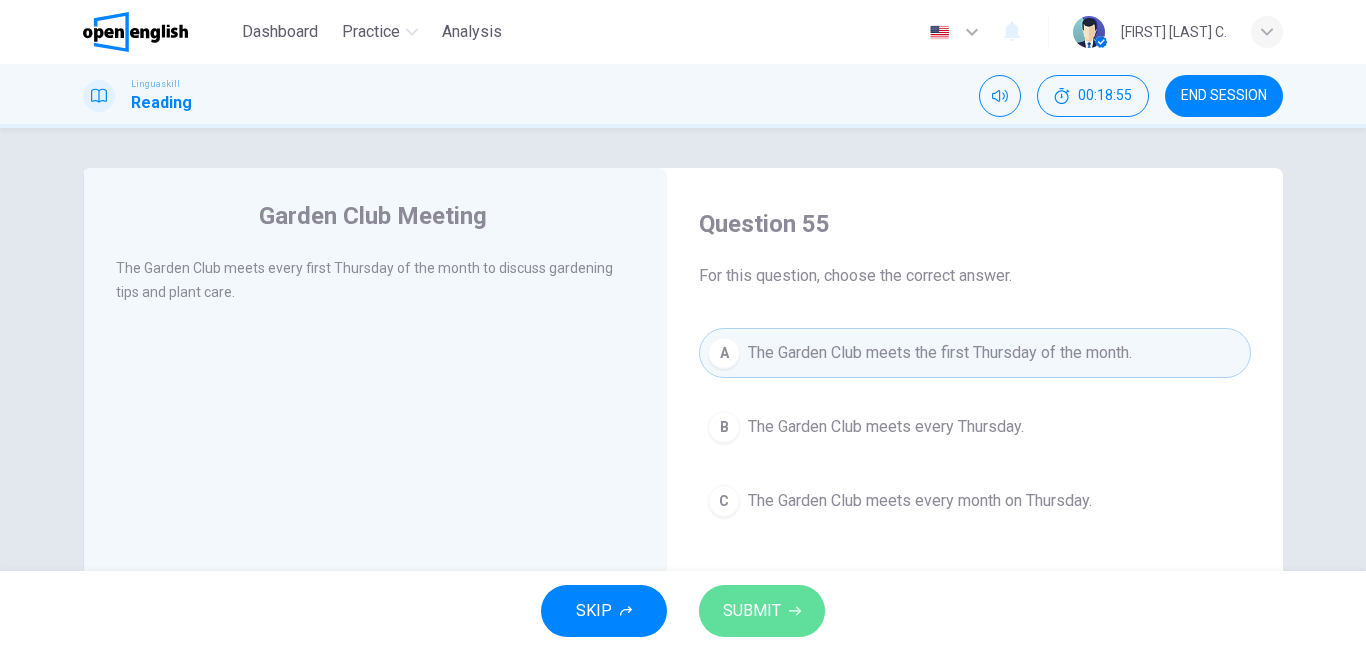 click on "SUBMIT" at bounding box center [752, 611] 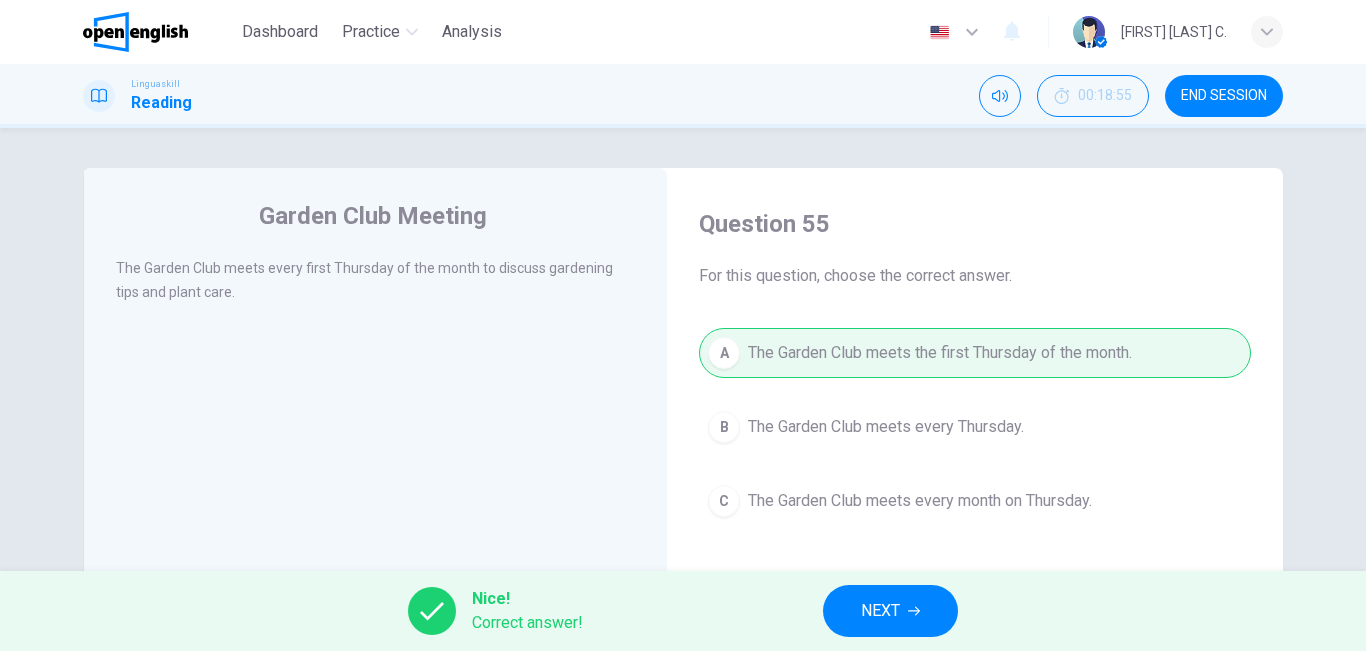 click on "NEXT" at bounding box center (890, 611) 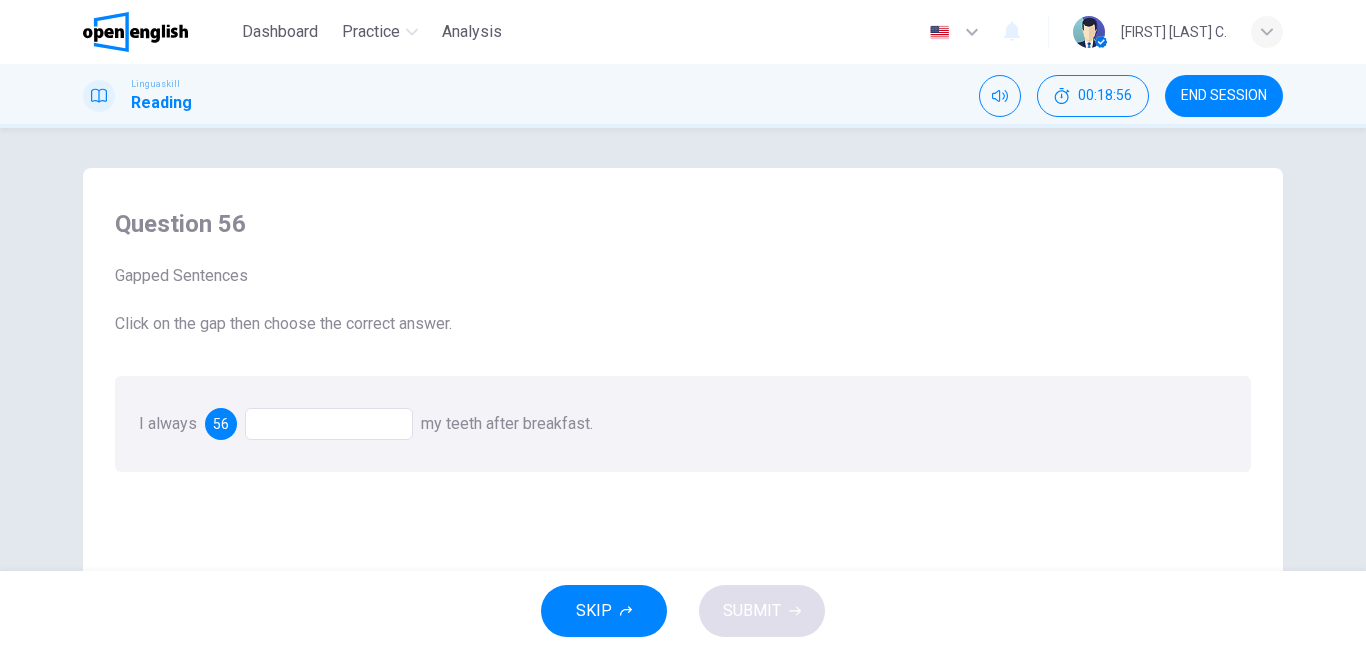 click at bounding box center [329, 424] 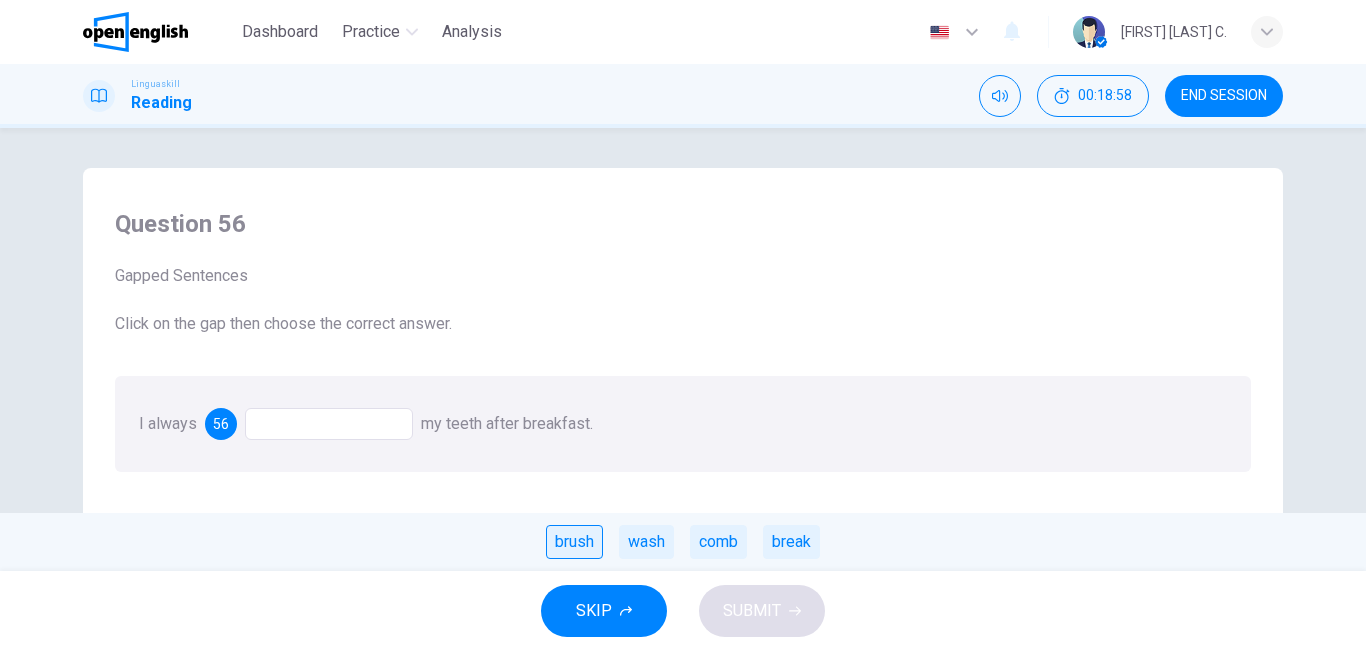 click on "brush" at bounding box center [574, 542] 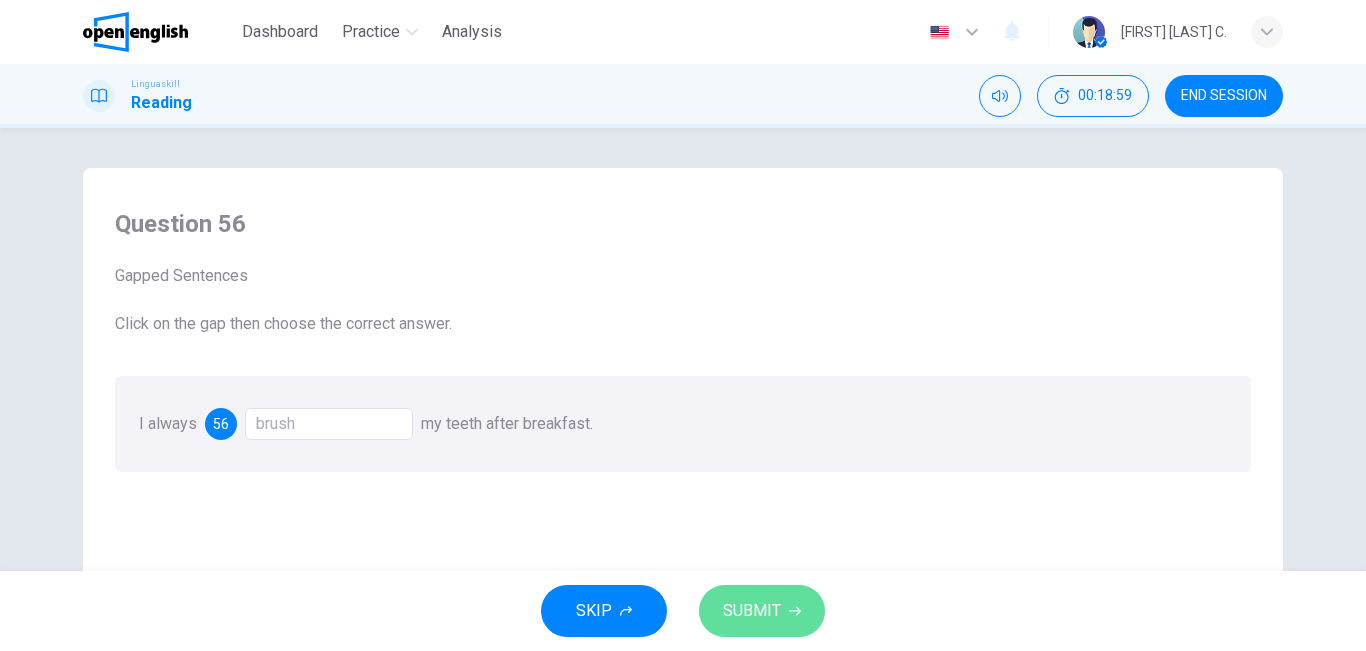 click on "SUBMIT" at bounding box center (752, 611) 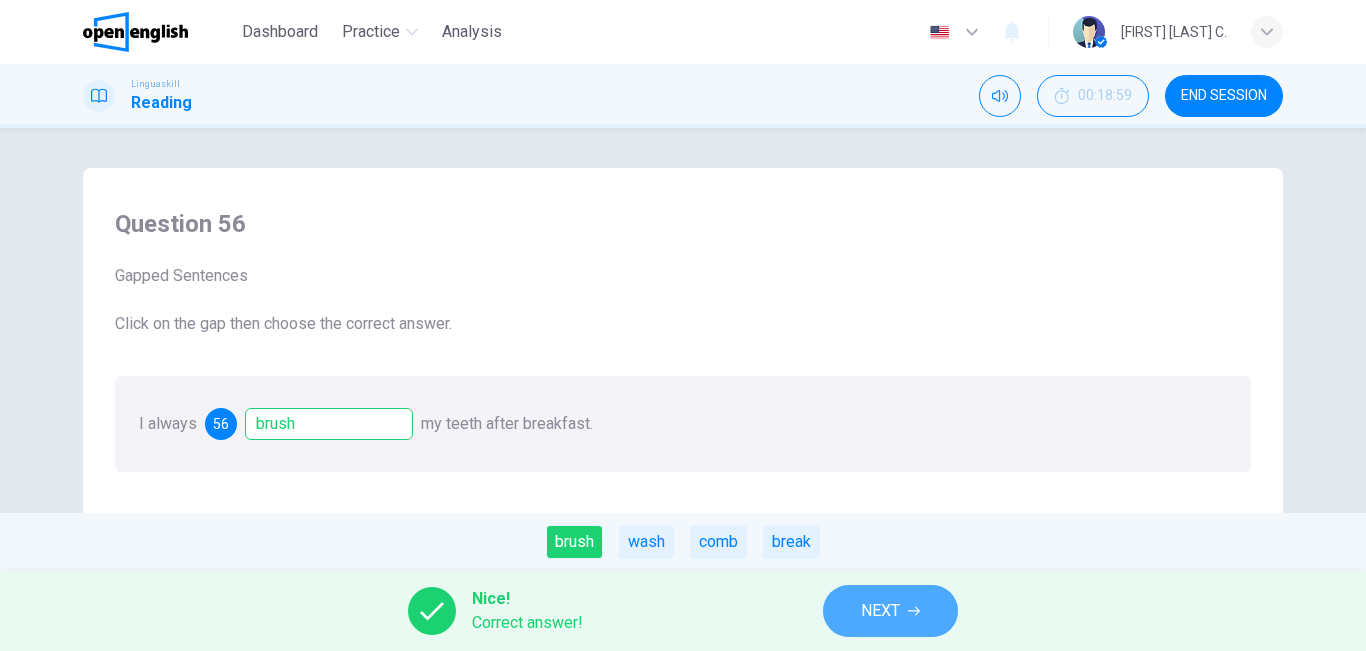 click on "NEXT" at bounding box center (890, 611) 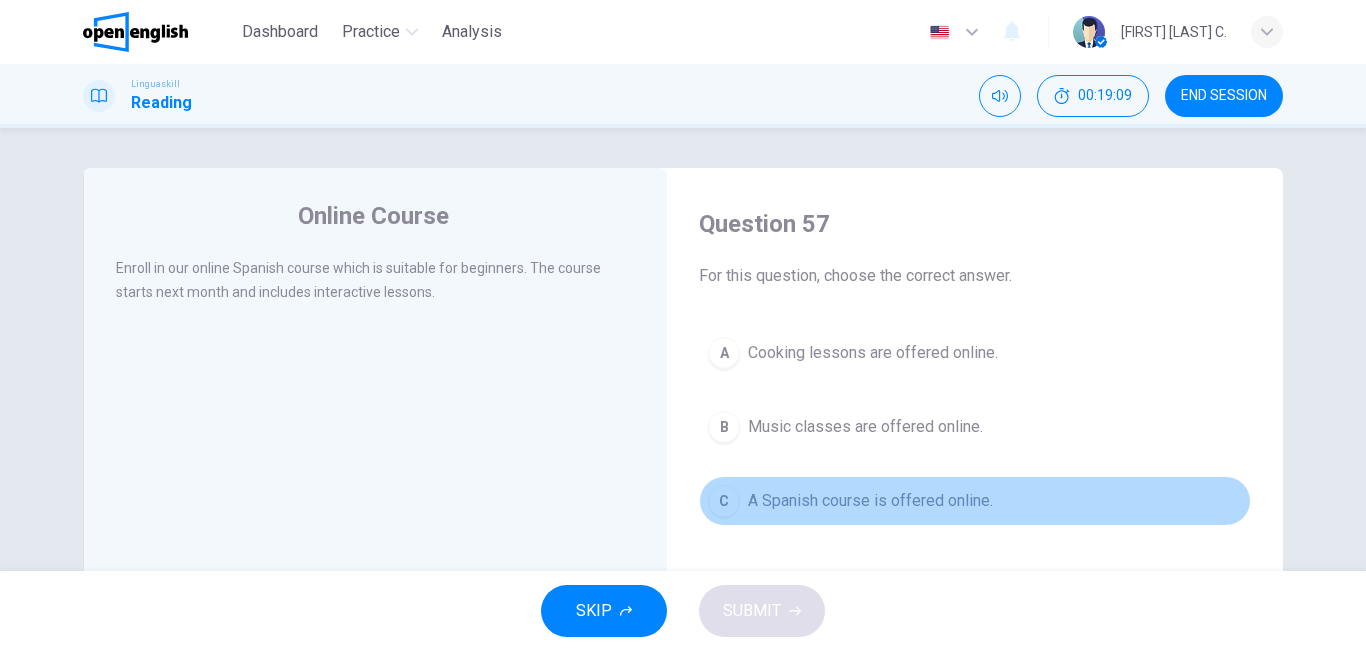click on "C A Spanish course is offered online." at bounding box center (975, 501) 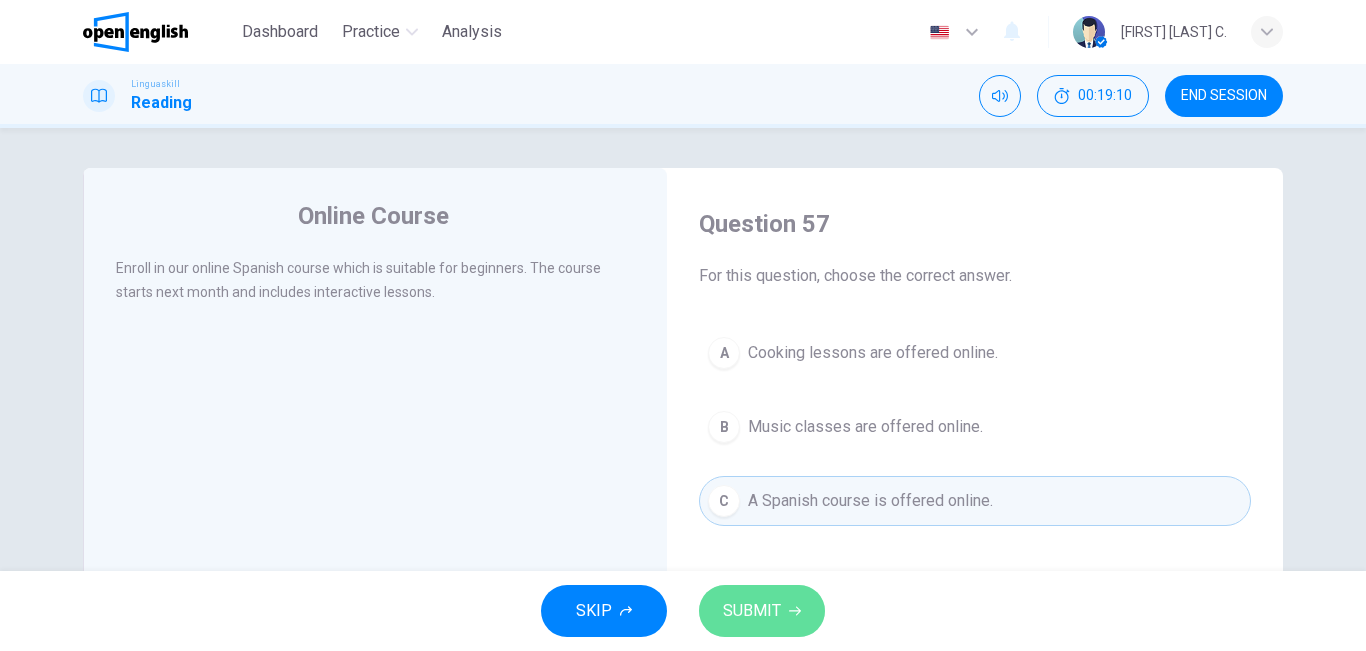 click on "SUBMIT" at bounding box center [752, 611] 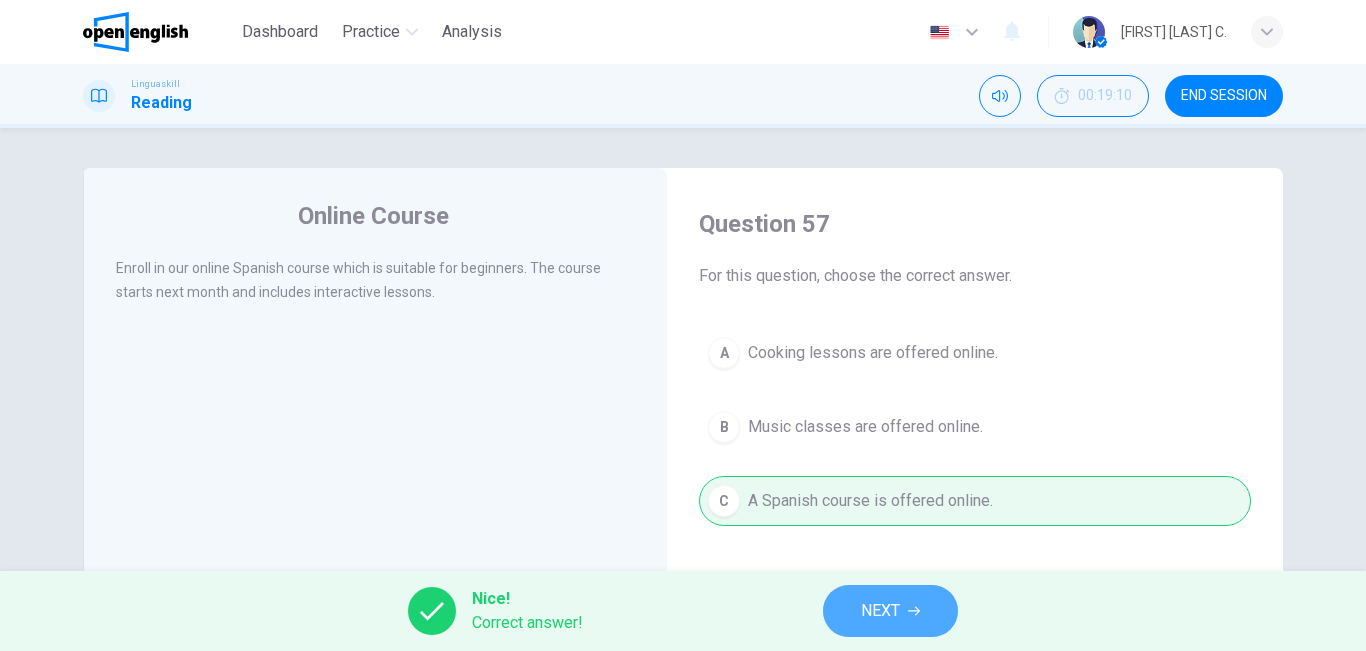 click on "NEXT" at bounding box center [890, 611] 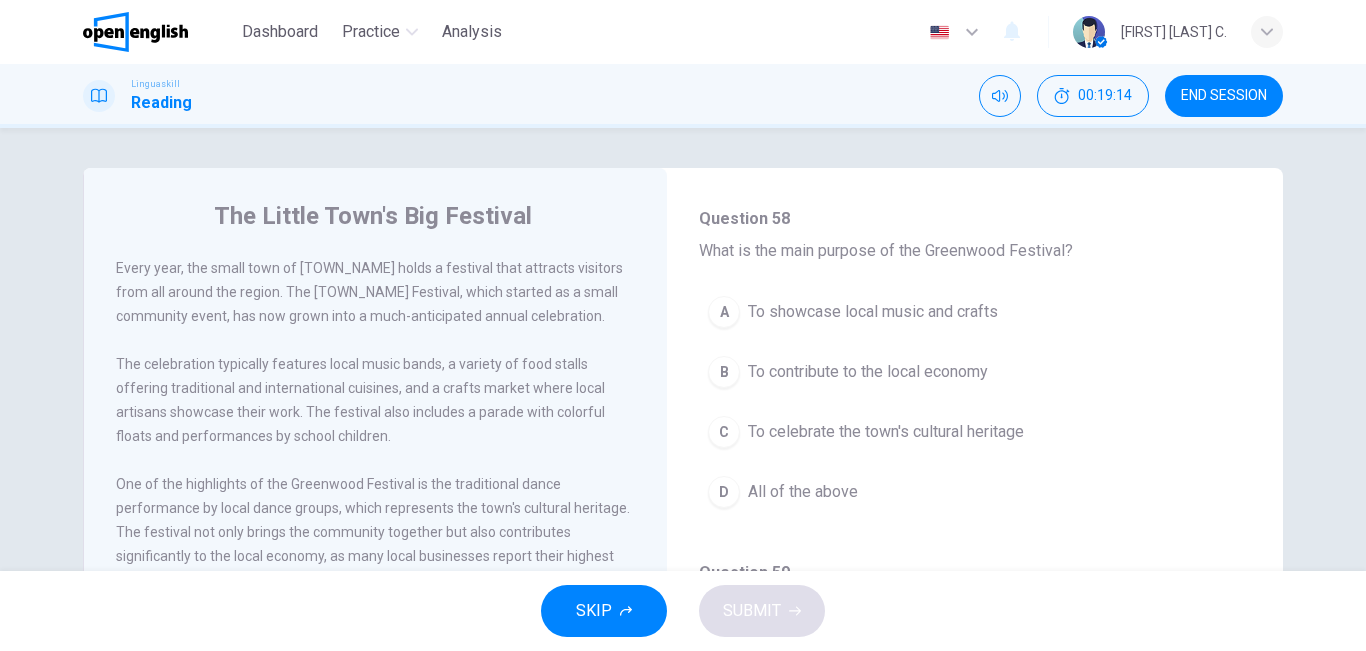 scroll, scrollTop: 124, scrollLeft: 0, axis: vertical 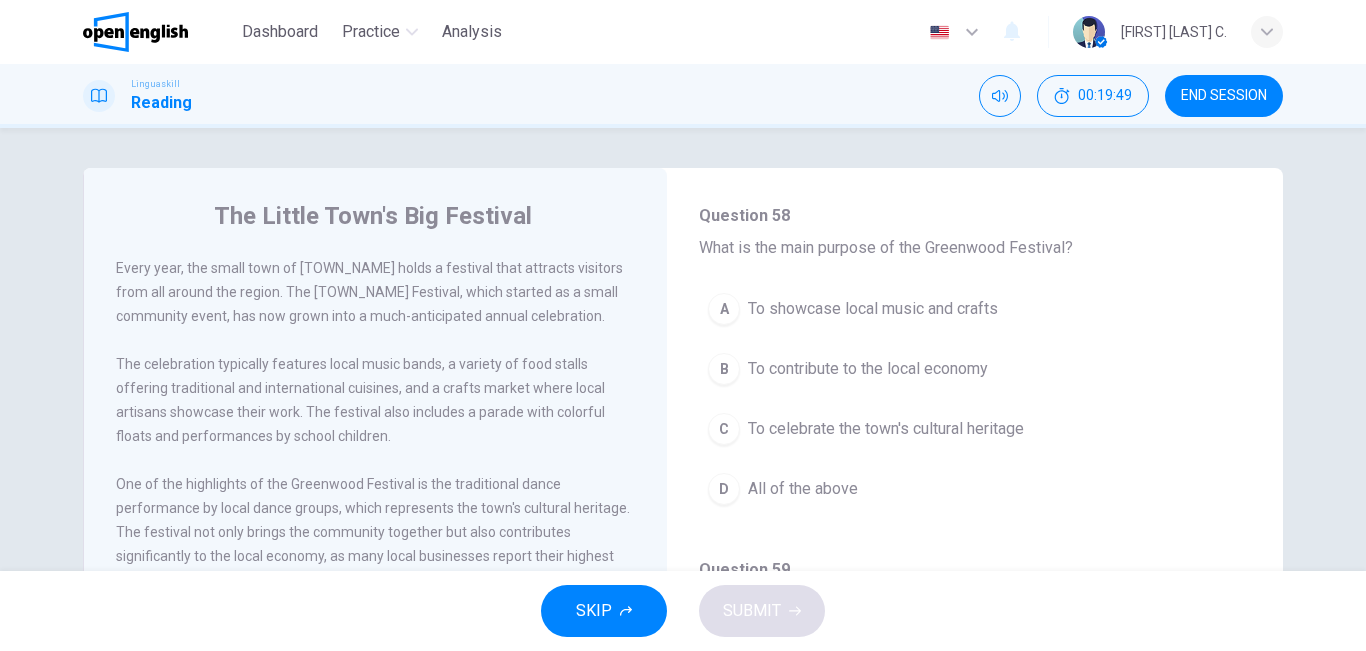 click on "All of the above" at bounding box center (803, 489) 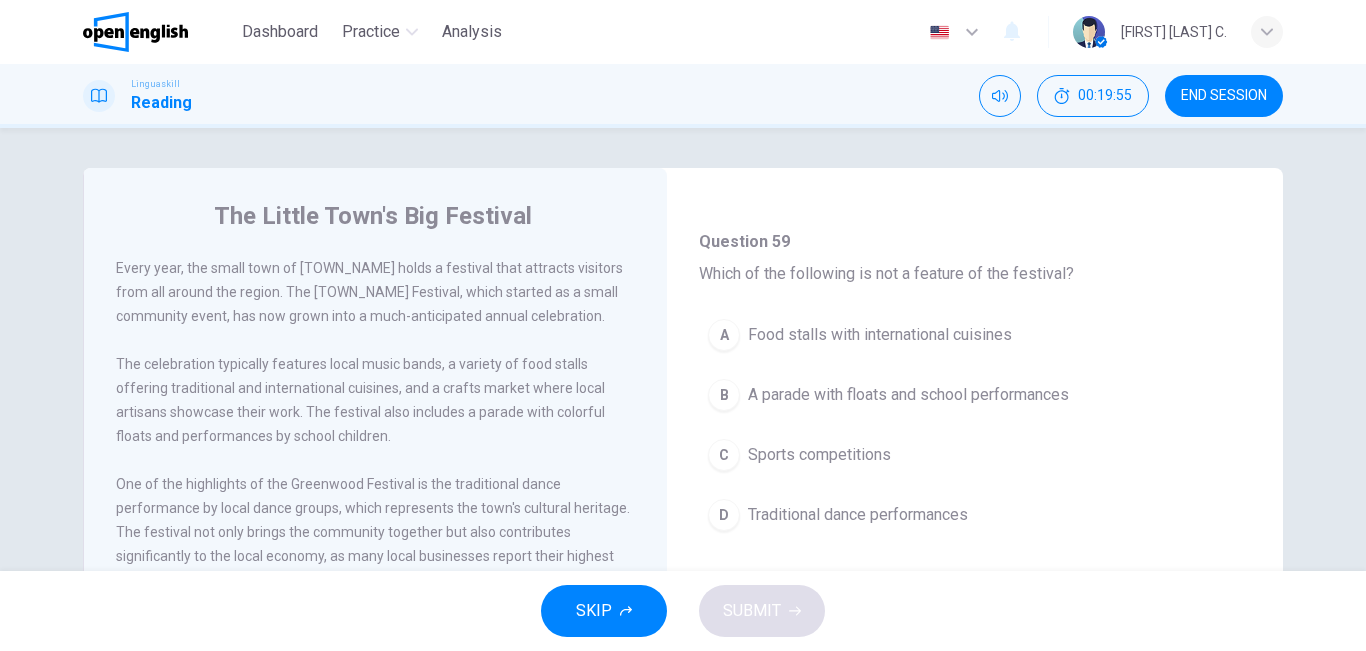 scroll, scrollTop: 450, scrollLeft: 0, axis: vertical 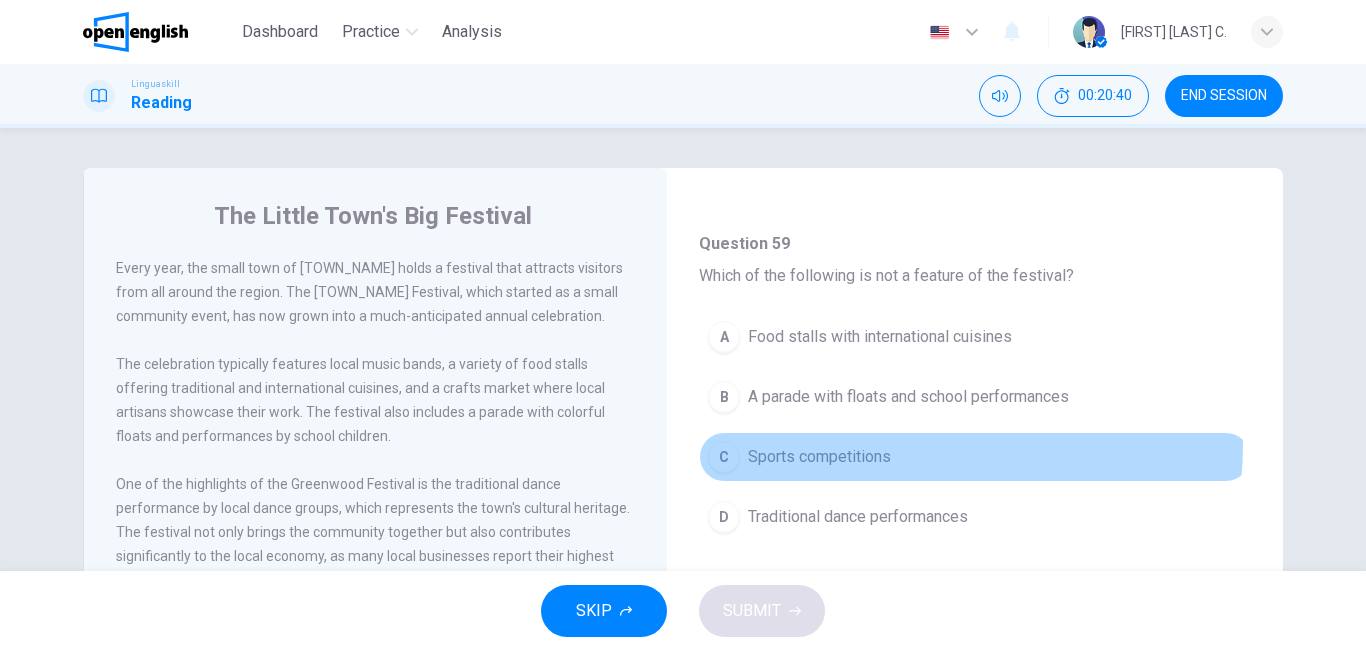 click on "C Sports competitions" at bounding box center (975, 457) 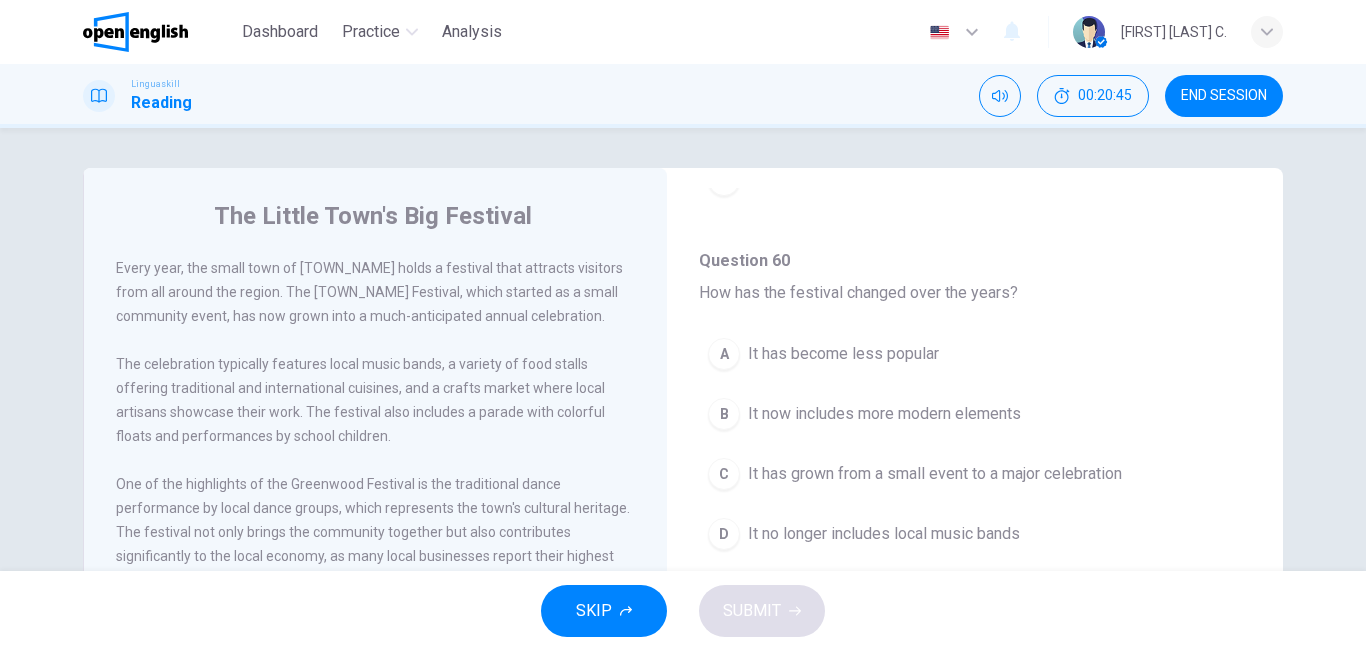 scroll, scrollTop: 796, scrollLeft: 0, axis: vertical 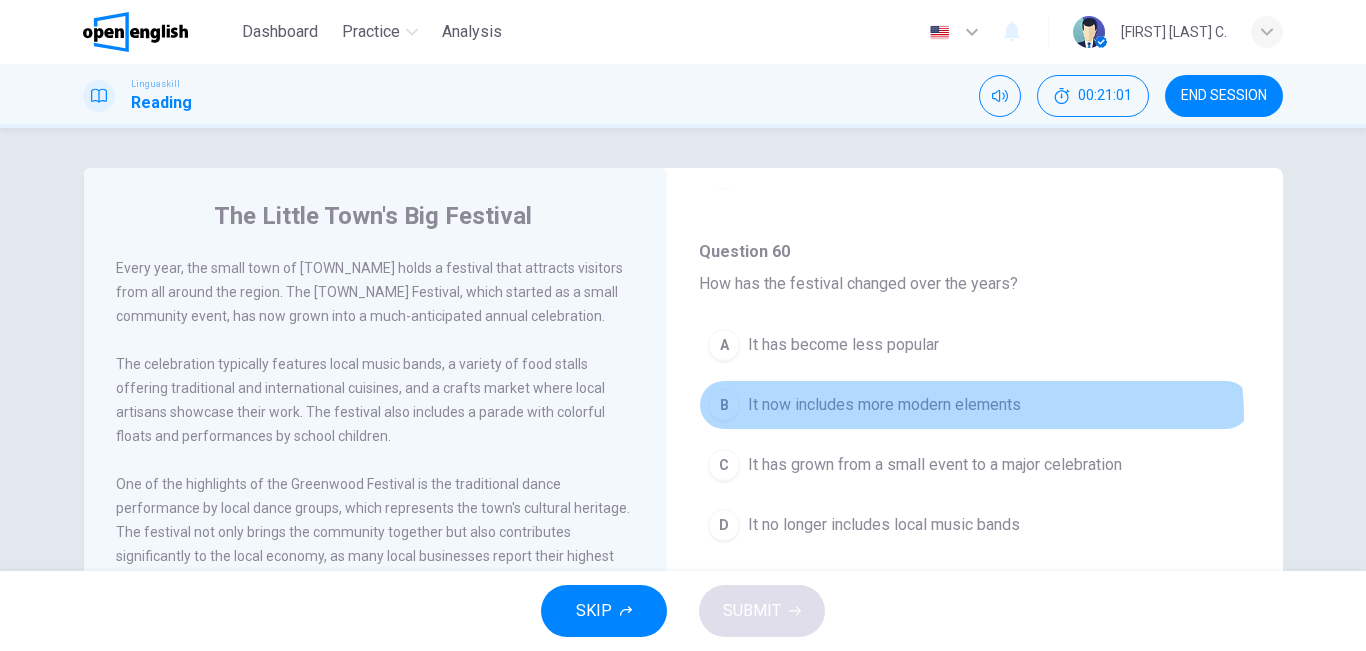 click on "B  It now includes more modern elements" at bounding box center [975, 405] 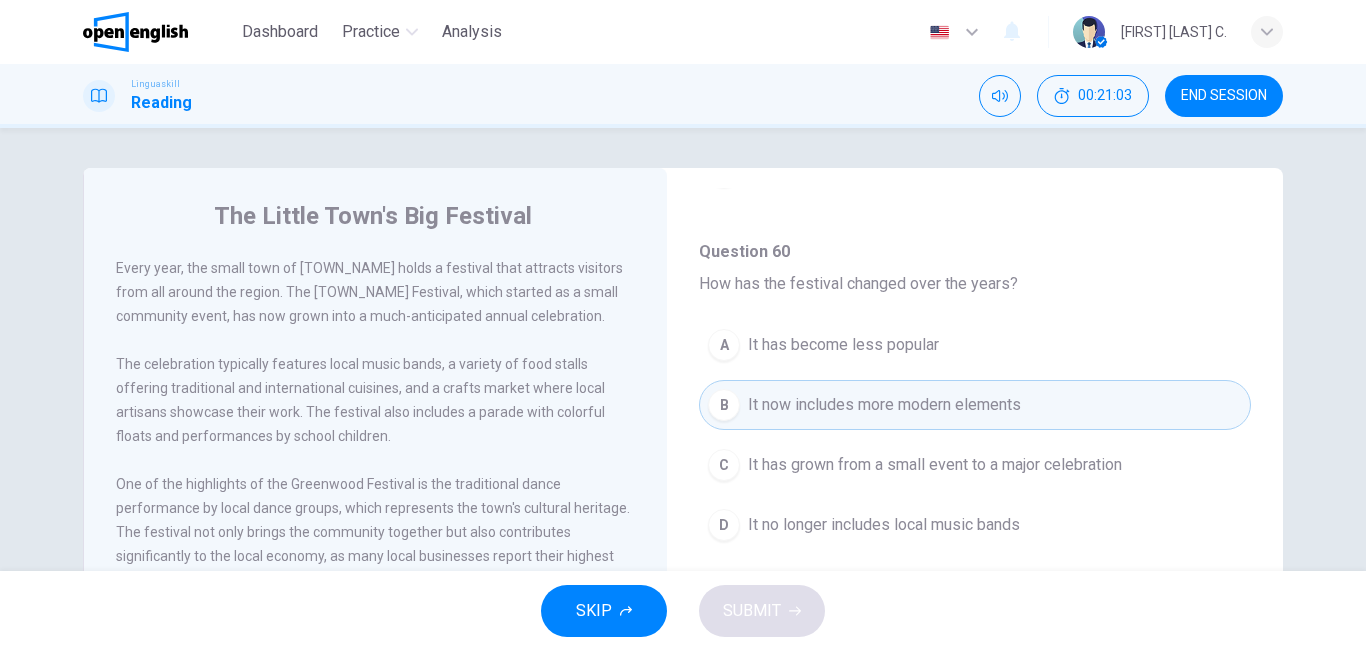 scroll, scrollTop: 1251, scrollLeft: 0, axis: vertical 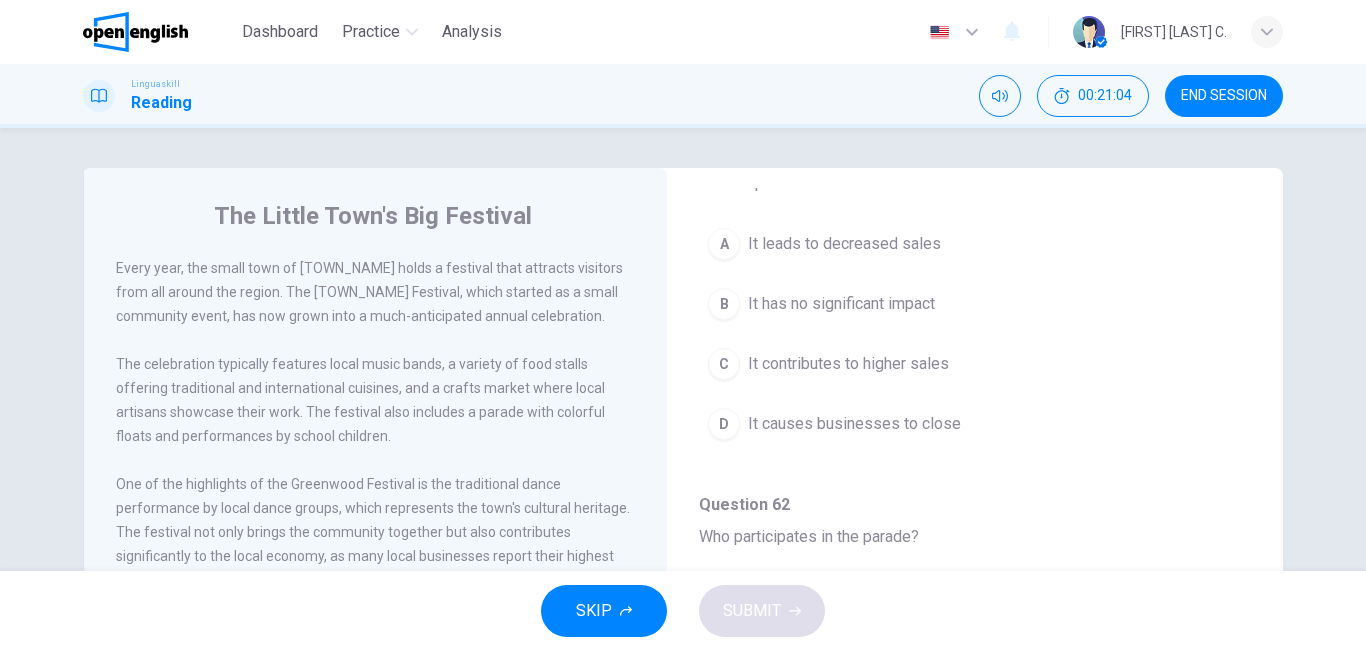 click on "A It leads to decreased sales B It has no significant impact C It contributes to higher sales D It causes businesses to close" at bounding box center [975, 344] 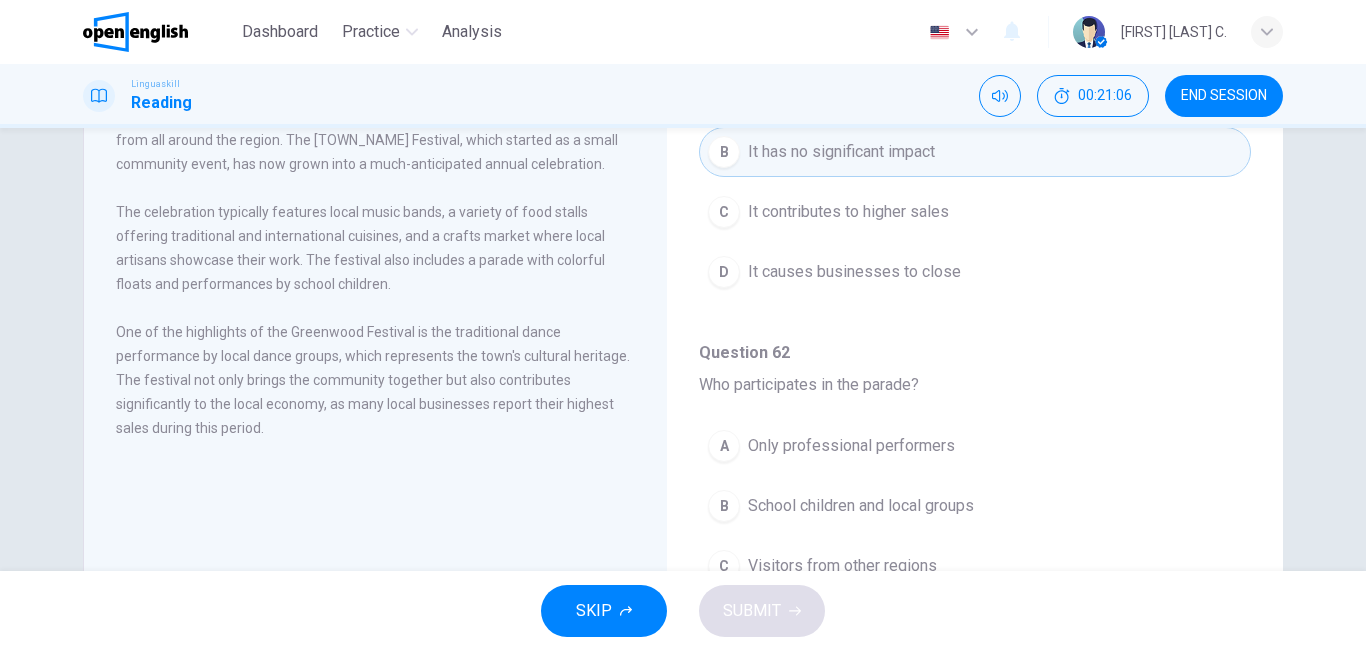 scroll, scrollTop: 172, scrollLeft: 0, axis: vertical 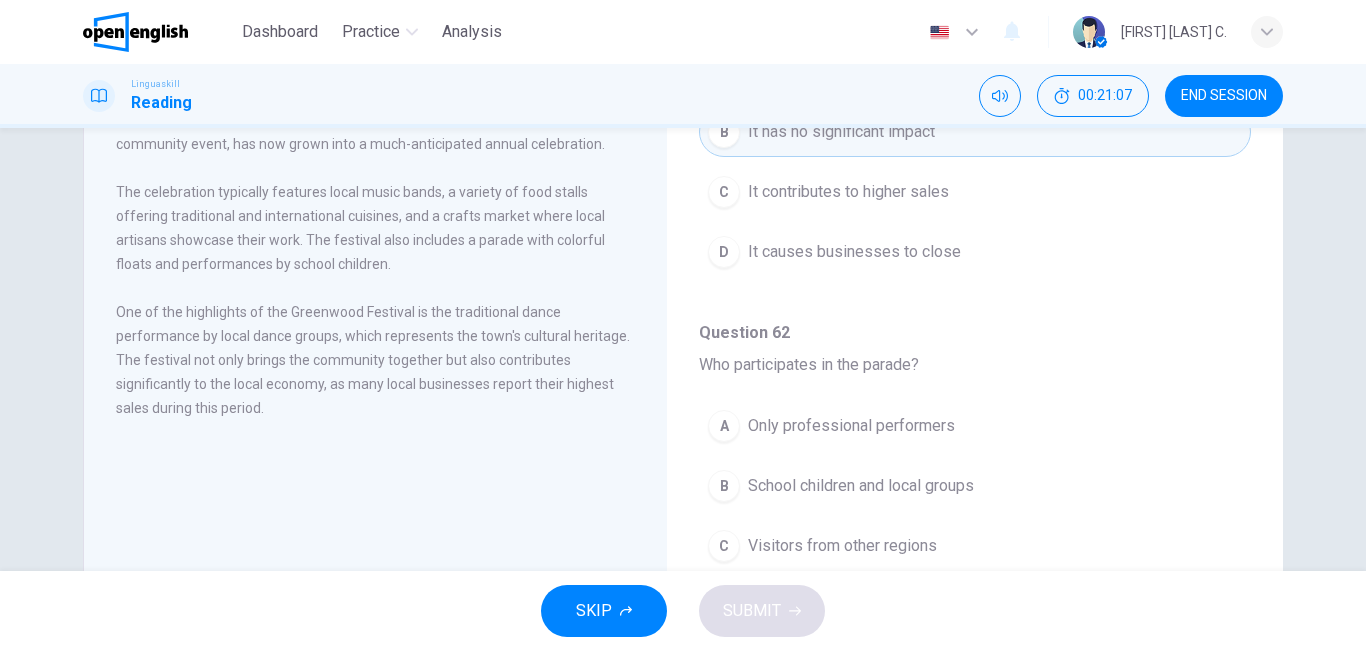 click on "A Only professional performers" at bounding box center (975, 426) 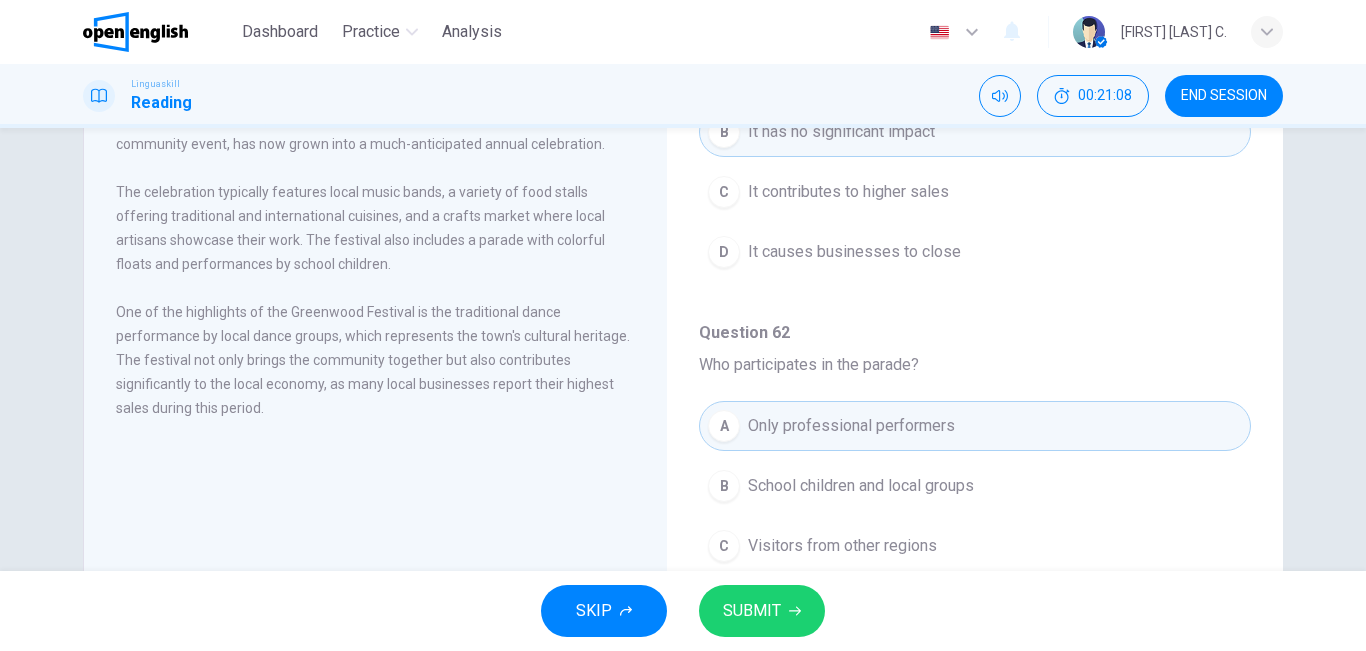 click on "SUBMIT" at bounding box center (752, 611) 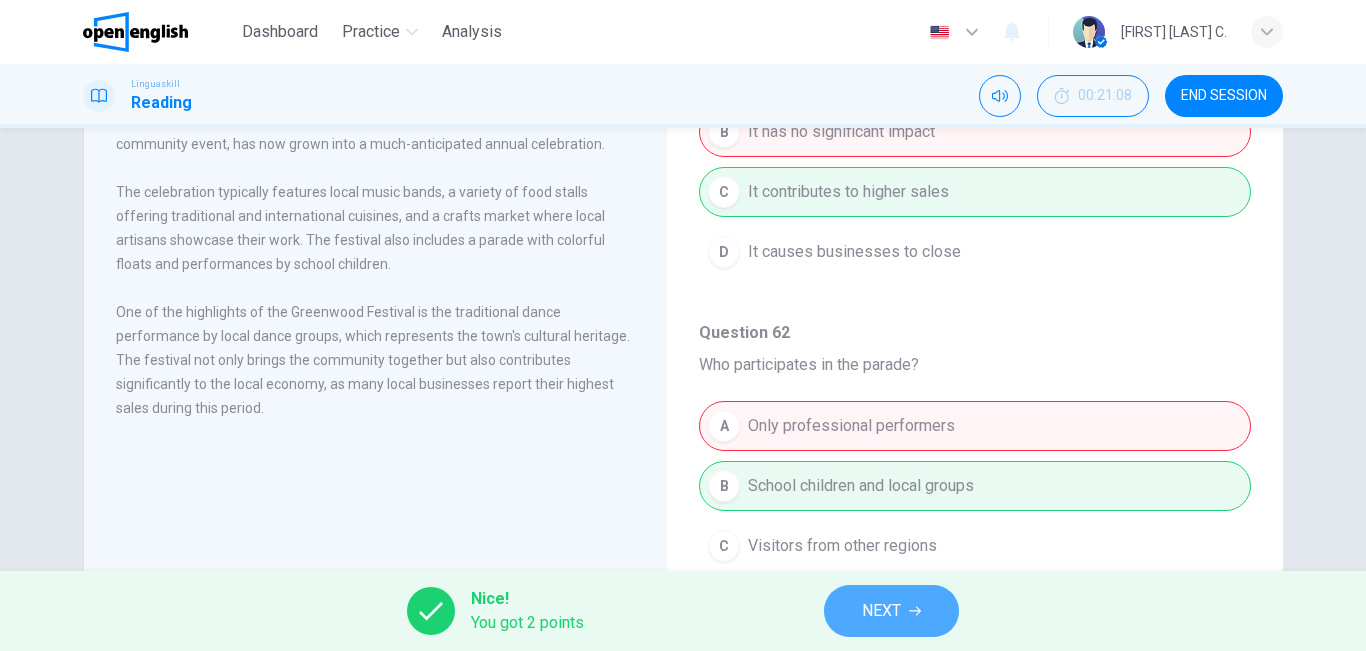 click on "NEXT" at bounding box center (891, 611) 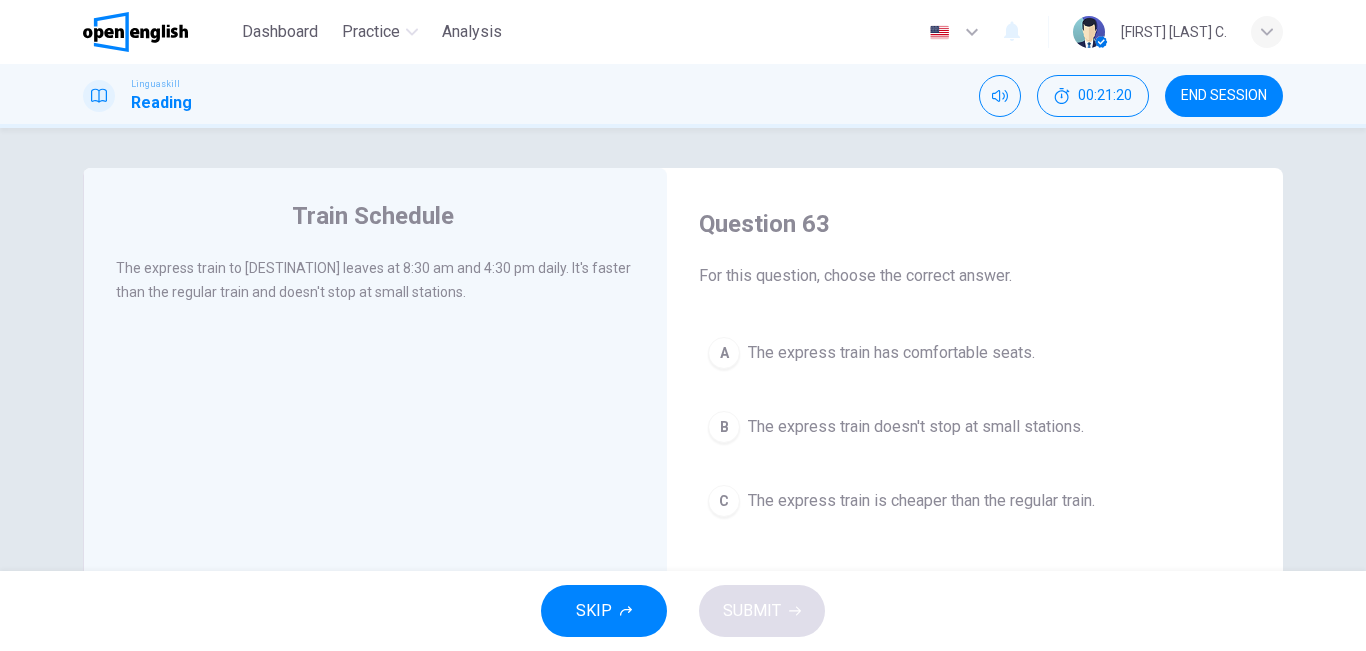drag, startPoint x: 863, startPoint y: 401, endPoint x: 861, endPoint y: 425, distance: 24.083189 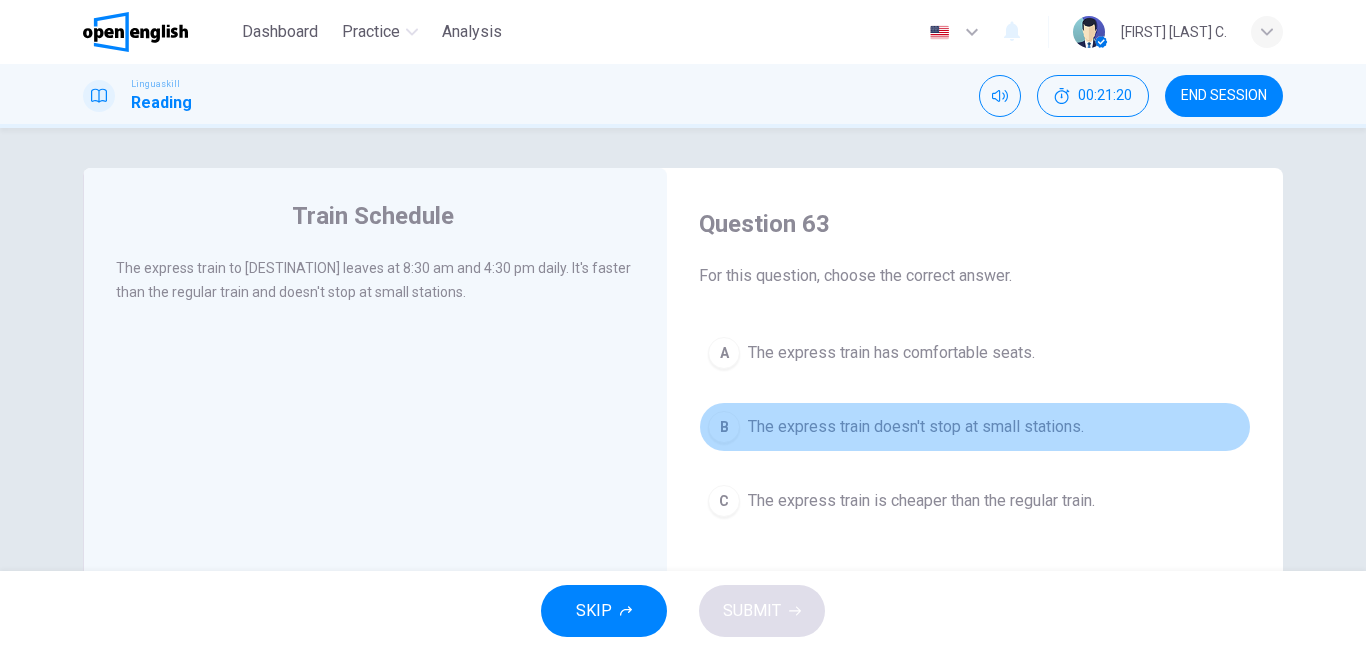 click on "The express train doesn't stop at small stations." at bounding box center (916, 427) 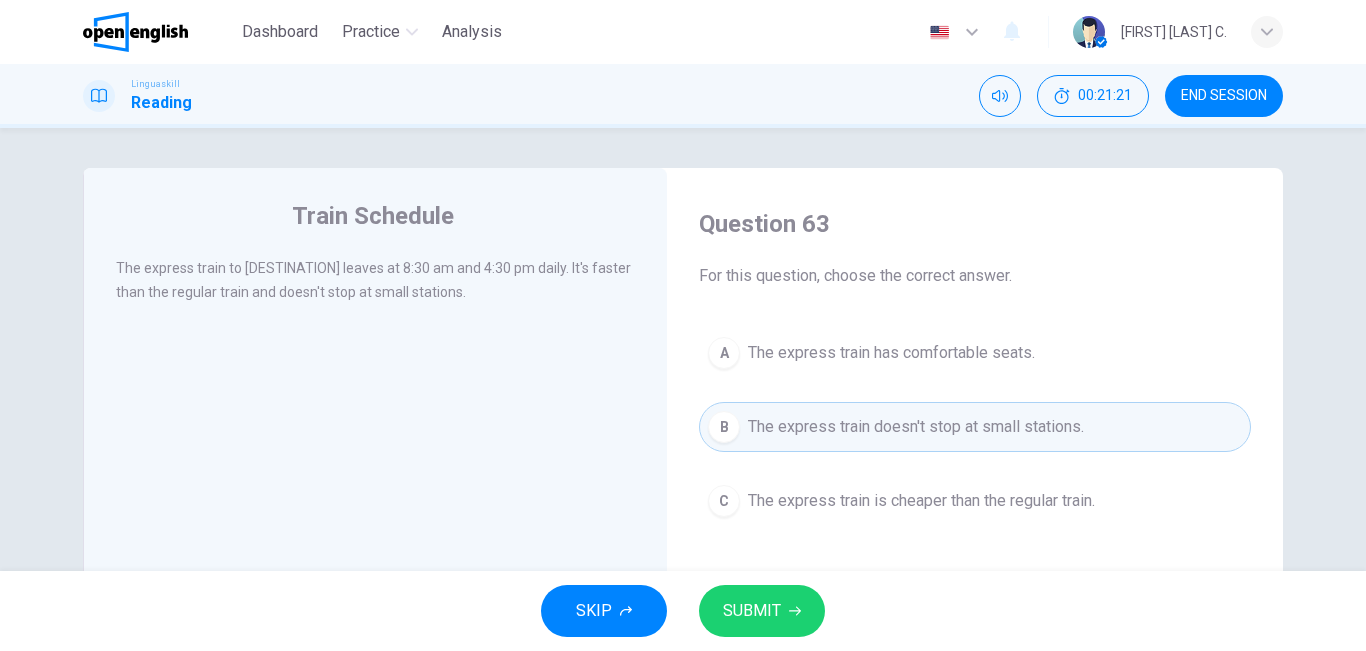 click on "SUBMIT" at bounding box center [762, 611] 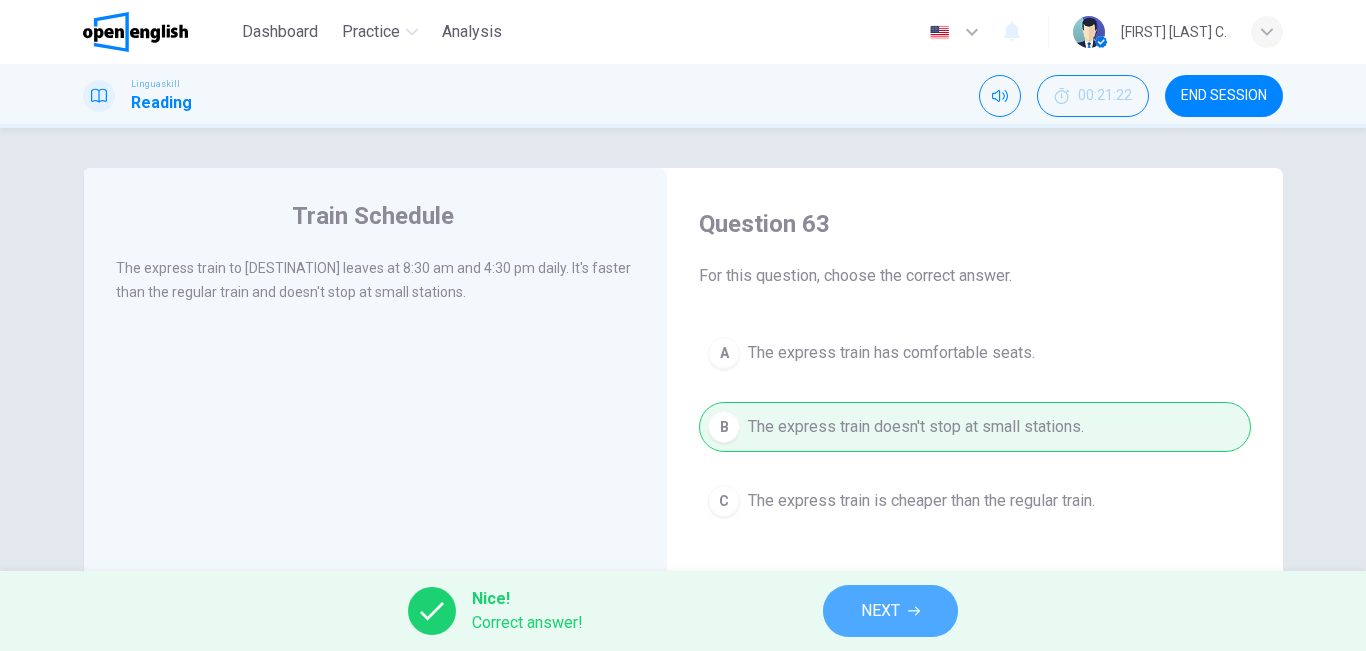 click on "NEXT" at bounding box center (890, 611) 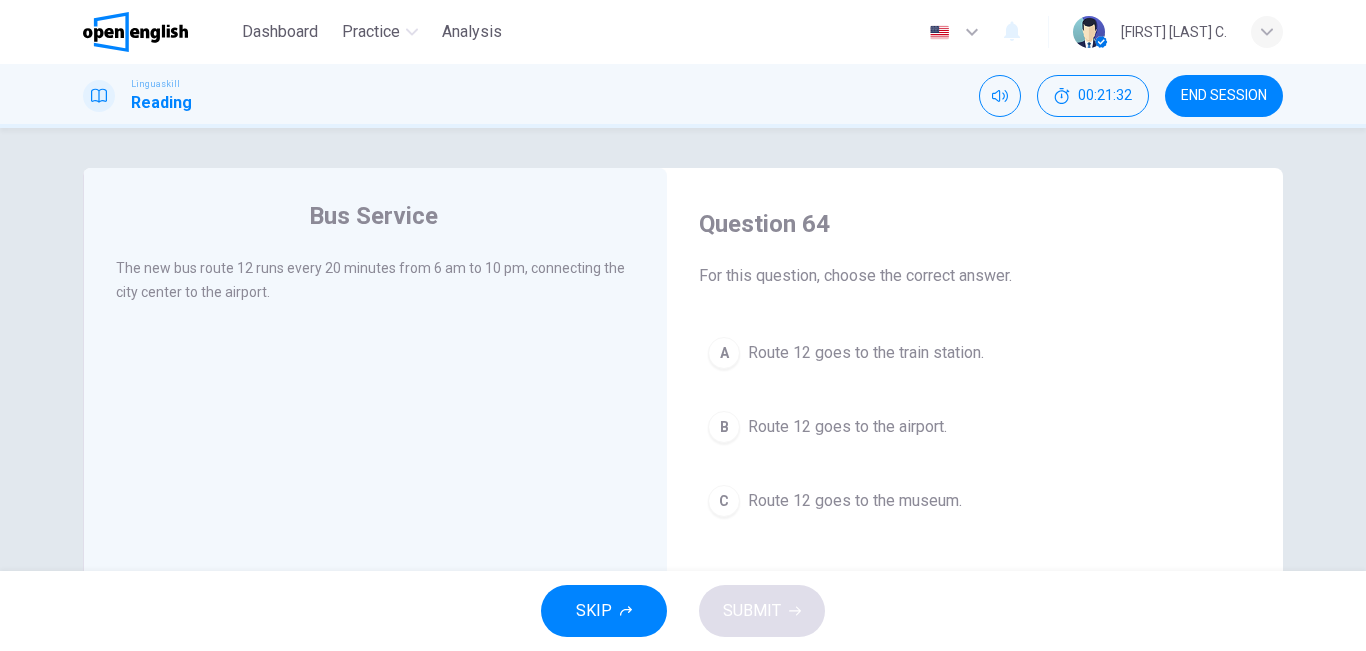 click on "A Route 12 goes to the train station. B Route 12 goes to the airport. C Route 12 goes to the museum." at bounding box center (975, 427) 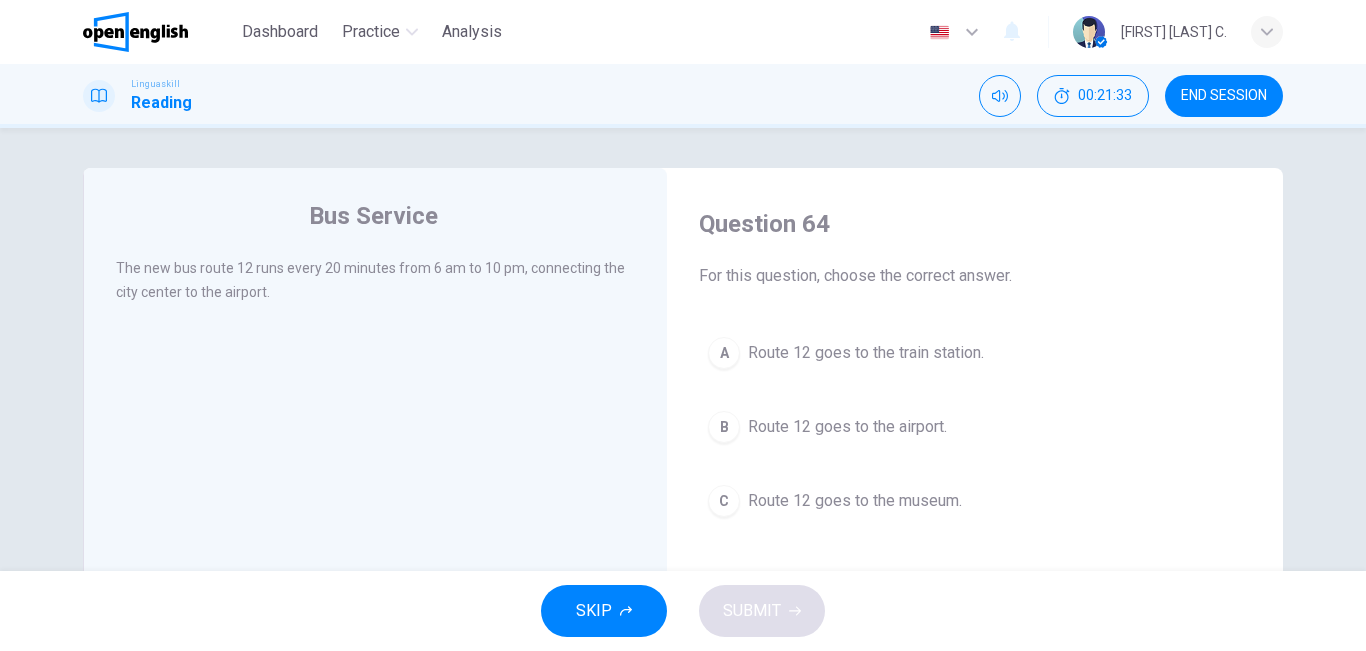 click on "Route 12 goes to the airport." at bounding box center (847, 427) 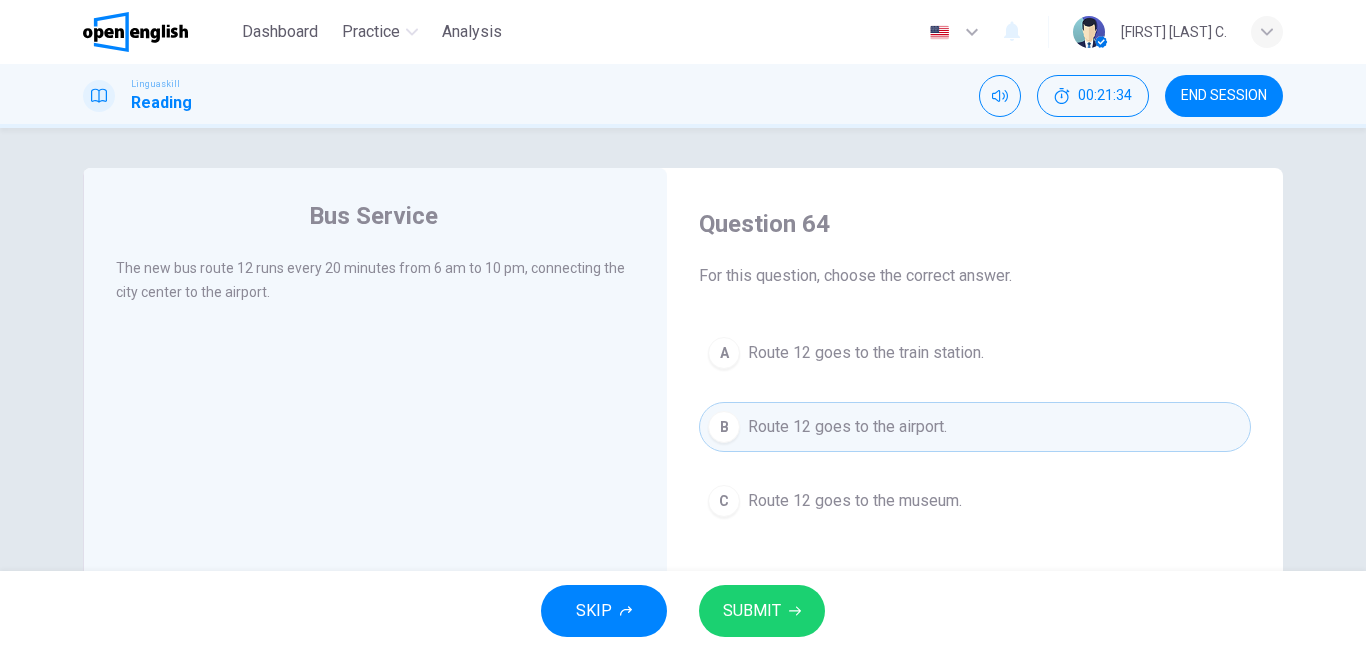 click on "SUBMIT" at bounding box center [752, 611] 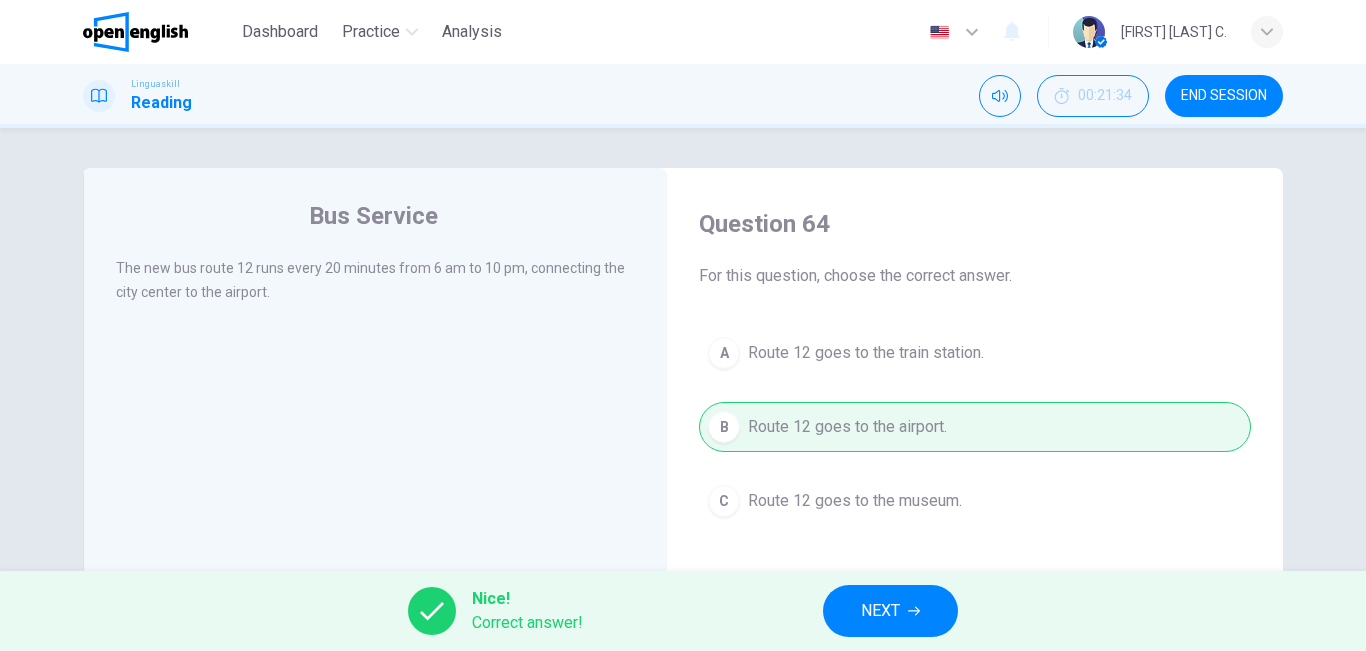click on "NEXT" at bounding box center [890, 611] 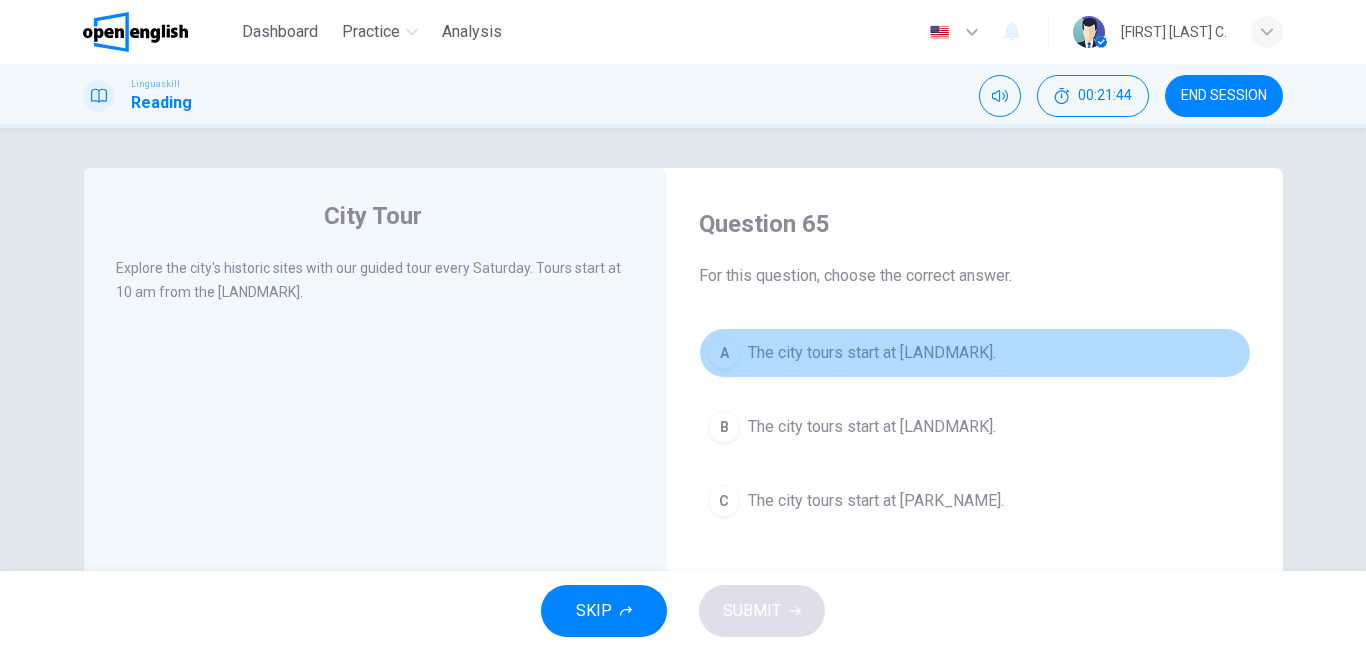 click on "A The city tours start at [LANDMARK]." at bounding box center [975, 353] 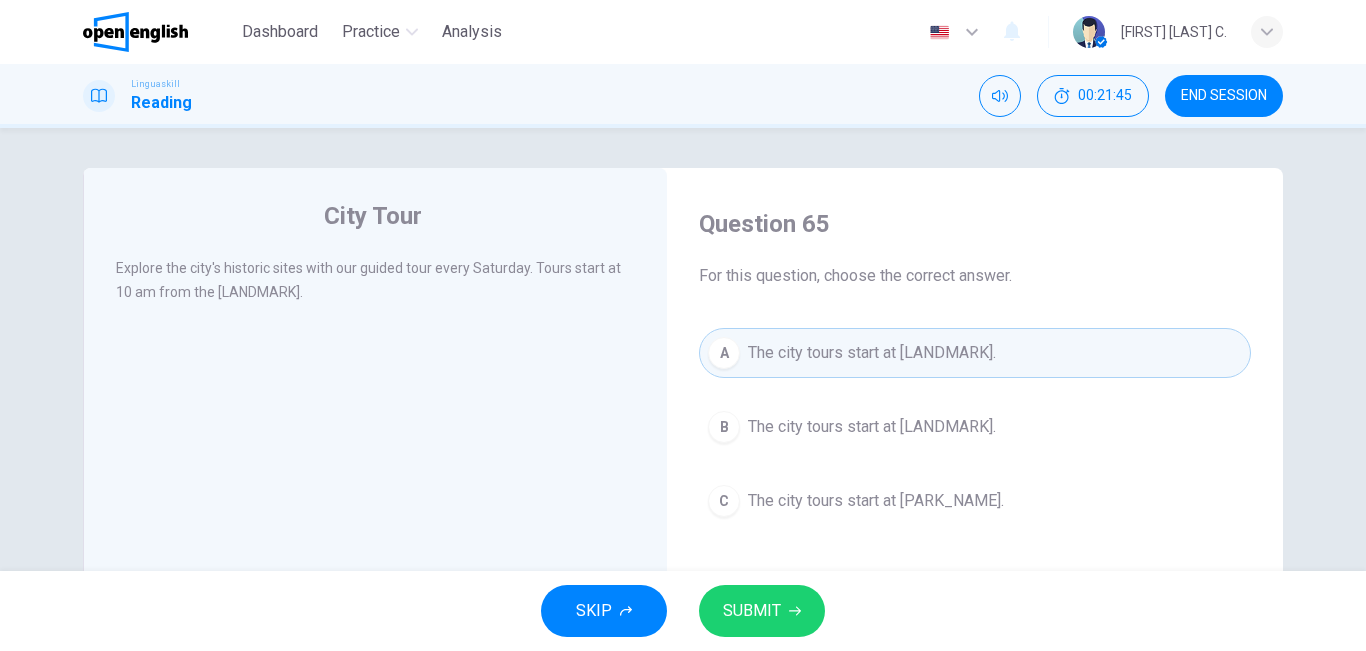 click on "SUBMIT" at bounding box center (762, 611) 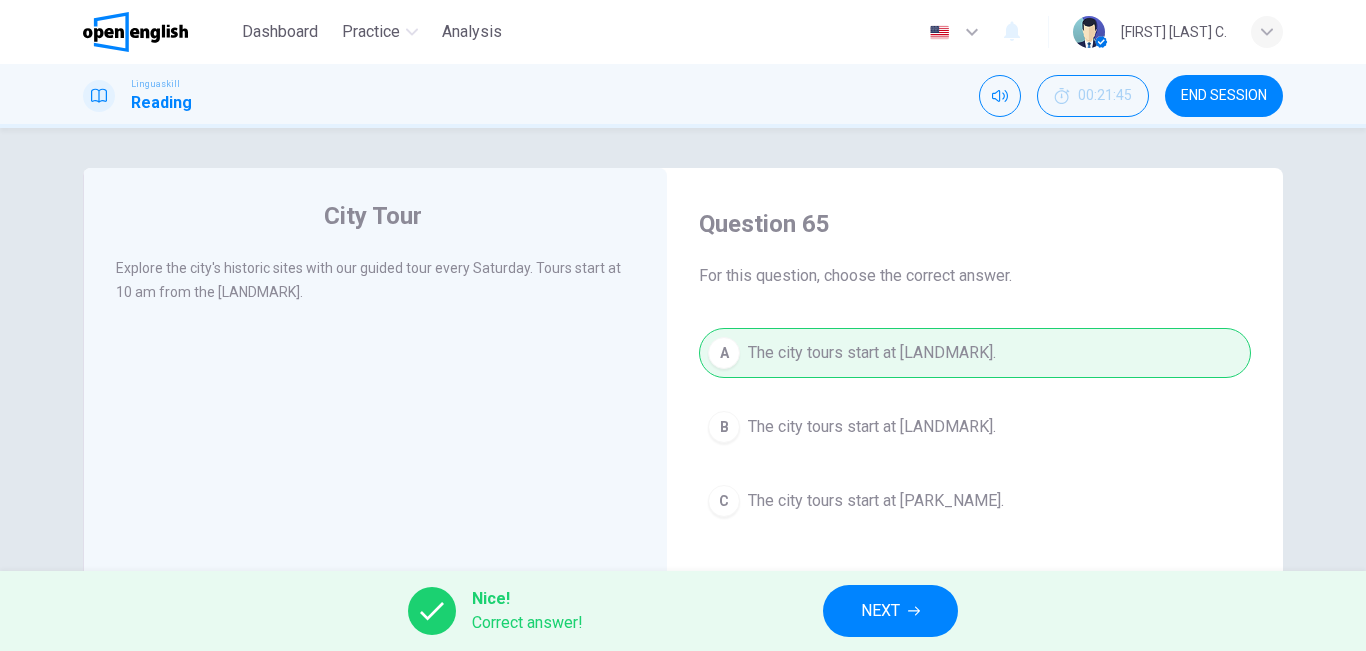 click on "NEXT" at bounding box center (890, 611) 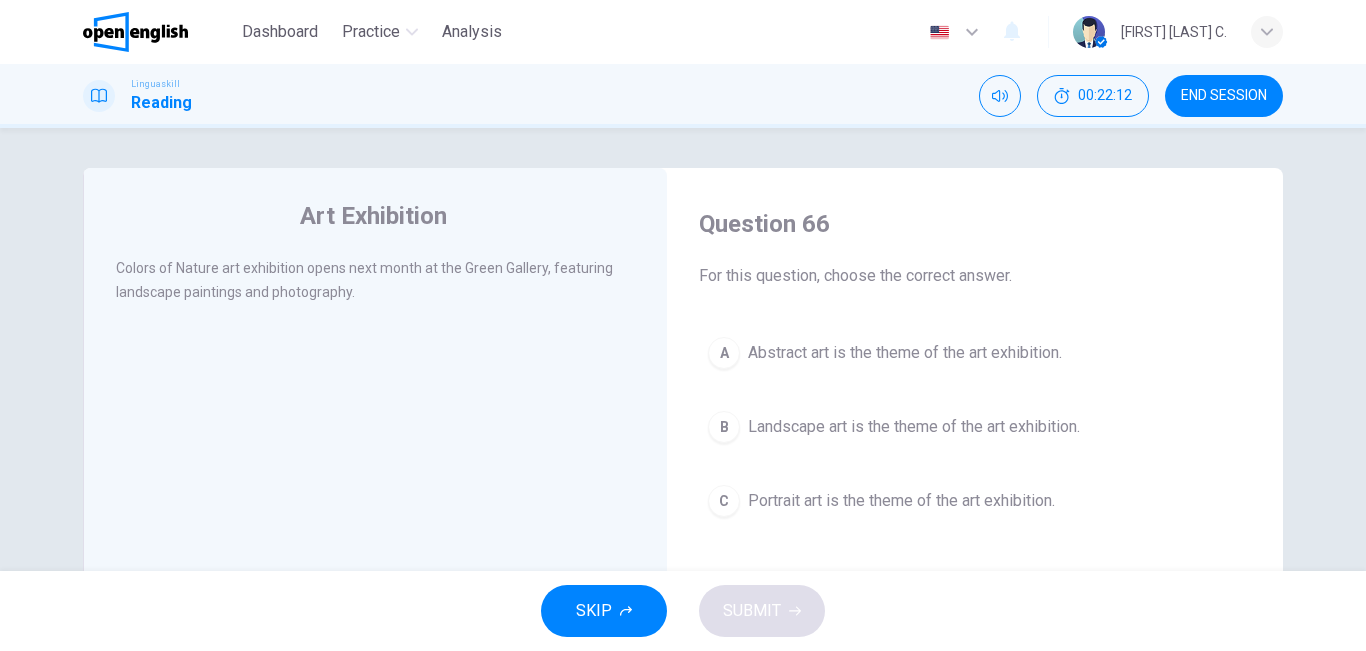 click on "Landscape art is the theme of the art exhibition." at bounding box center [914, 427] 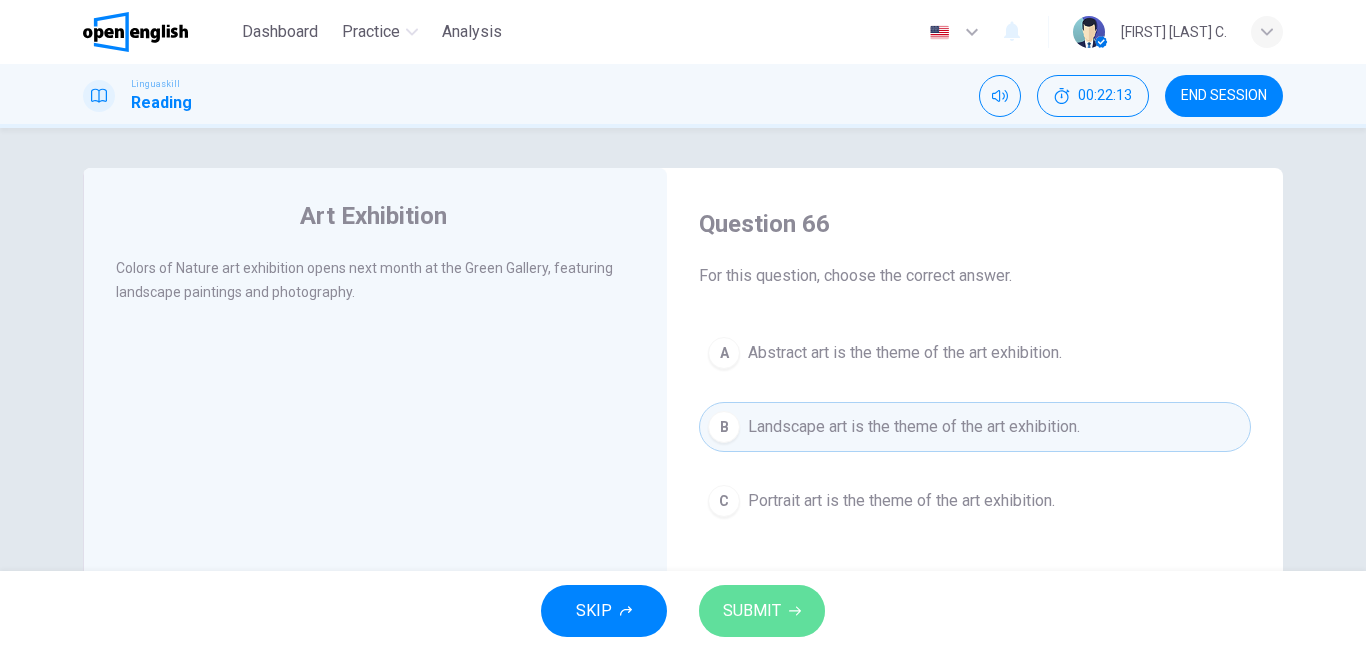 click on "SUBMIT" at bounding box center [752, 611] 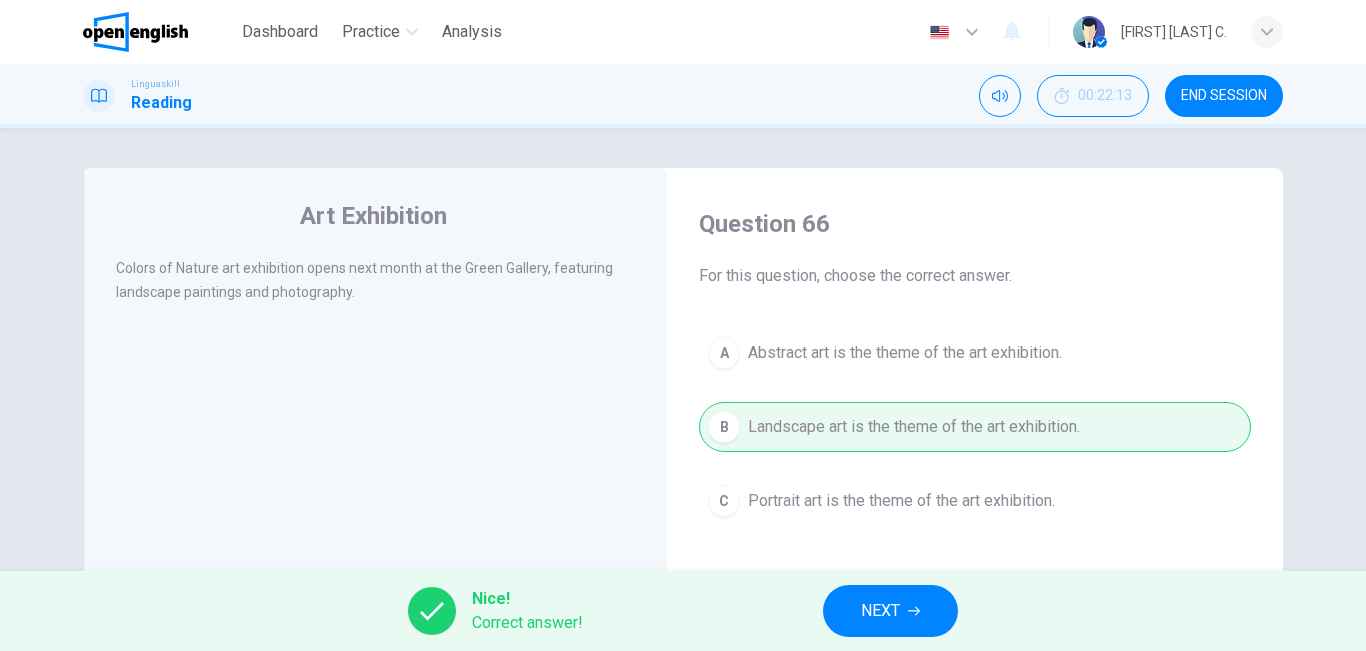 click on "NEXT" at bounding box center [880, 611] 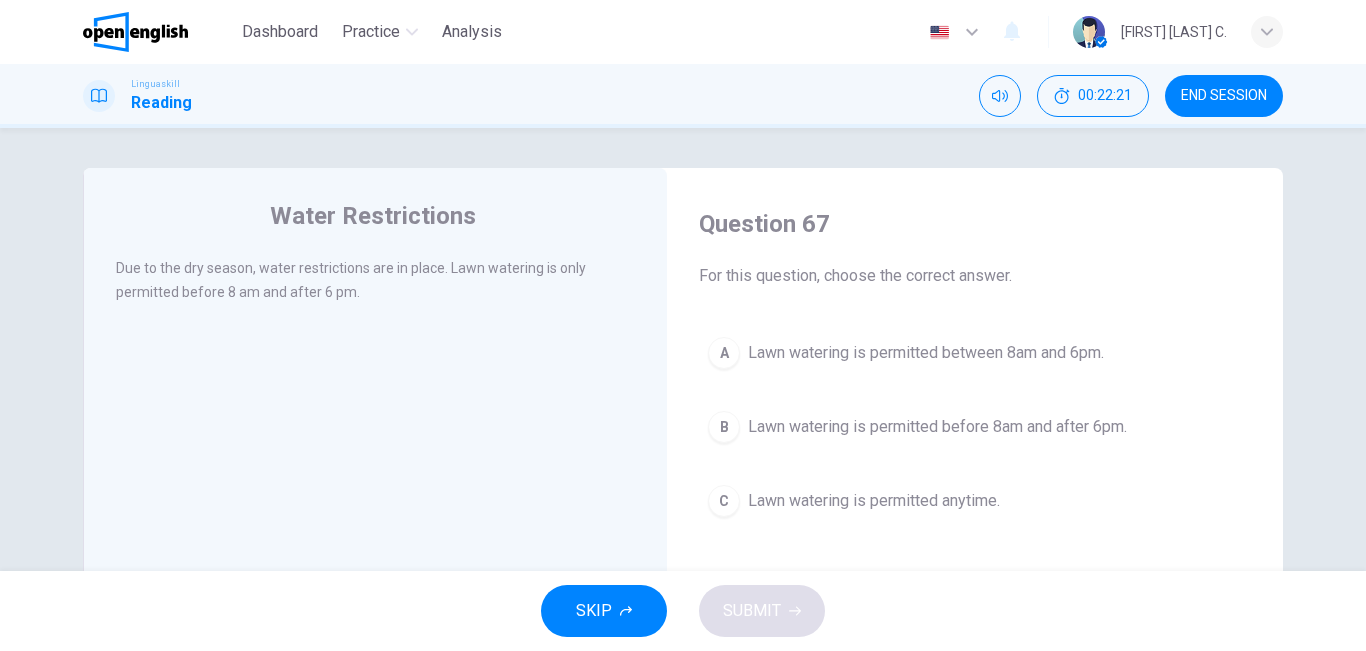 click on "Lawn watering is permitted before 8am and after 6pm." at bounding box center (937, 427) 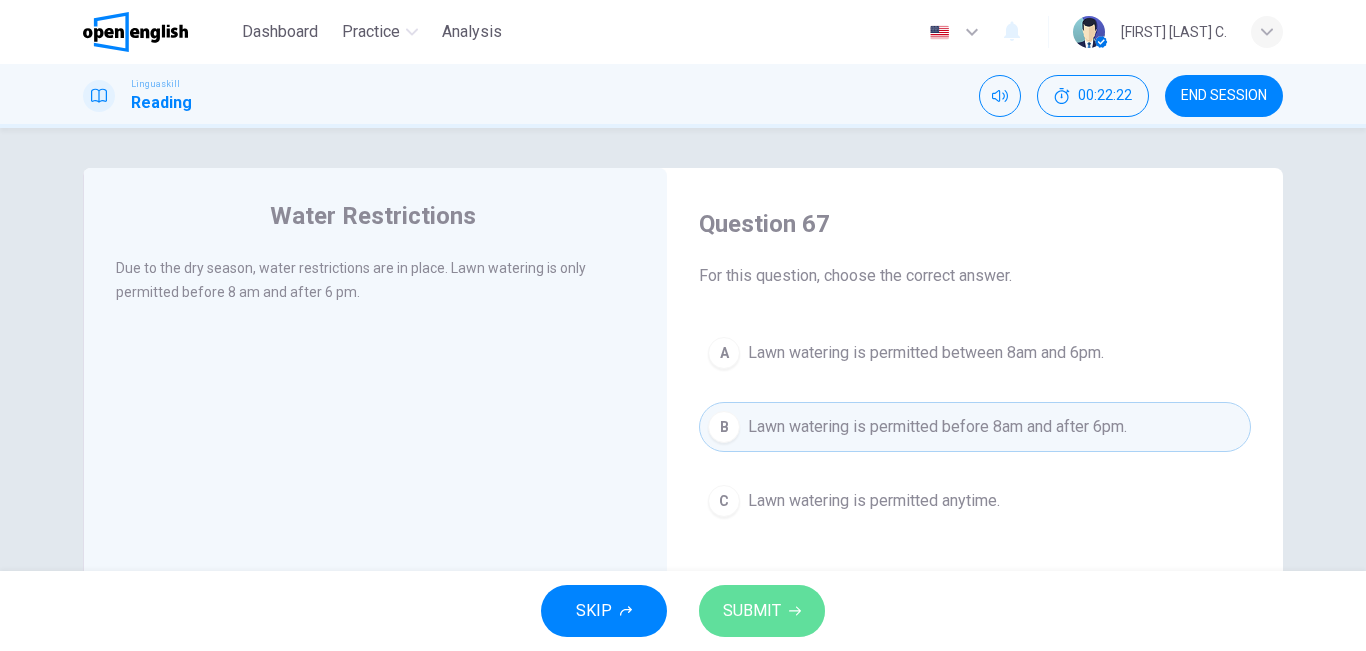 click on "SUBMIT" at bounding box center (762, 611) 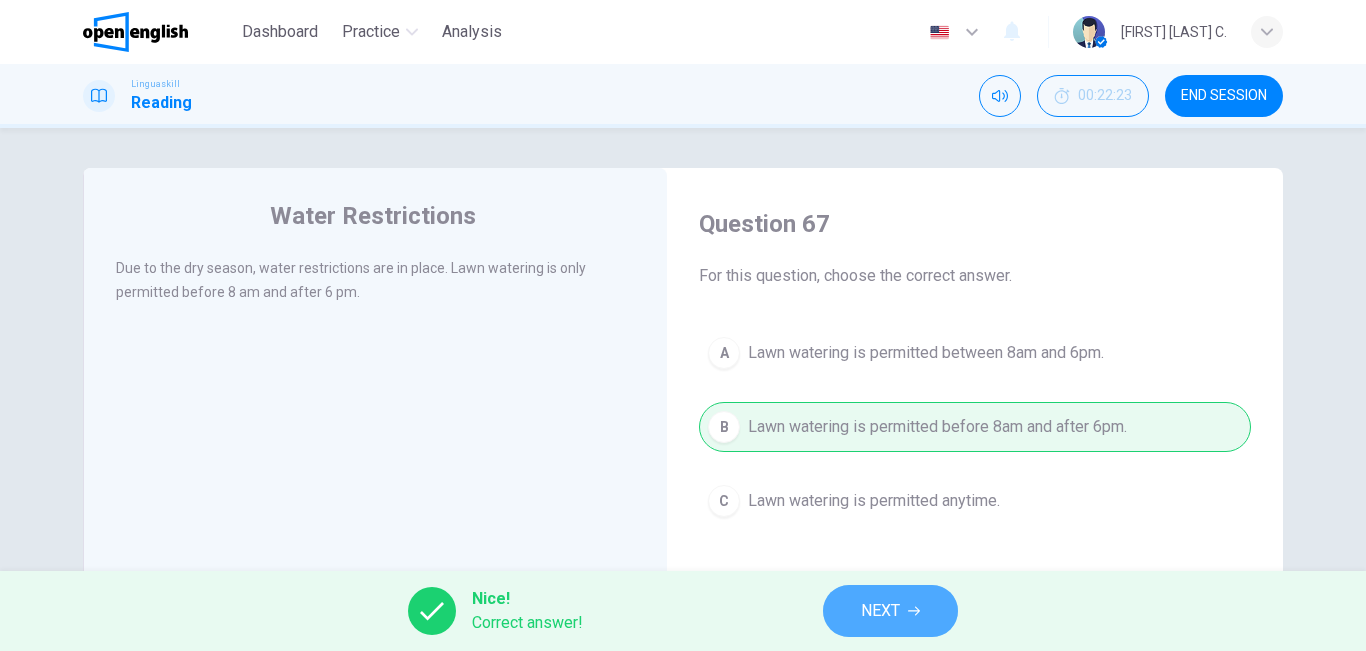 click on "NEXT" at bounding box center [880, 611] 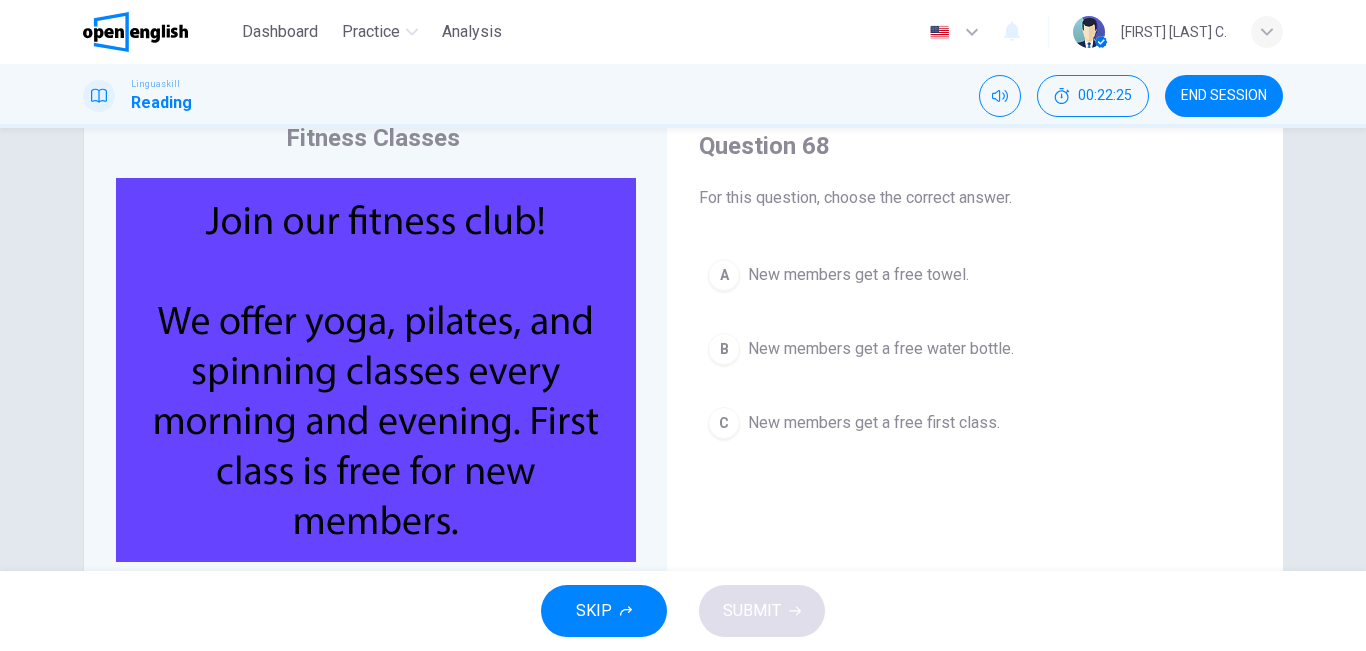 scroll, scrollTop: 80, scrollLeft: 0, axis: vertical 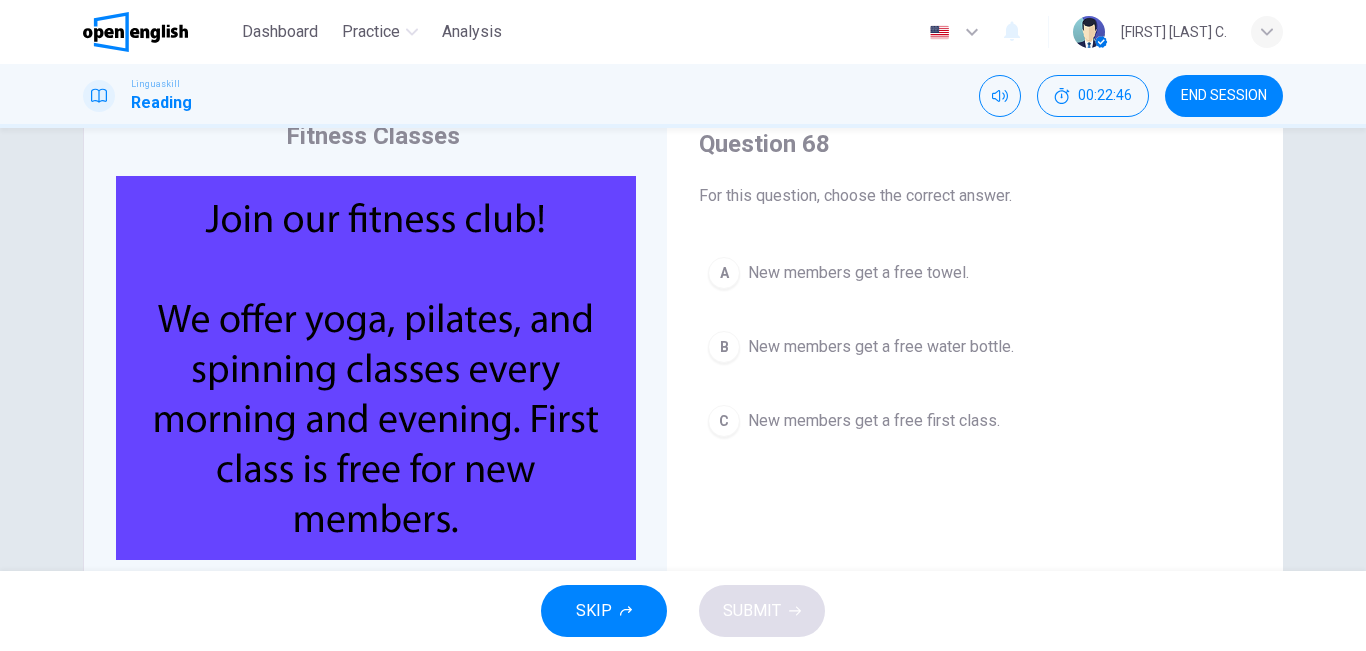 click on "New members get a free first class." at bounding box center [874, 421] 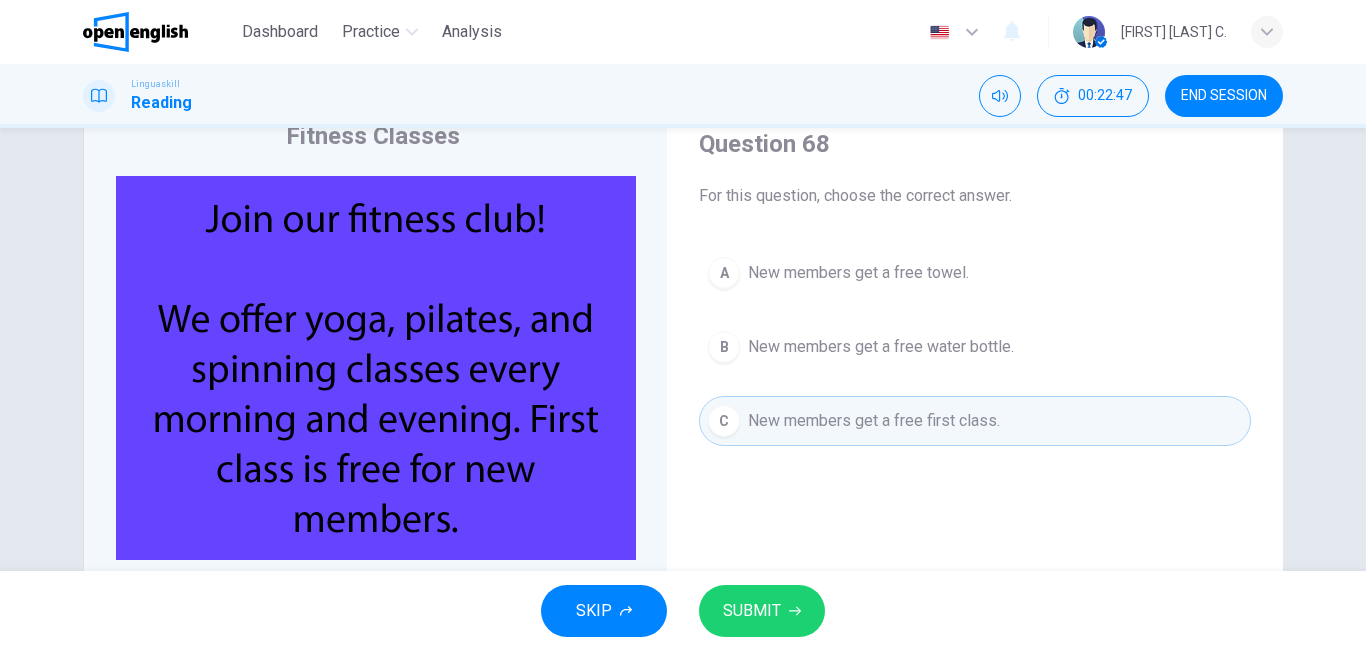 click on "SUBMIT" at bounding box center (752, 611) 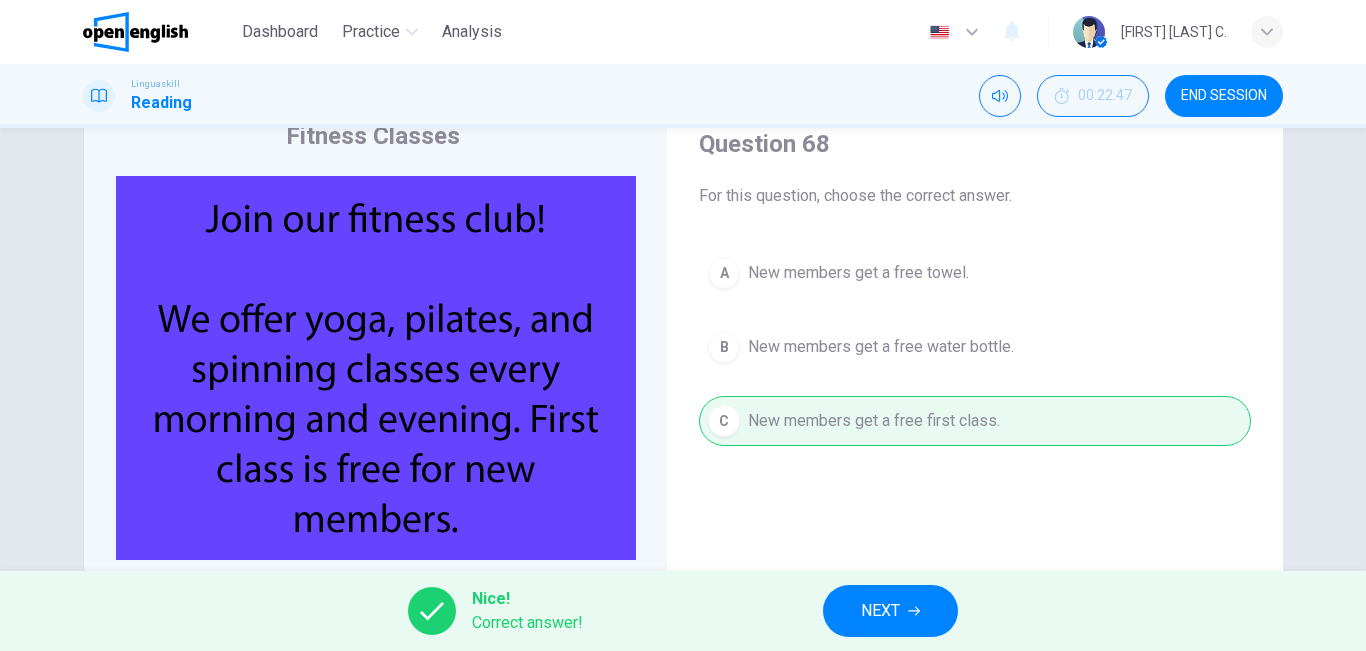 click on "NEXT" at bounding box center [890, 611] 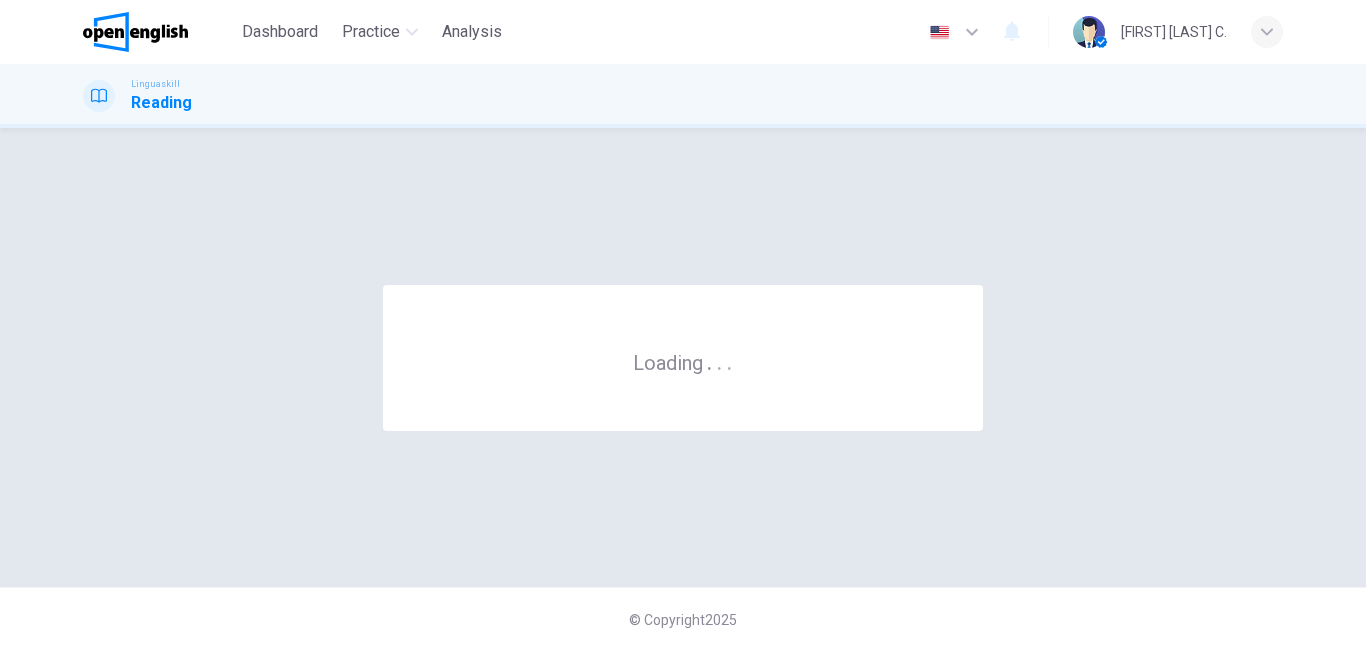 scroll, scrollTop: 0, scrollLeft: 0, axis: both 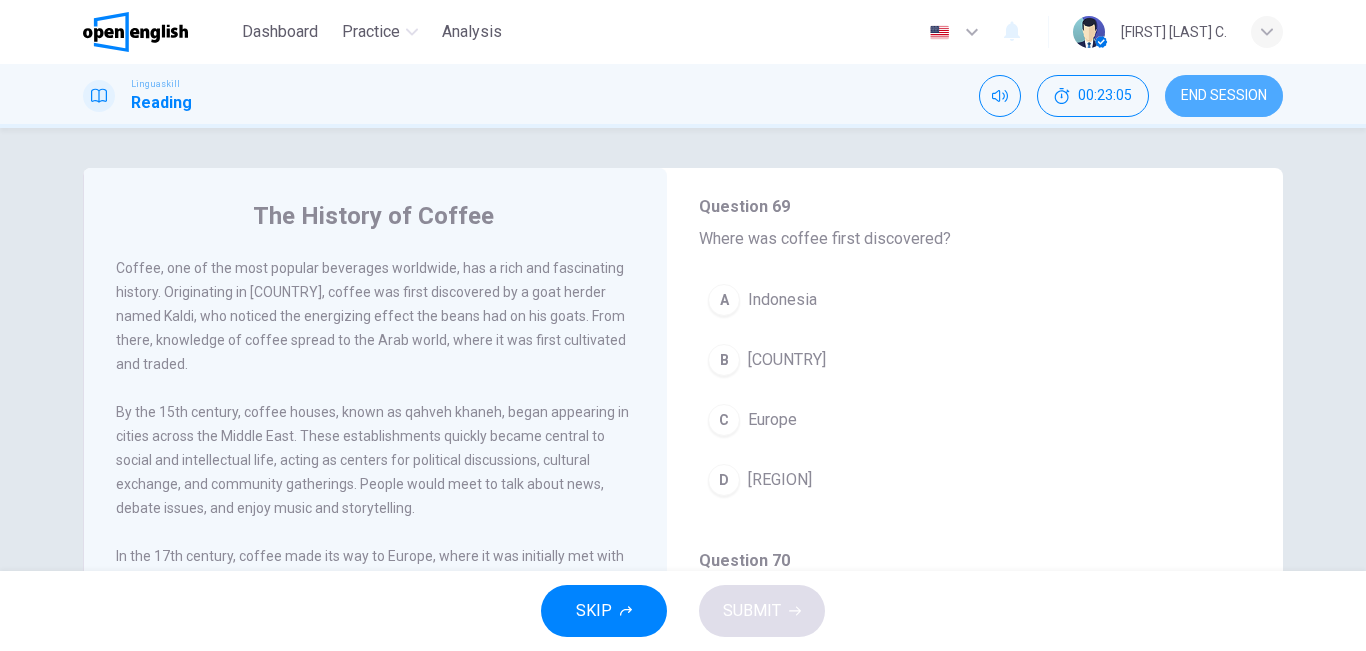 click on "END SESSION" at bounding box center (1224, 96) 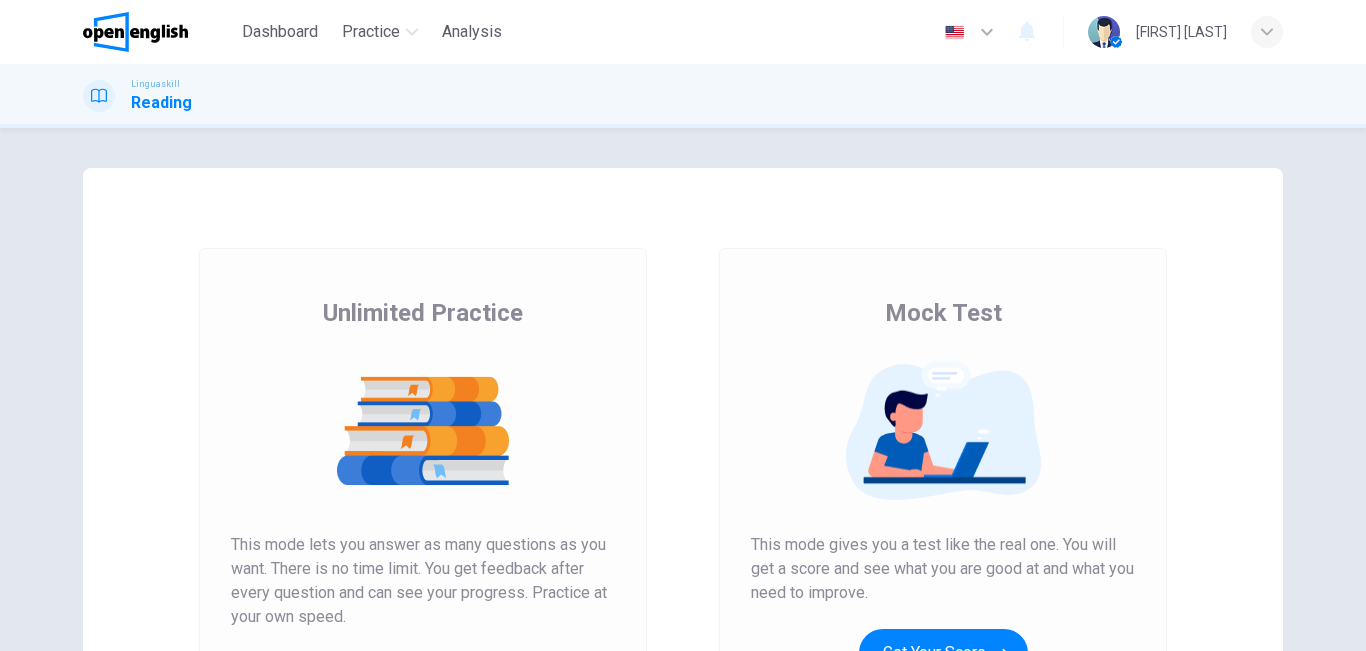 scroll, scrollTop: 0, scrollLeft: 0, axis: both 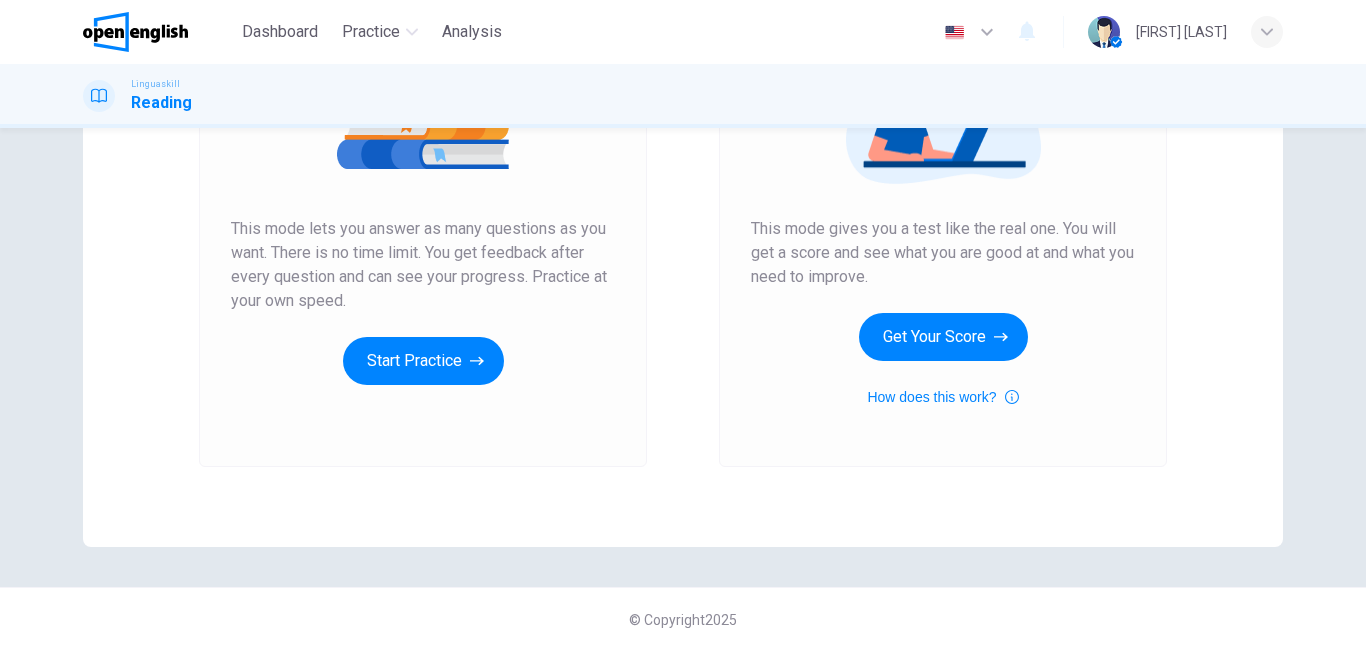 drag, startPoint x: 1352, startPoint y: 429, endPoint x: 1136, endPoint y: 356, distance: 228.0022 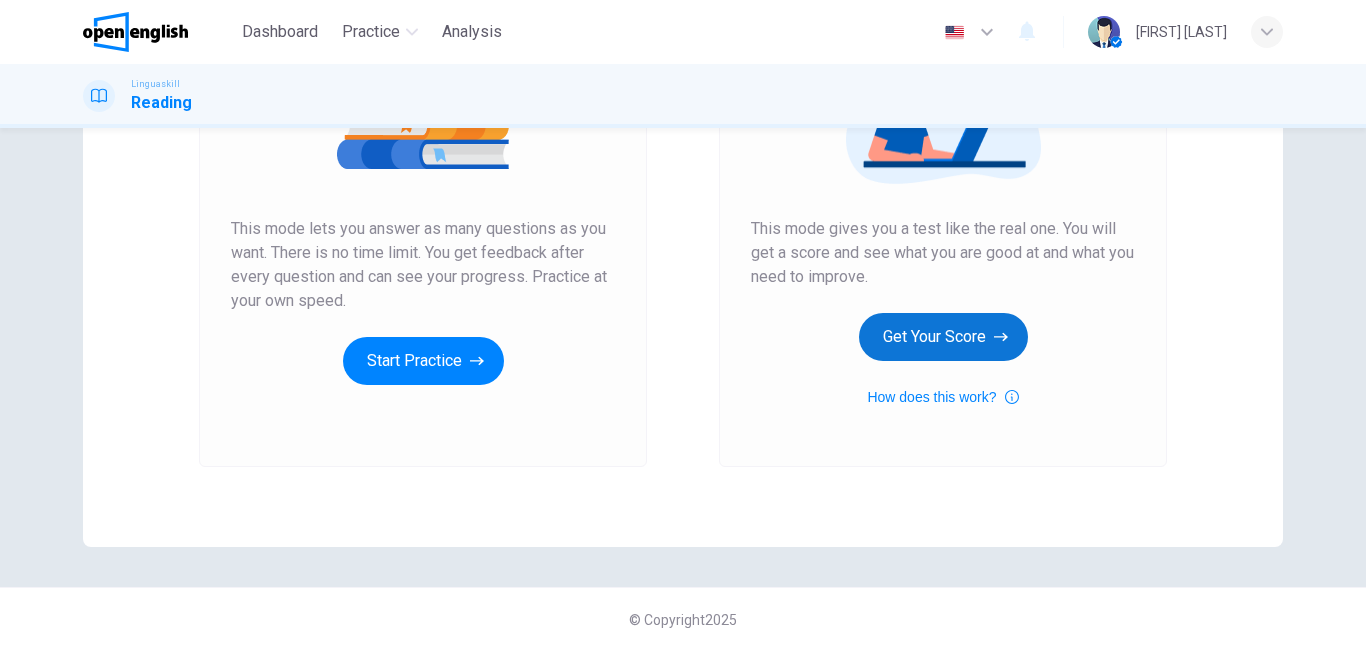 click on "Get Your Score" at bounding box center [943, 337] 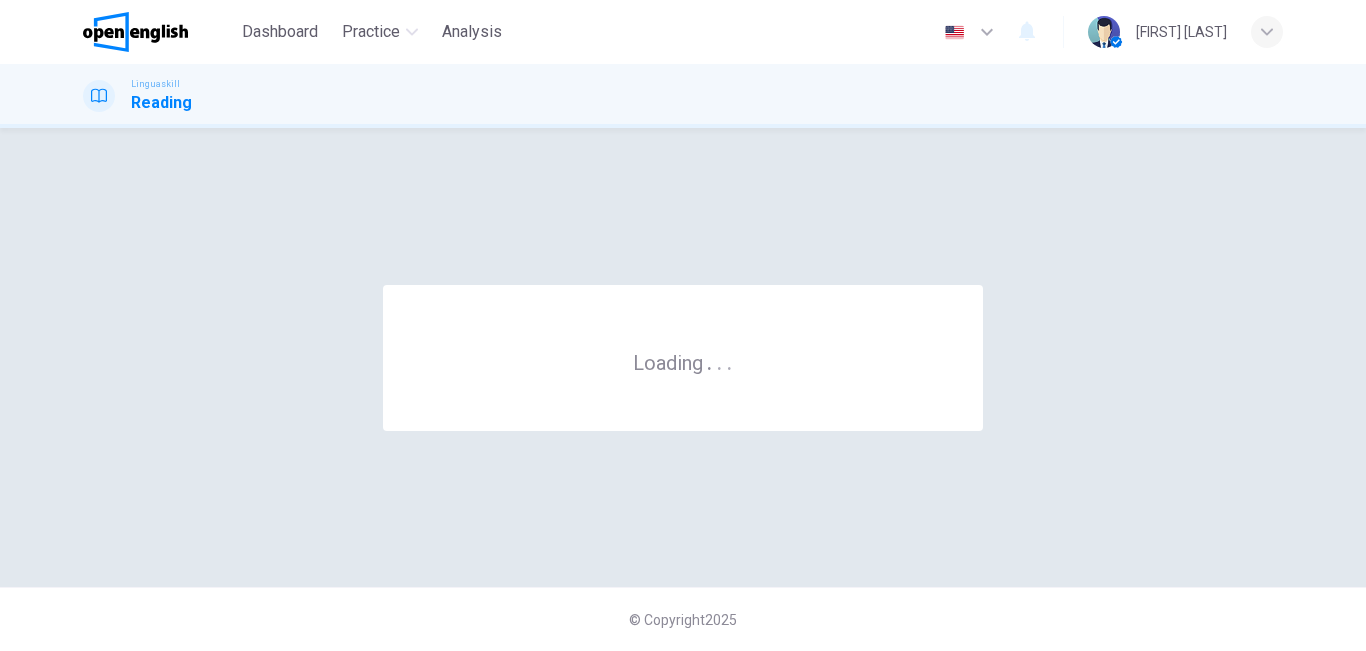 scroll, scrollTop: 0, scrollLeft: 0, axis: both 